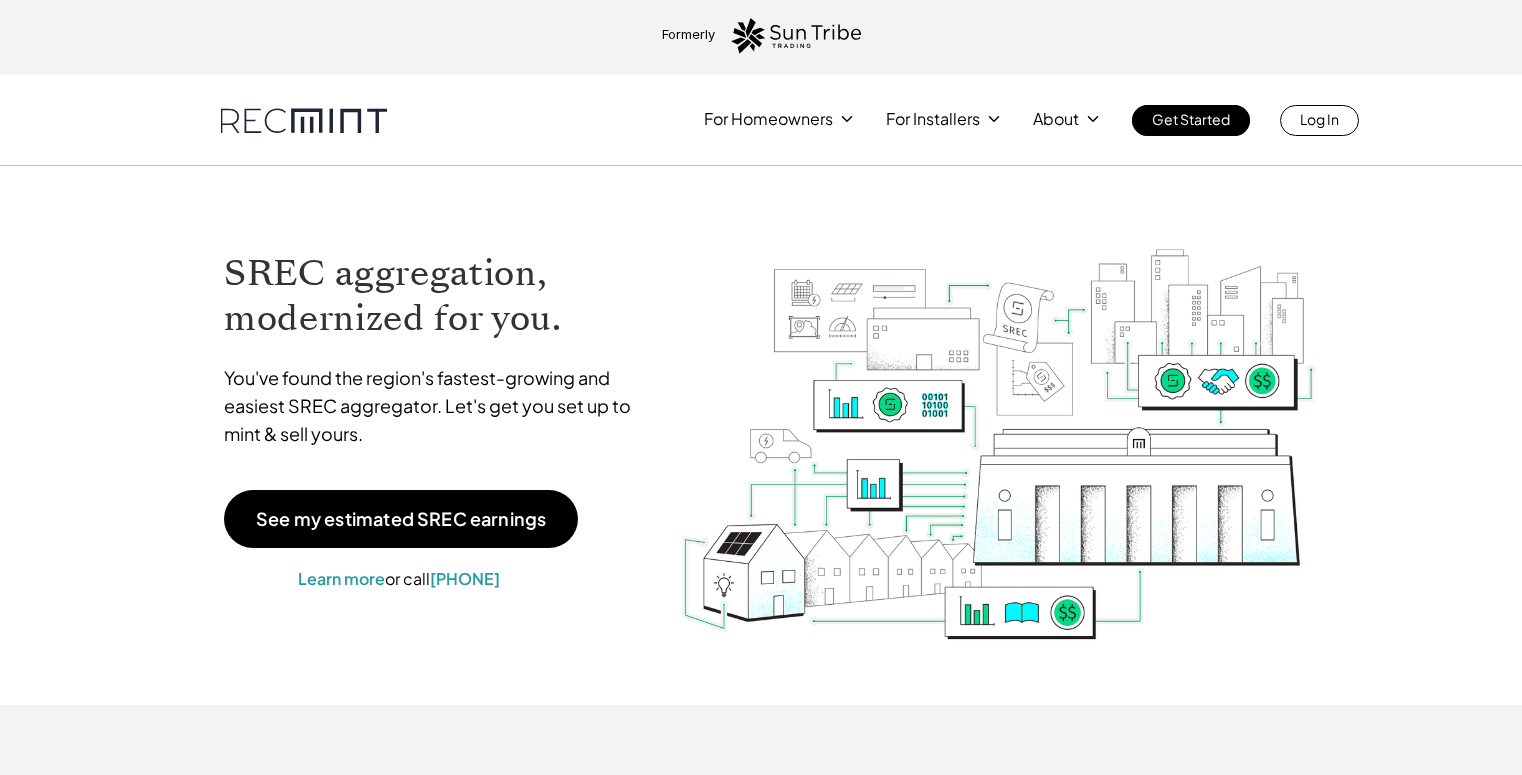 scroll, scrollTop: 0, scrollLeft: 0, axis: both 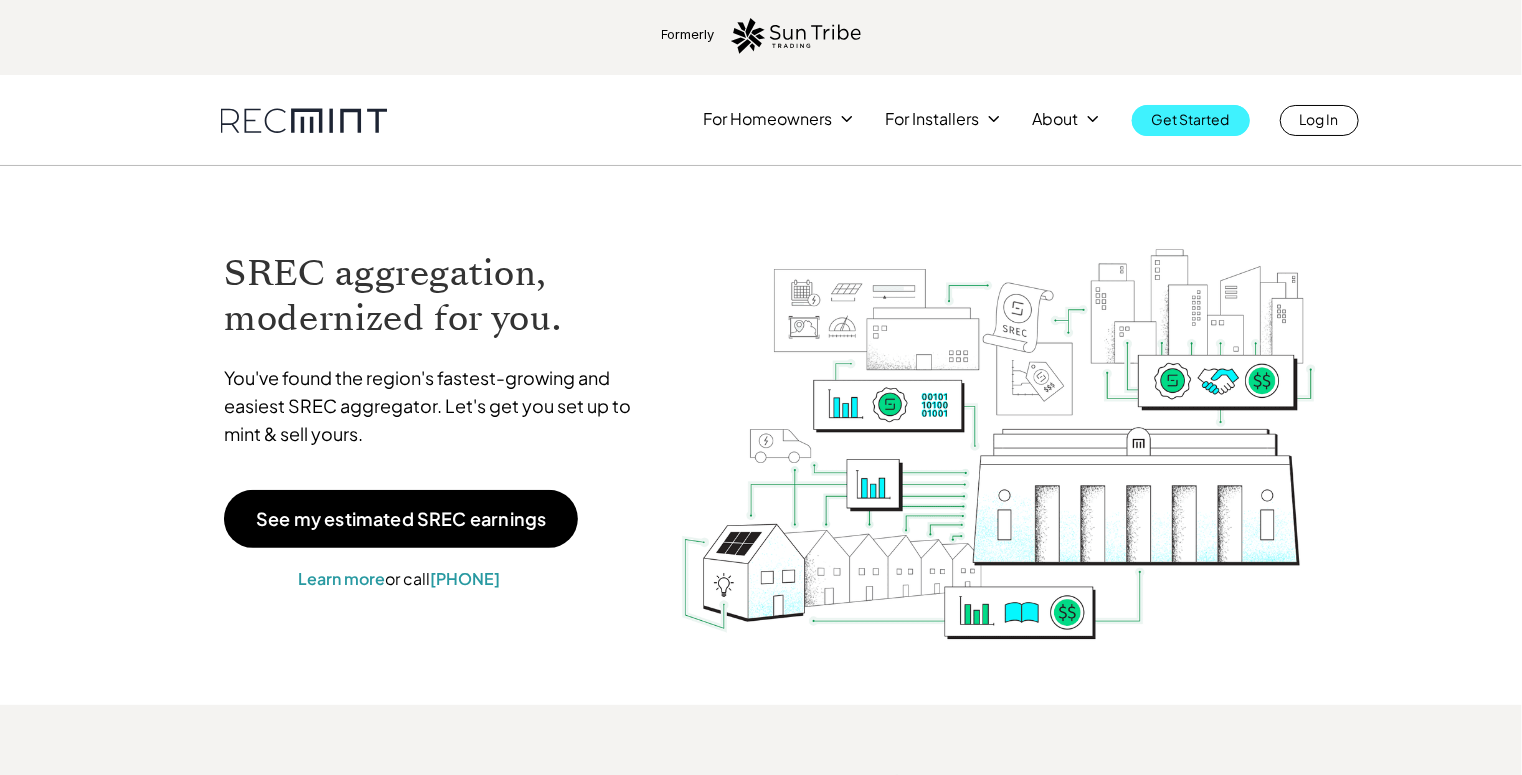 click on "Get Started" at bounding box center [1191, 119] 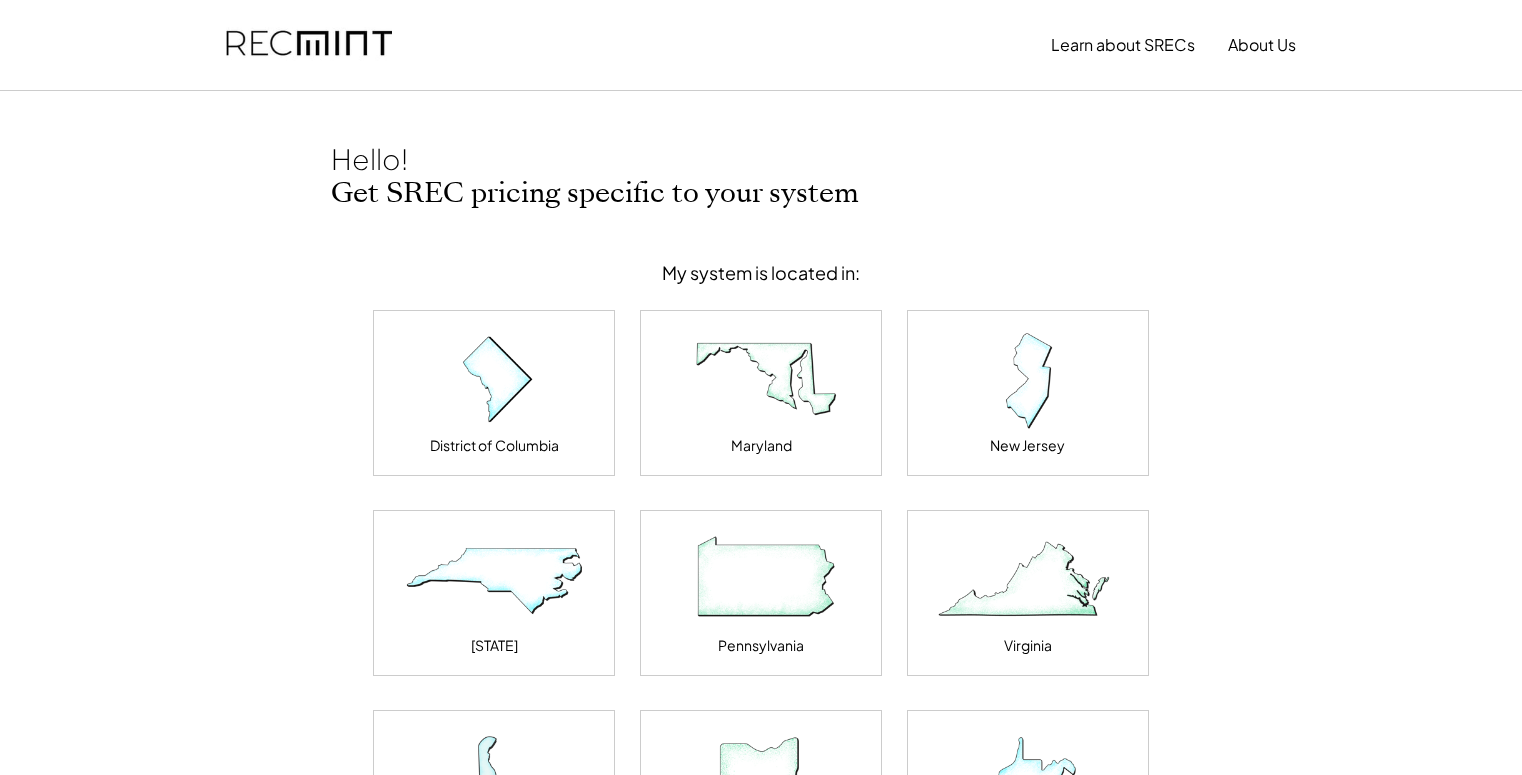 scroll, scrollTop: 0, scrollLeft: 0, axis: both 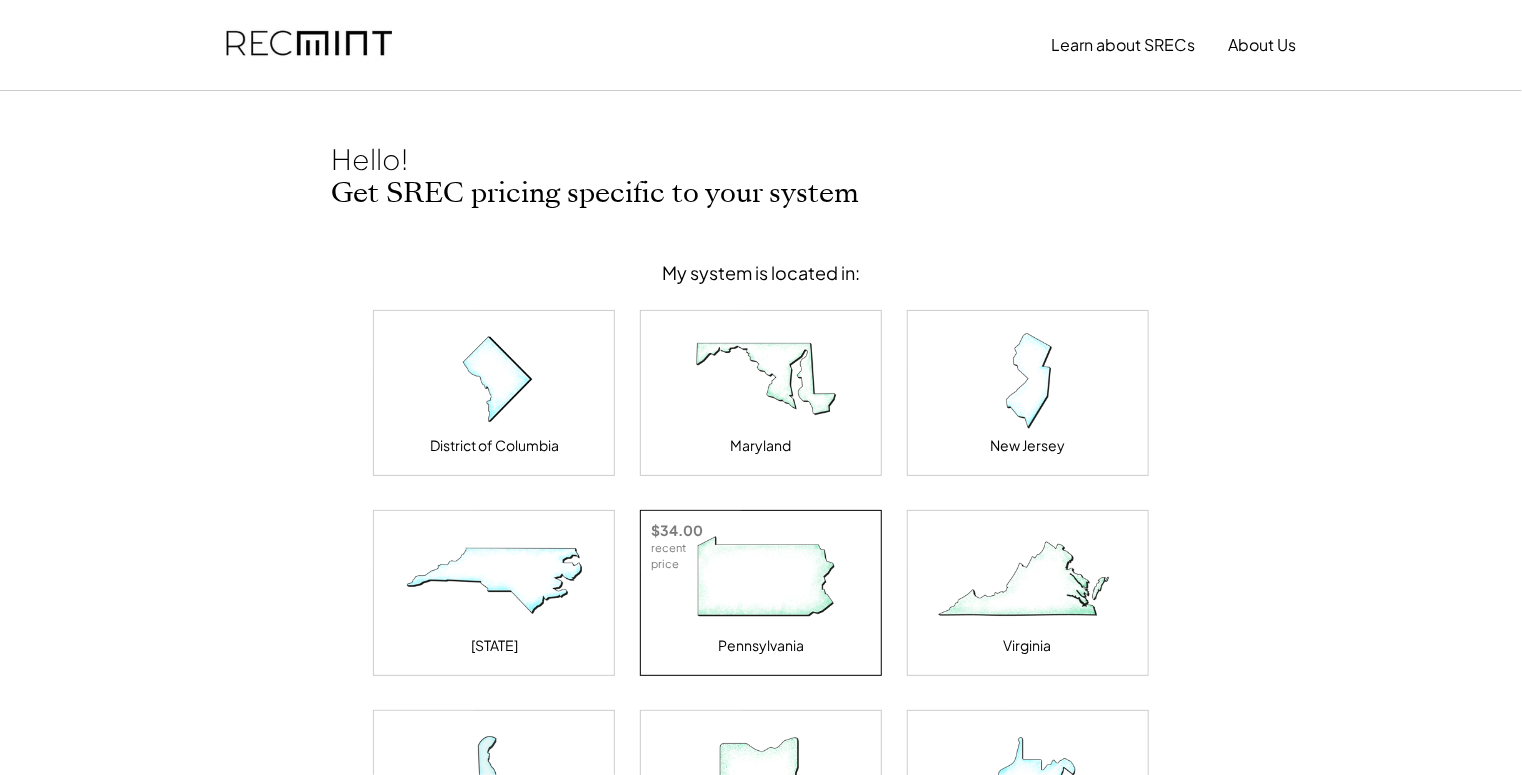 click at bounding box center (761, 581) 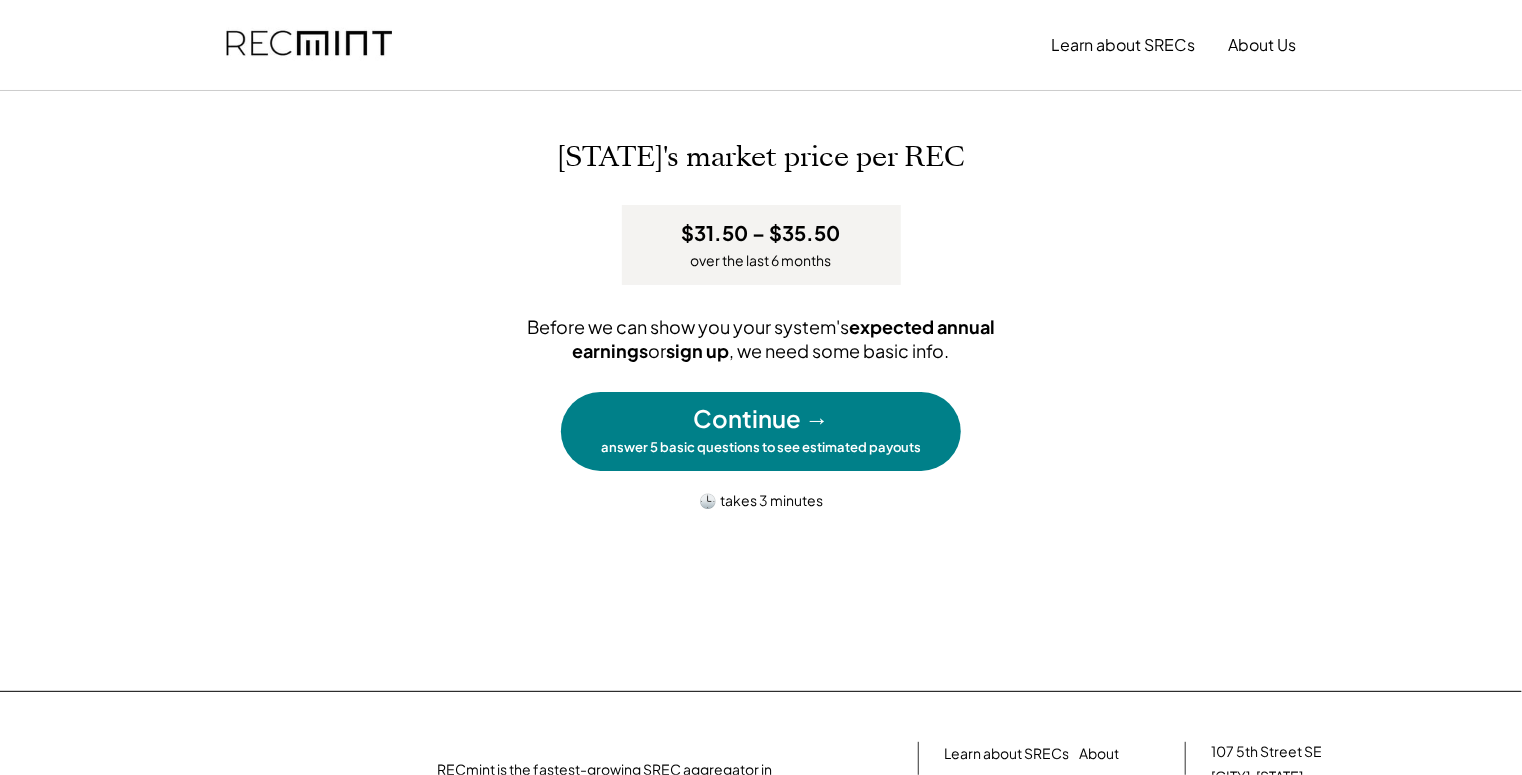click on "Continue →" at bounding box center (761, 419) 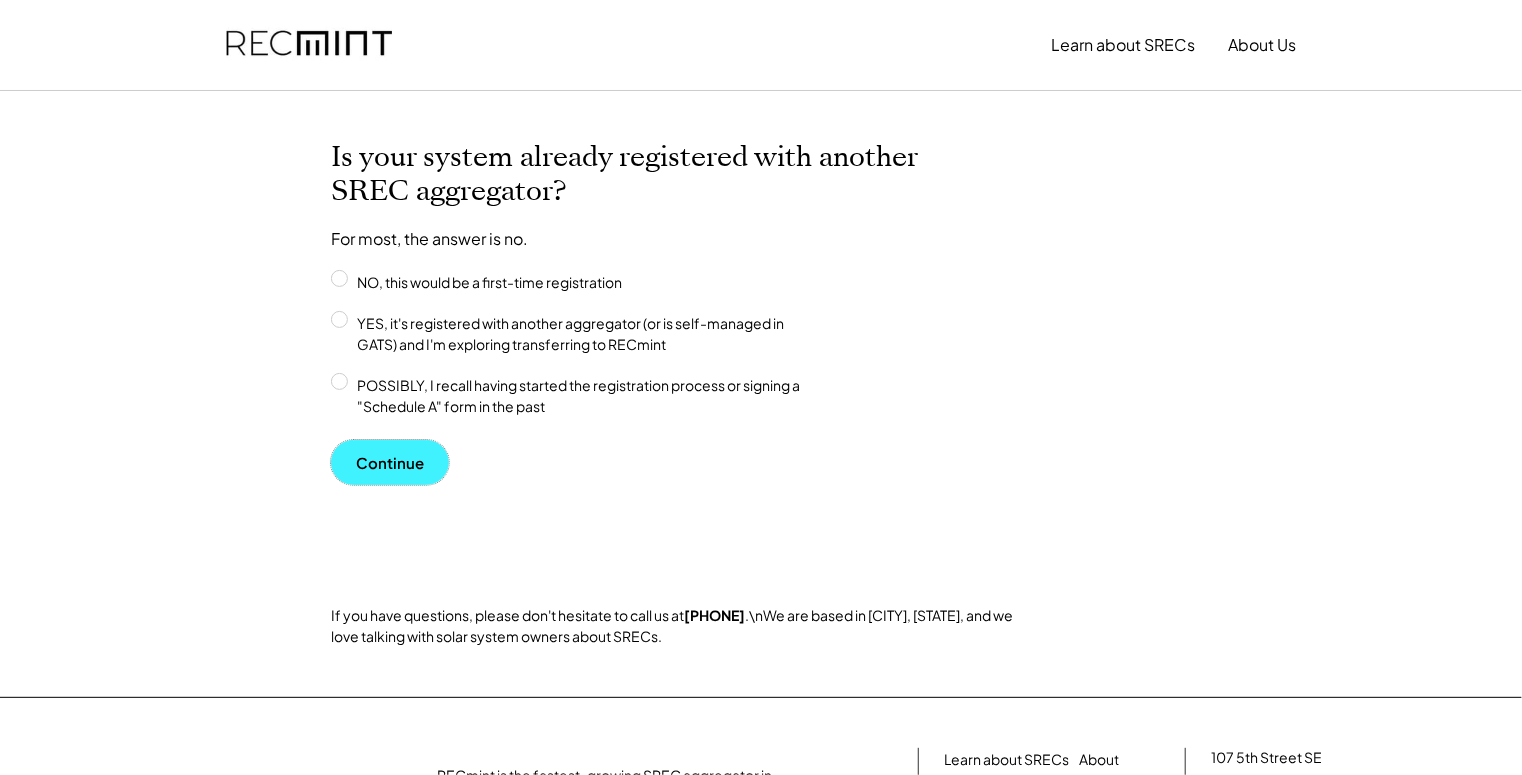 click on "Continue" at bounding box center (390, 462) 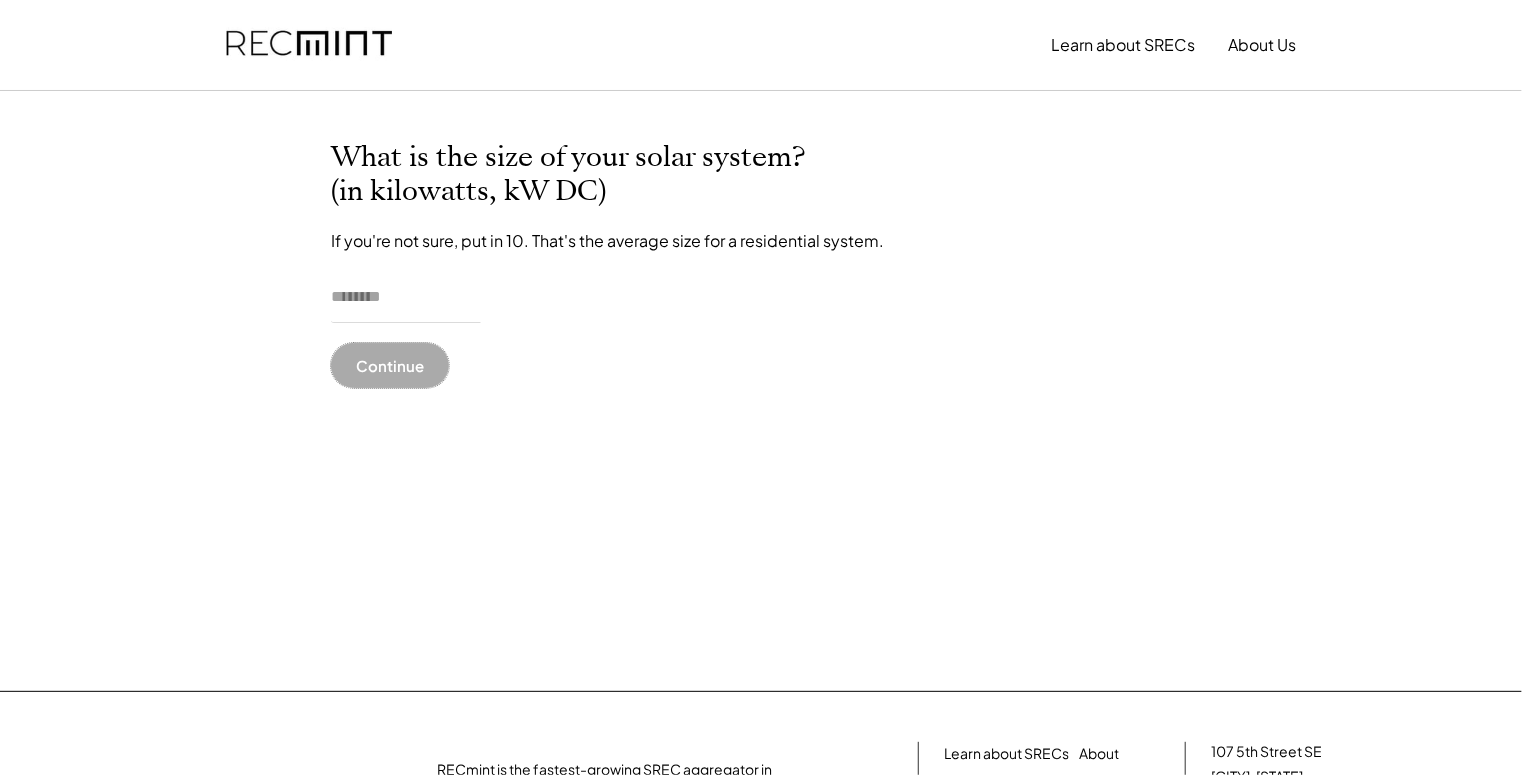 click on "Continue" at bounding box center [390, 365] 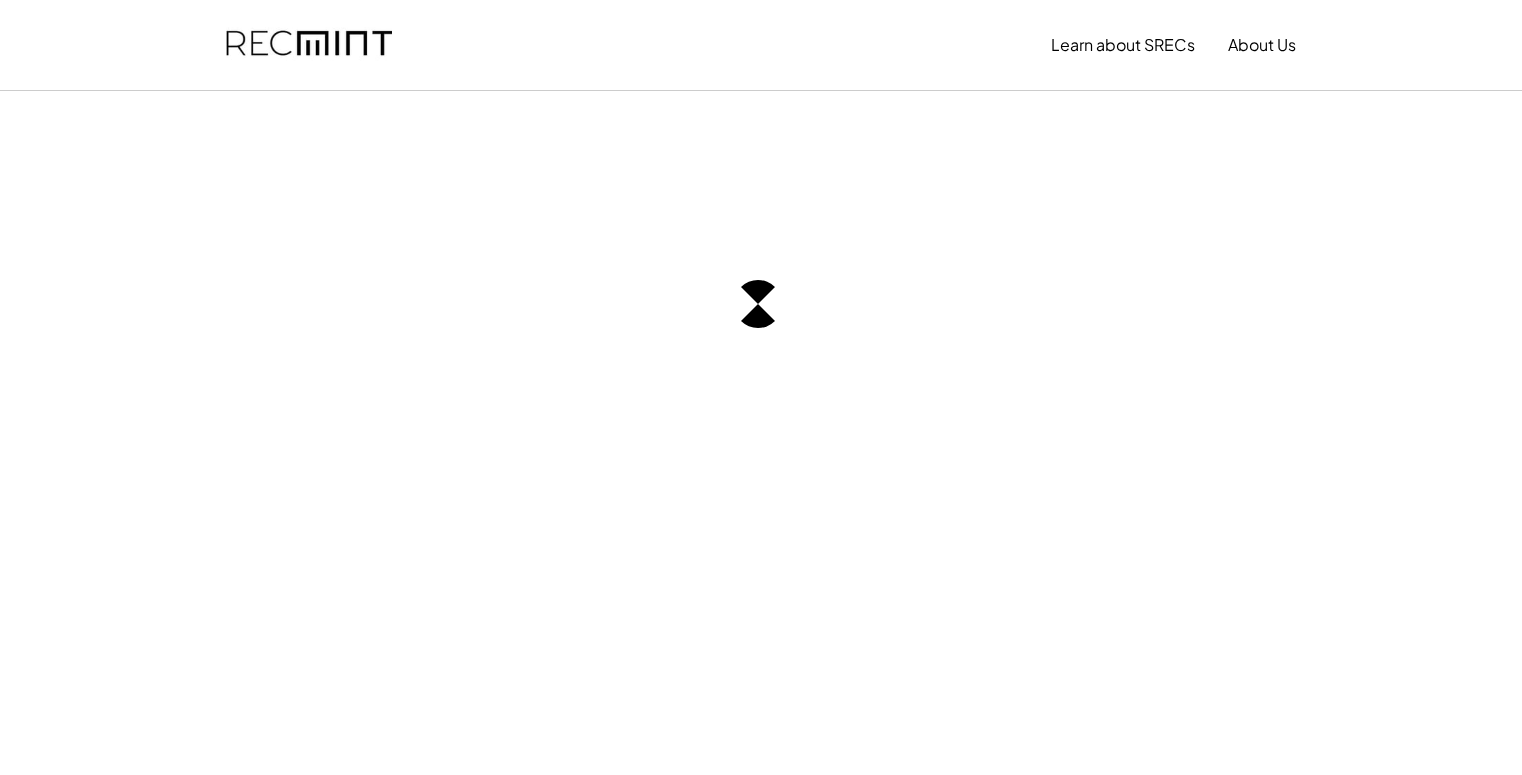 scroll, scrollTop: 0, scrollLeft: 0, axis: both 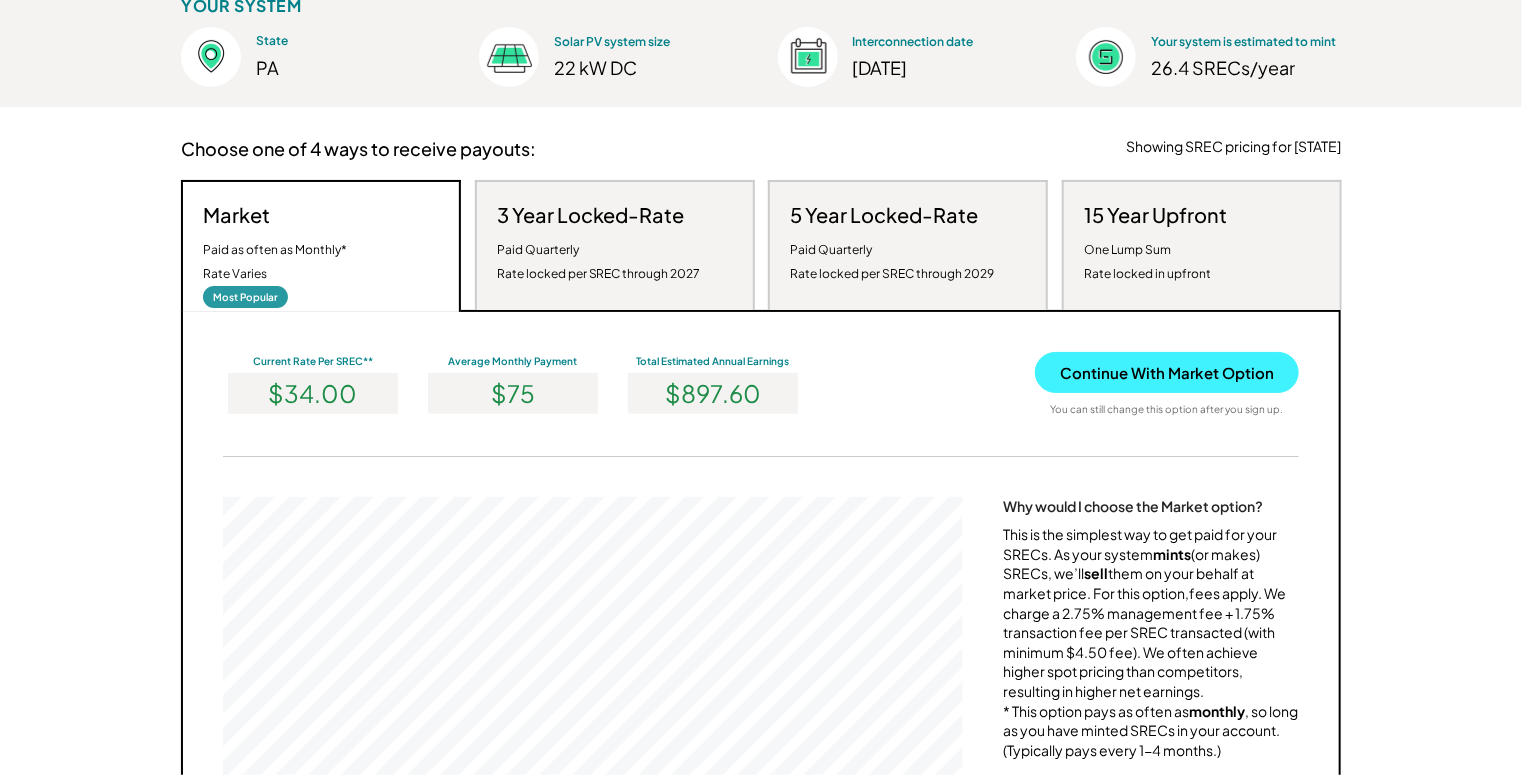 click on "Continue With Market Option" at bounding box center (1167, 372) 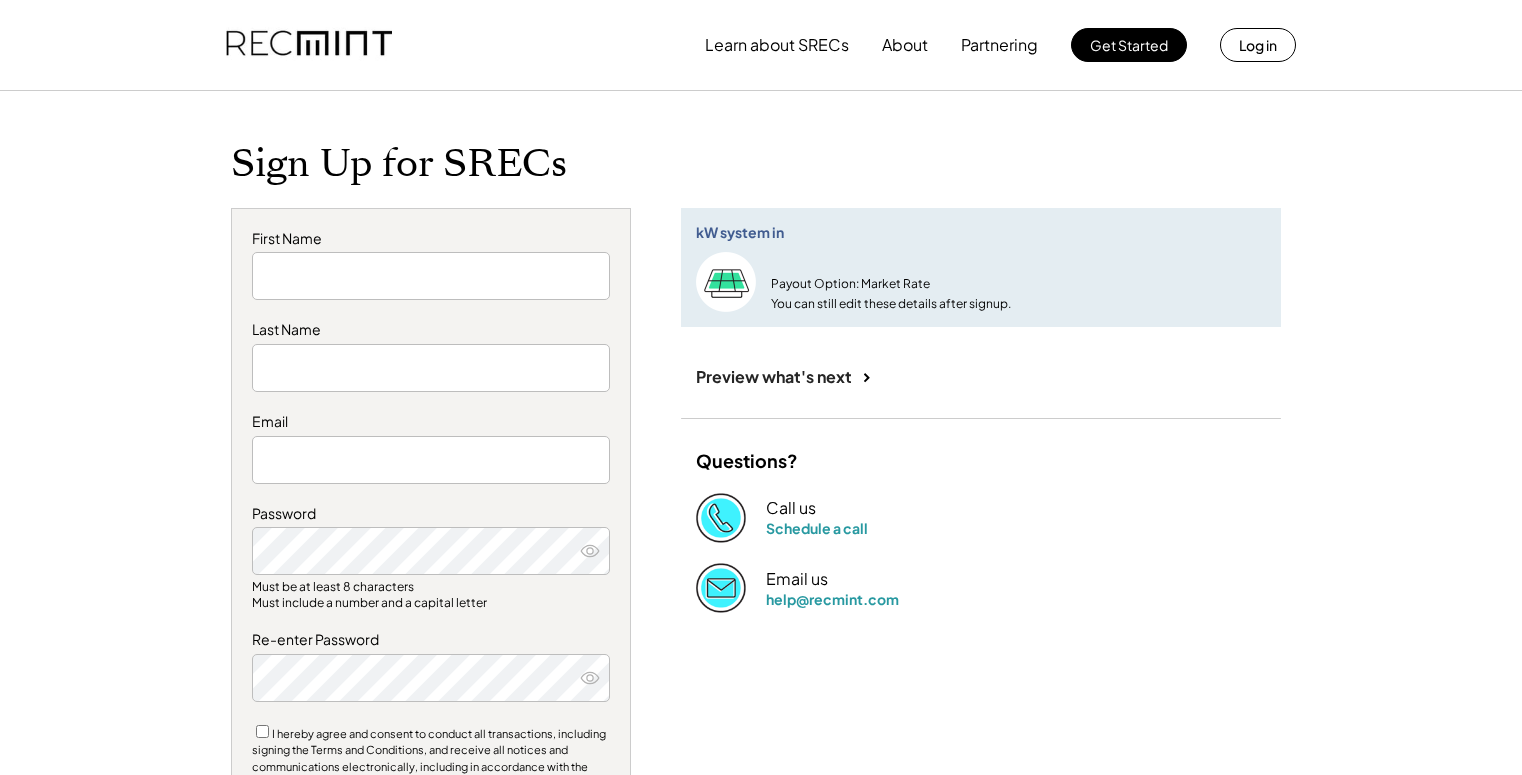scroll, scrollTop: 0, scrollLeft: 0, axis: both 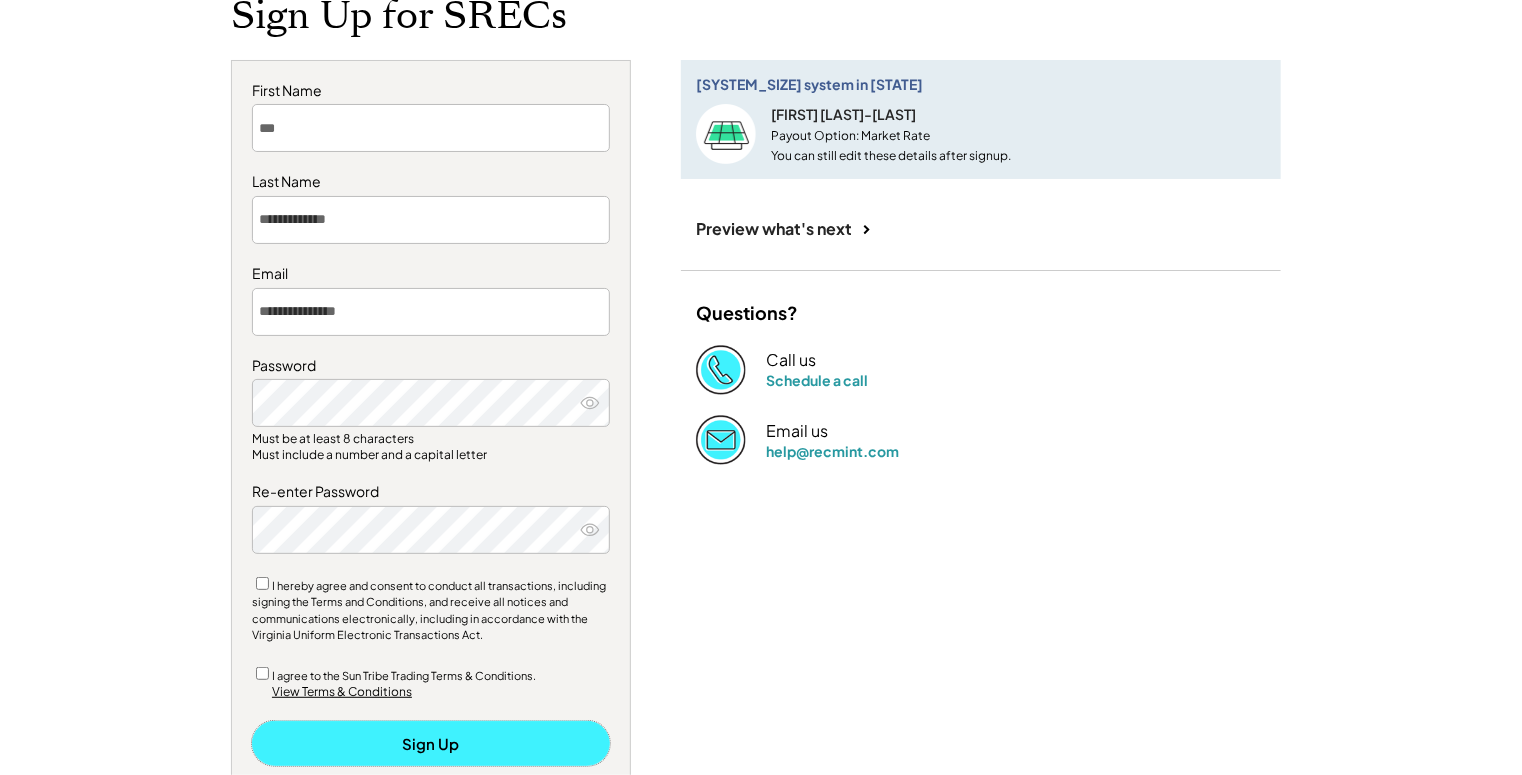 click on "Sign Up" at bounding box center [431, 743] 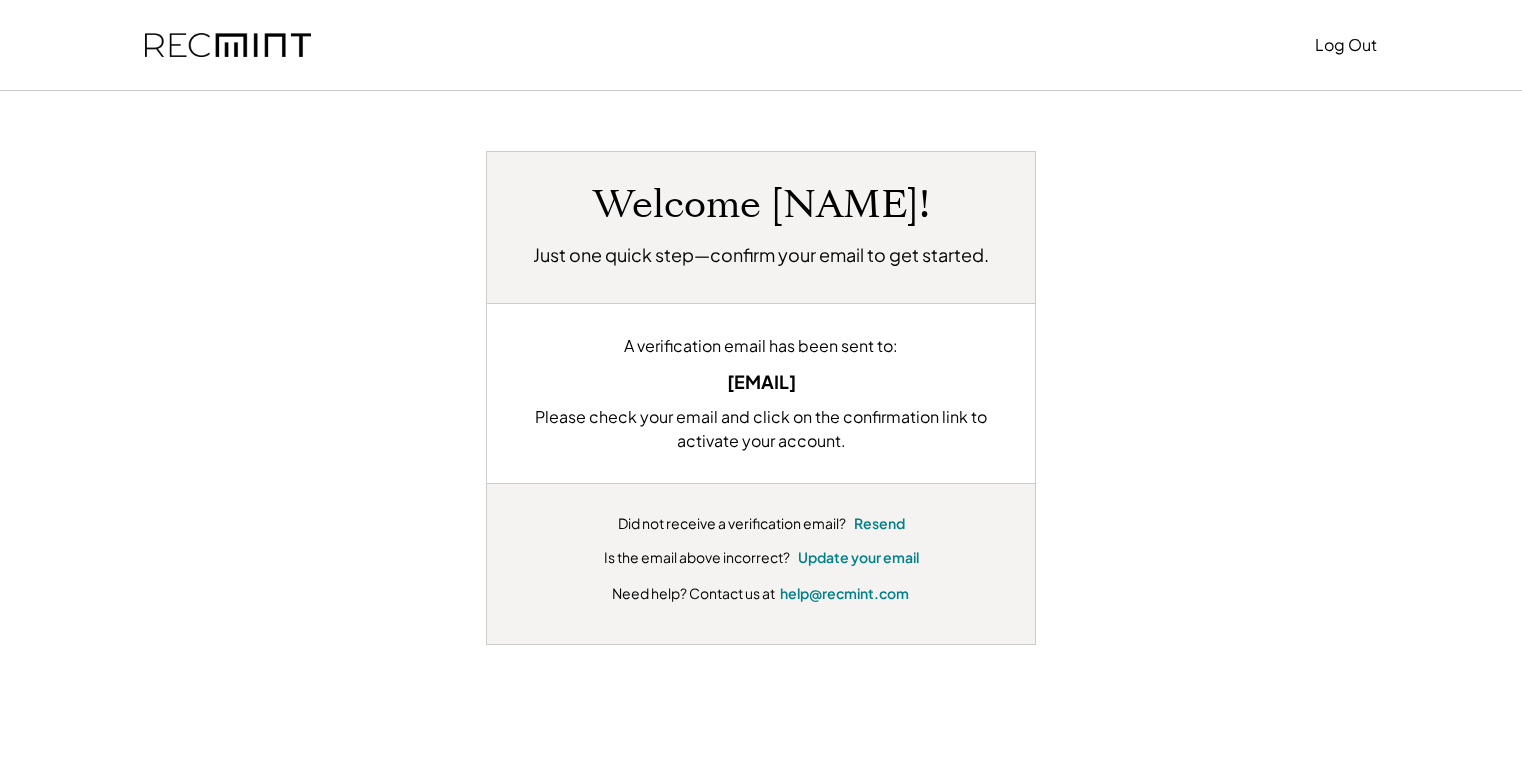 scroll, scrollTop: 0, scrollLeft: 0, axis: both 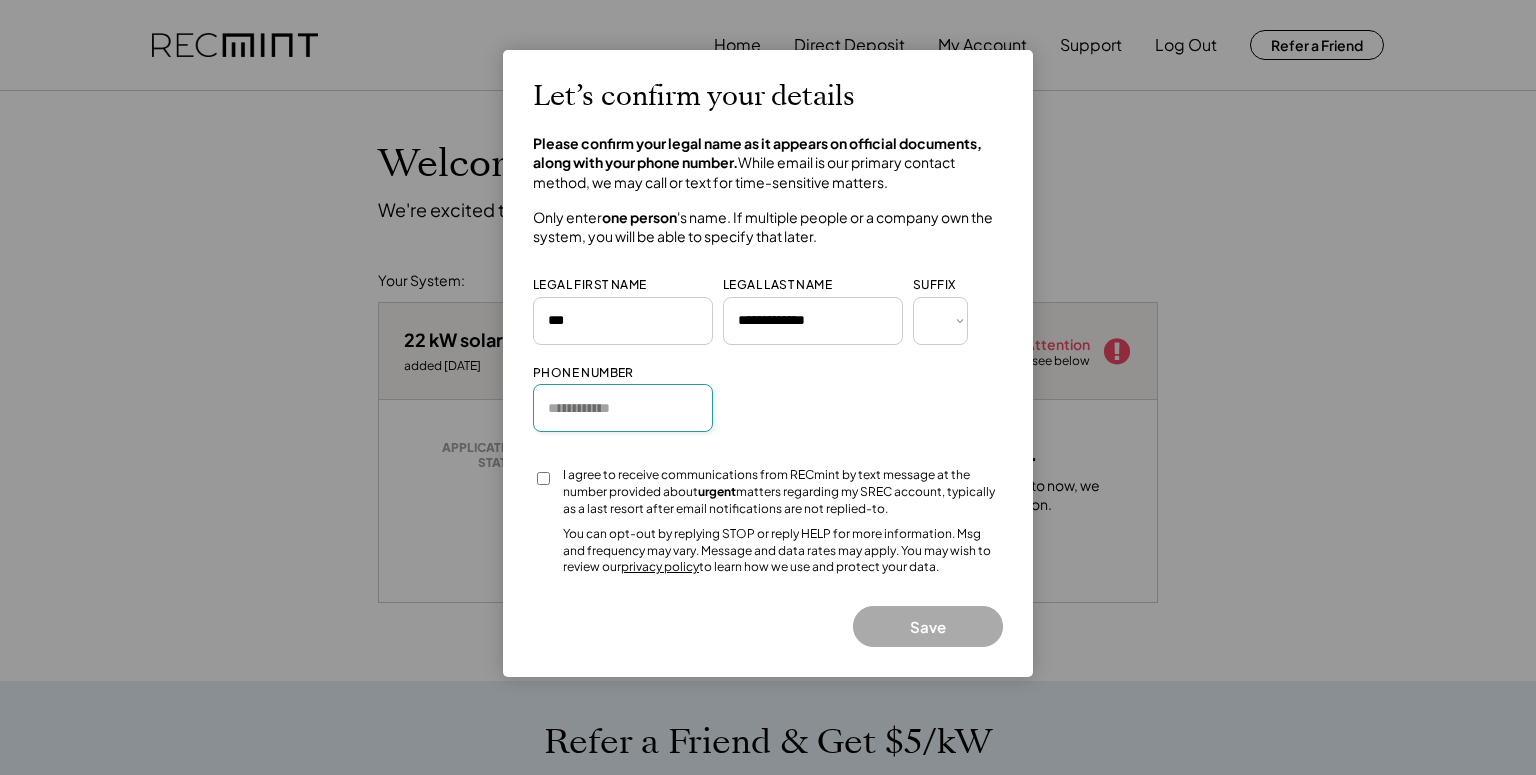 click at bounding box center [623, 408] 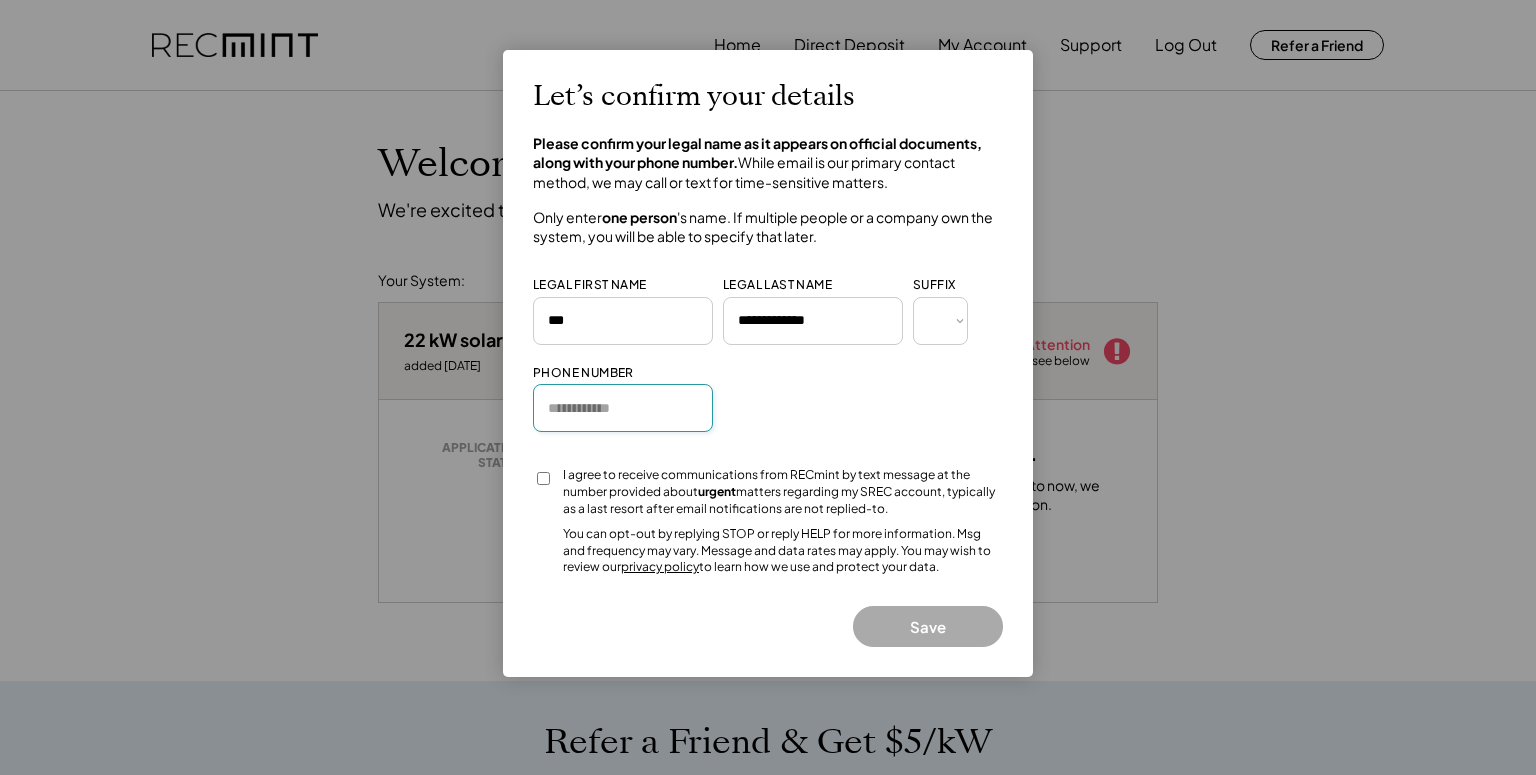click at bounding box center [623, 408] 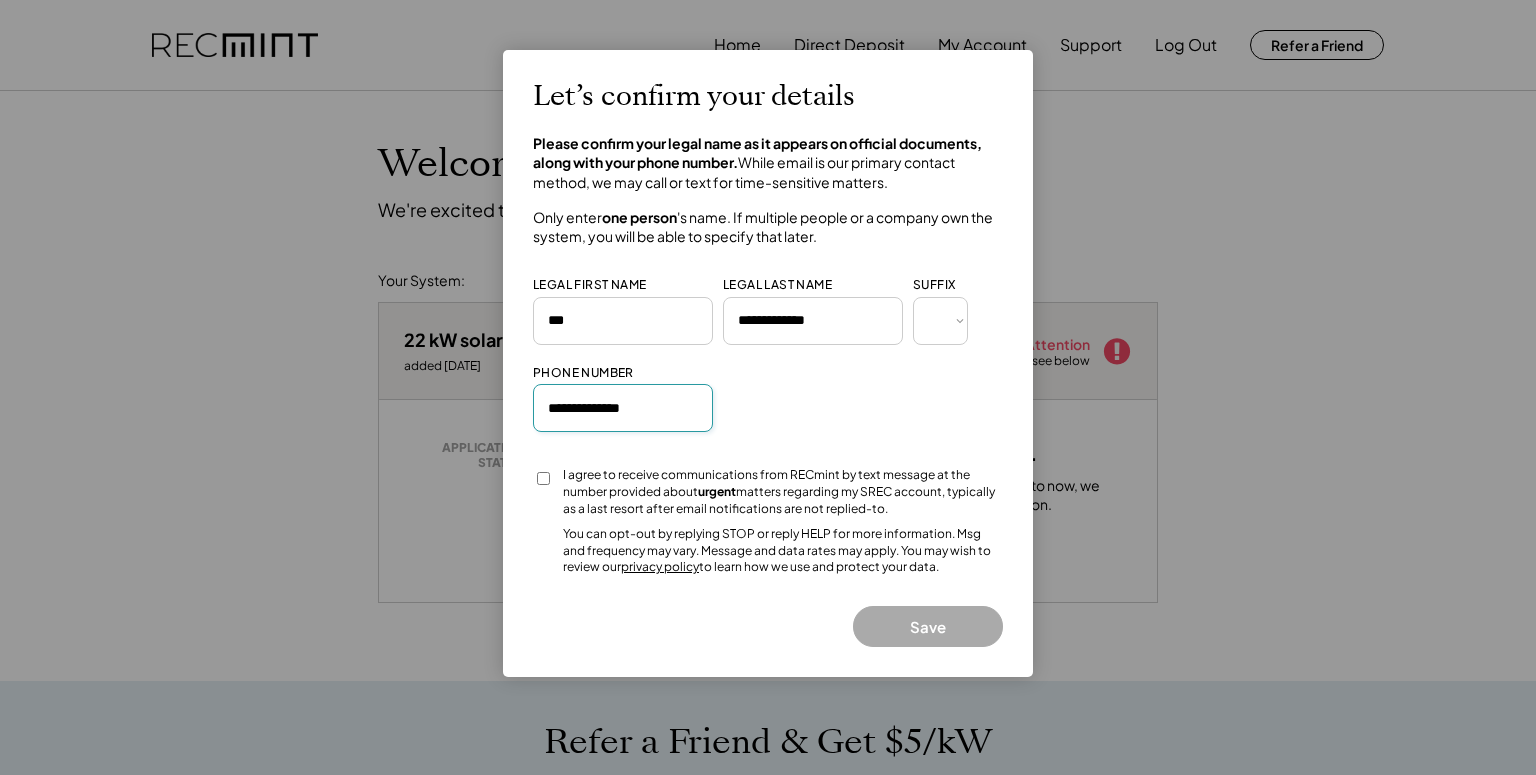type on "**********" 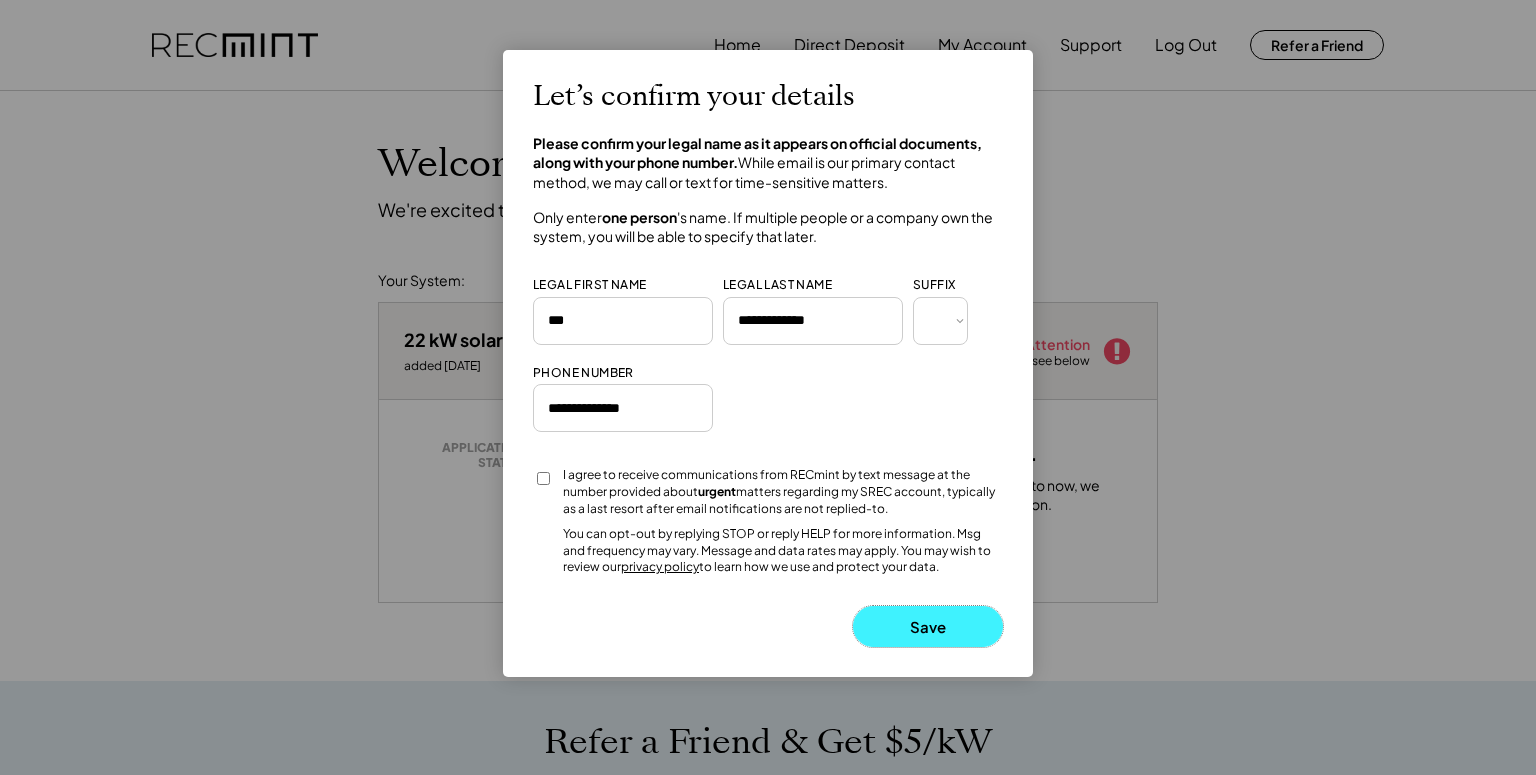 click on "Save" at bounding box center [928, 626] 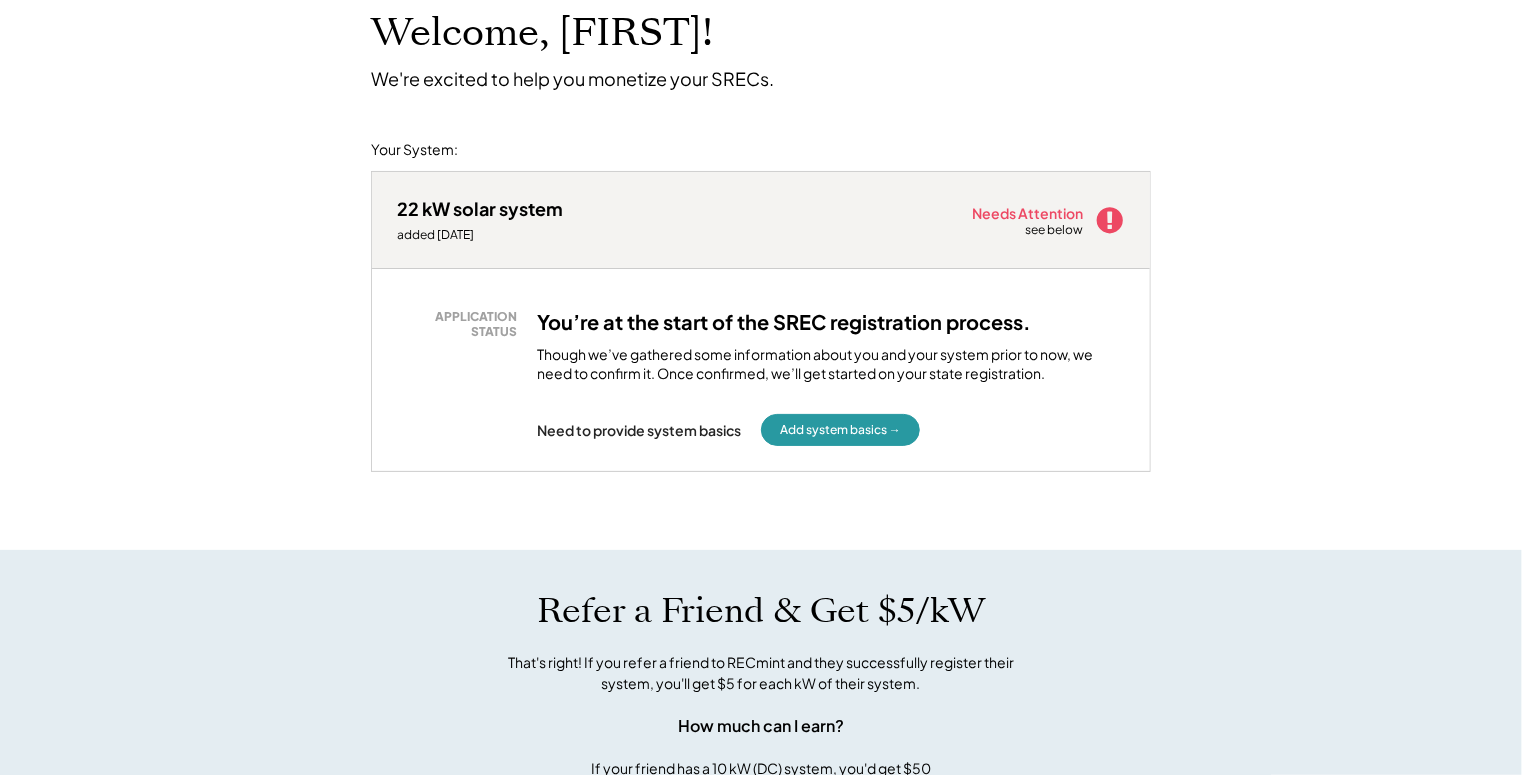 scroll, scrollTop: 124, scrollLeft: 0, axis: vertical 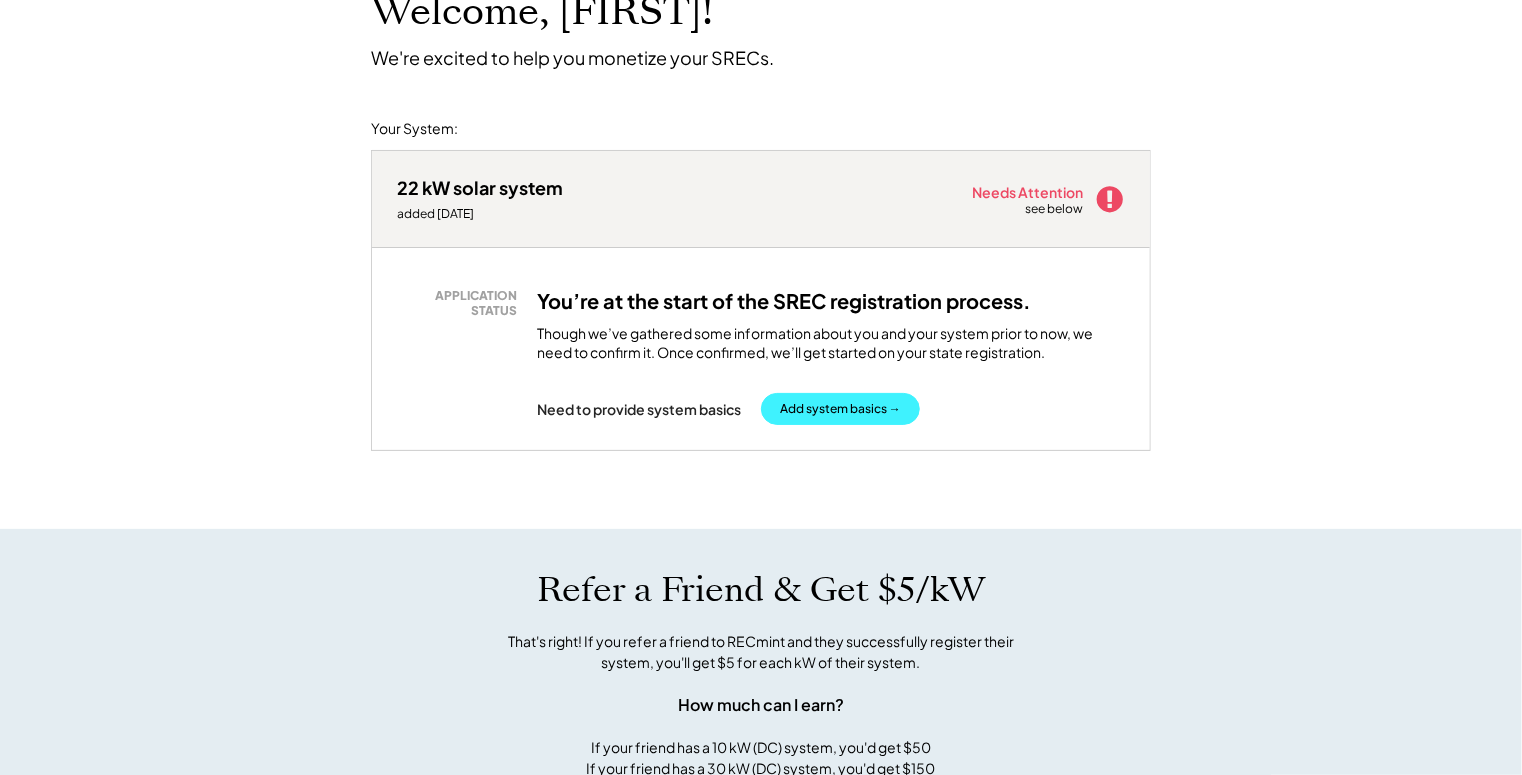click on "Add system basics →" at bounding box center [840, 409] 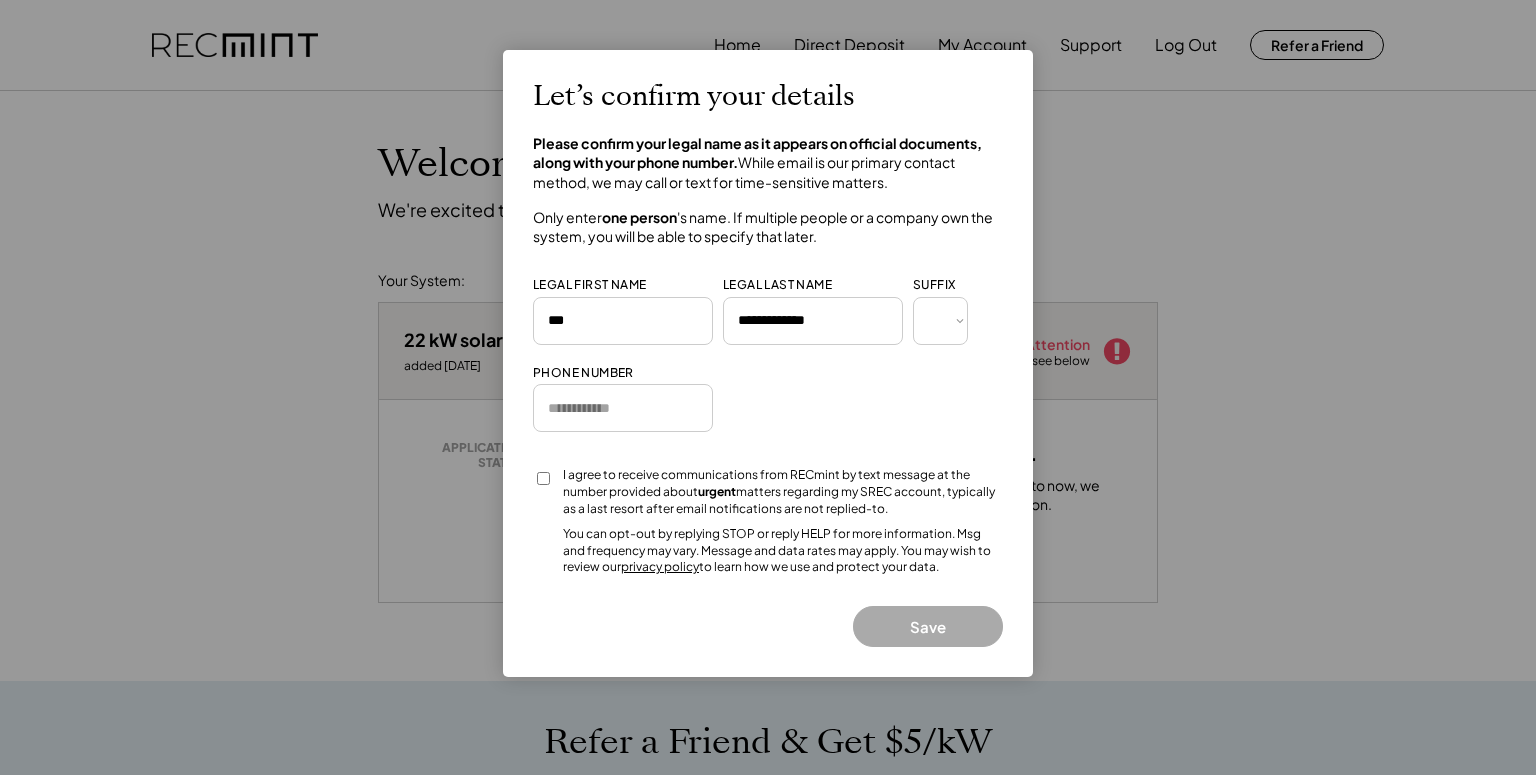 scroll, scrollTop: 0, scrollLeft: 0, axis: both 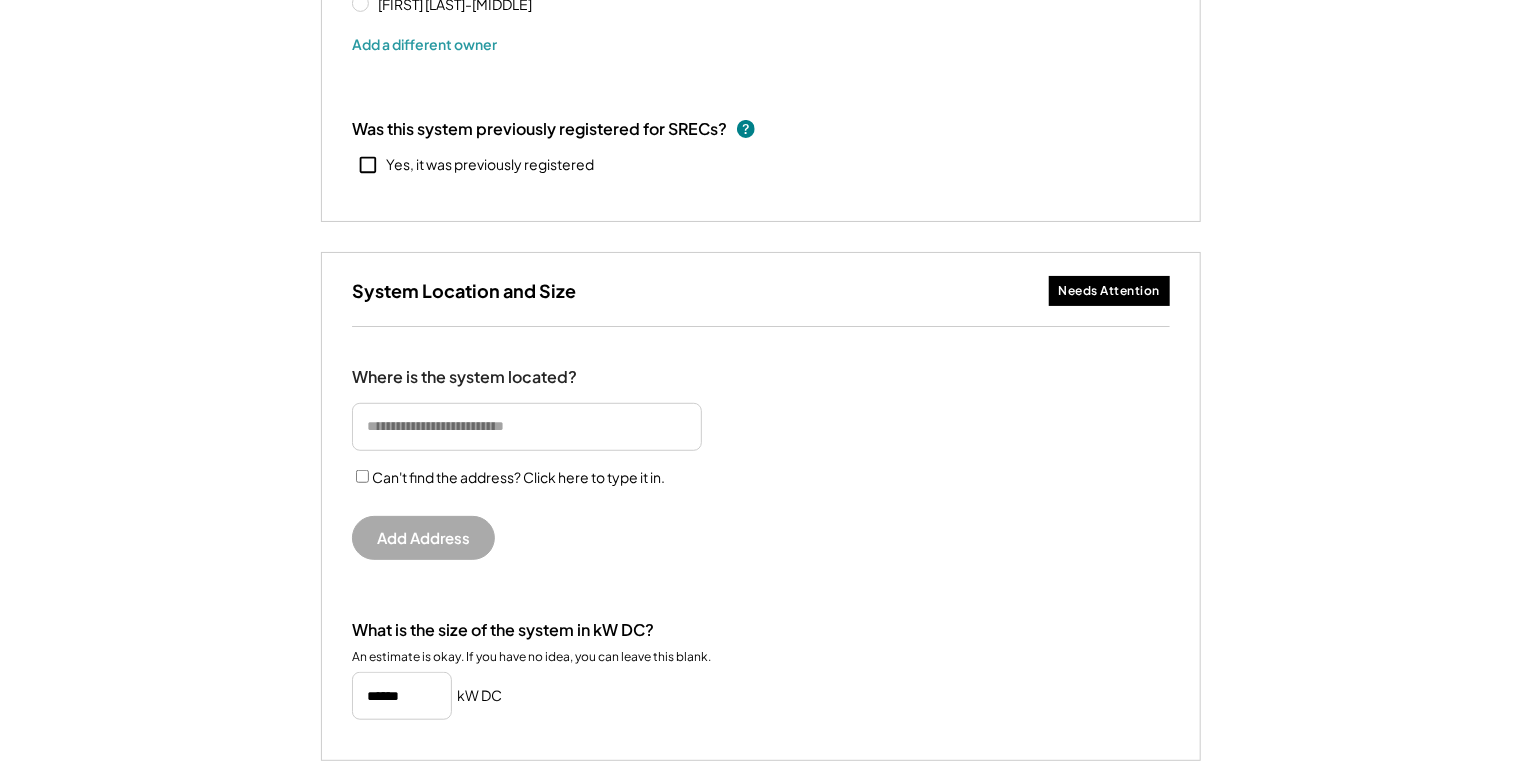 click at bounding box center (527, 427) 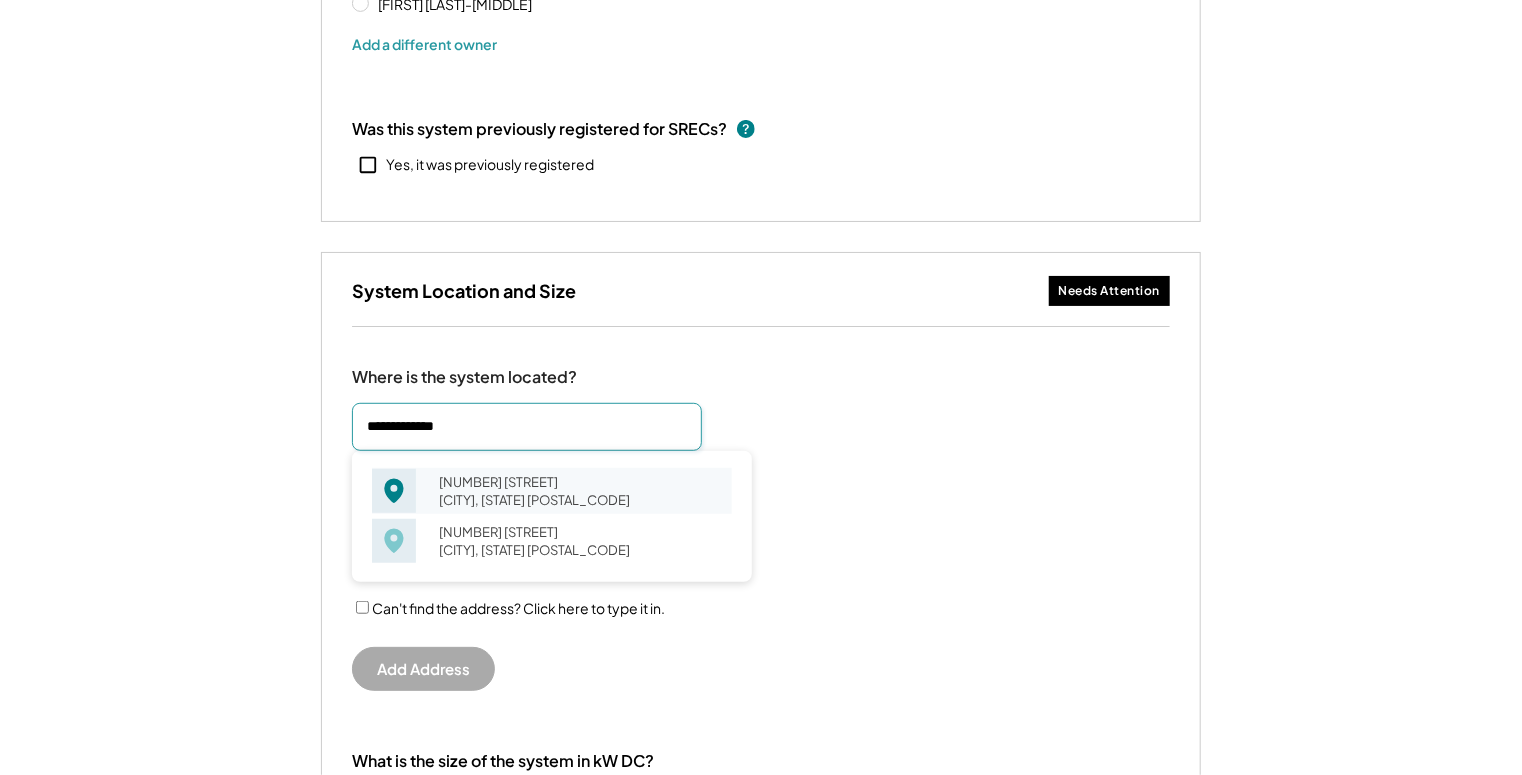 type on "**********" 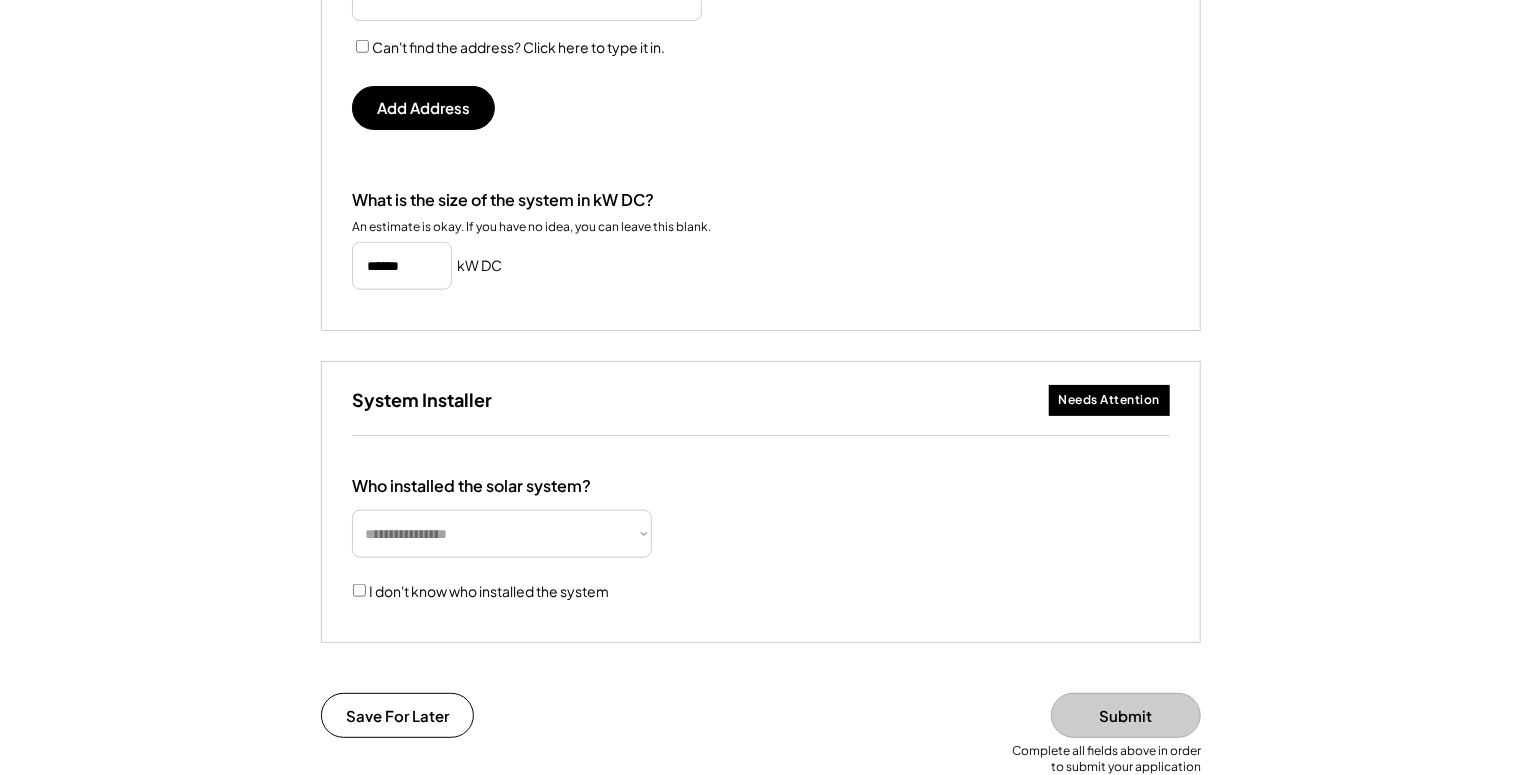 scroll, scrollTop: 870, scrollLeft: 0, axis: vertical 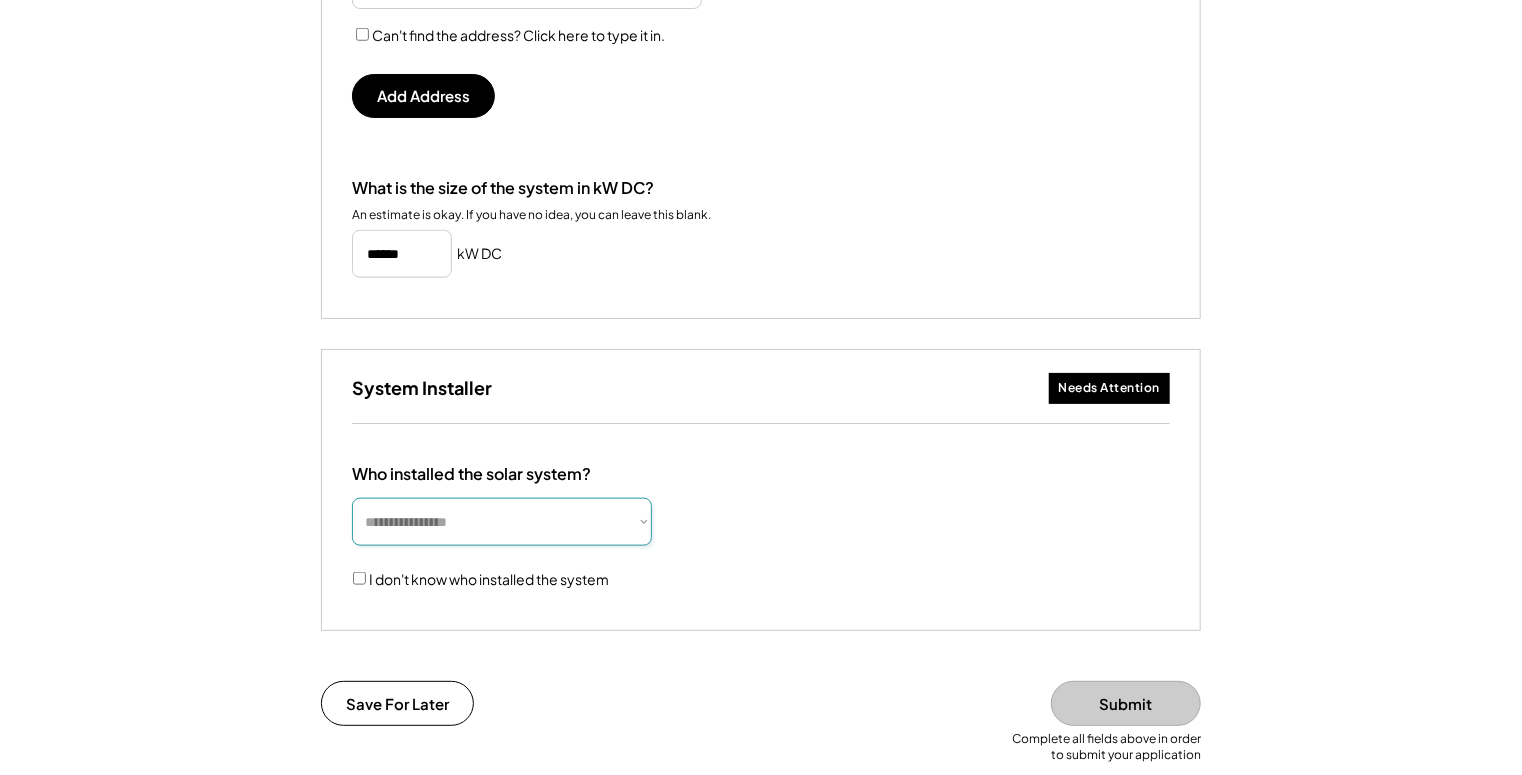 click on "**********" at bounding box center (502, 522) 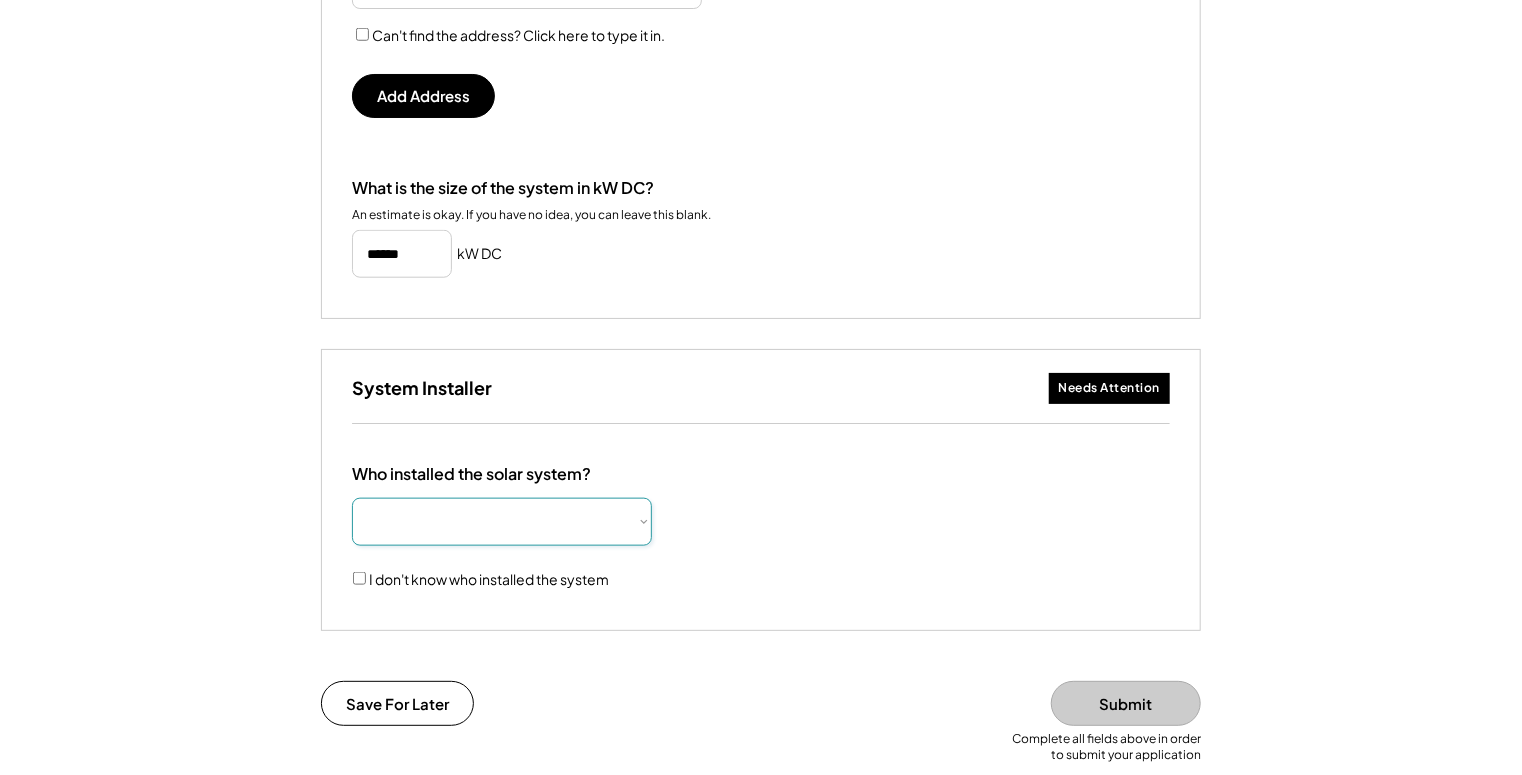 click on "**********" at bounding box center (502, 522) 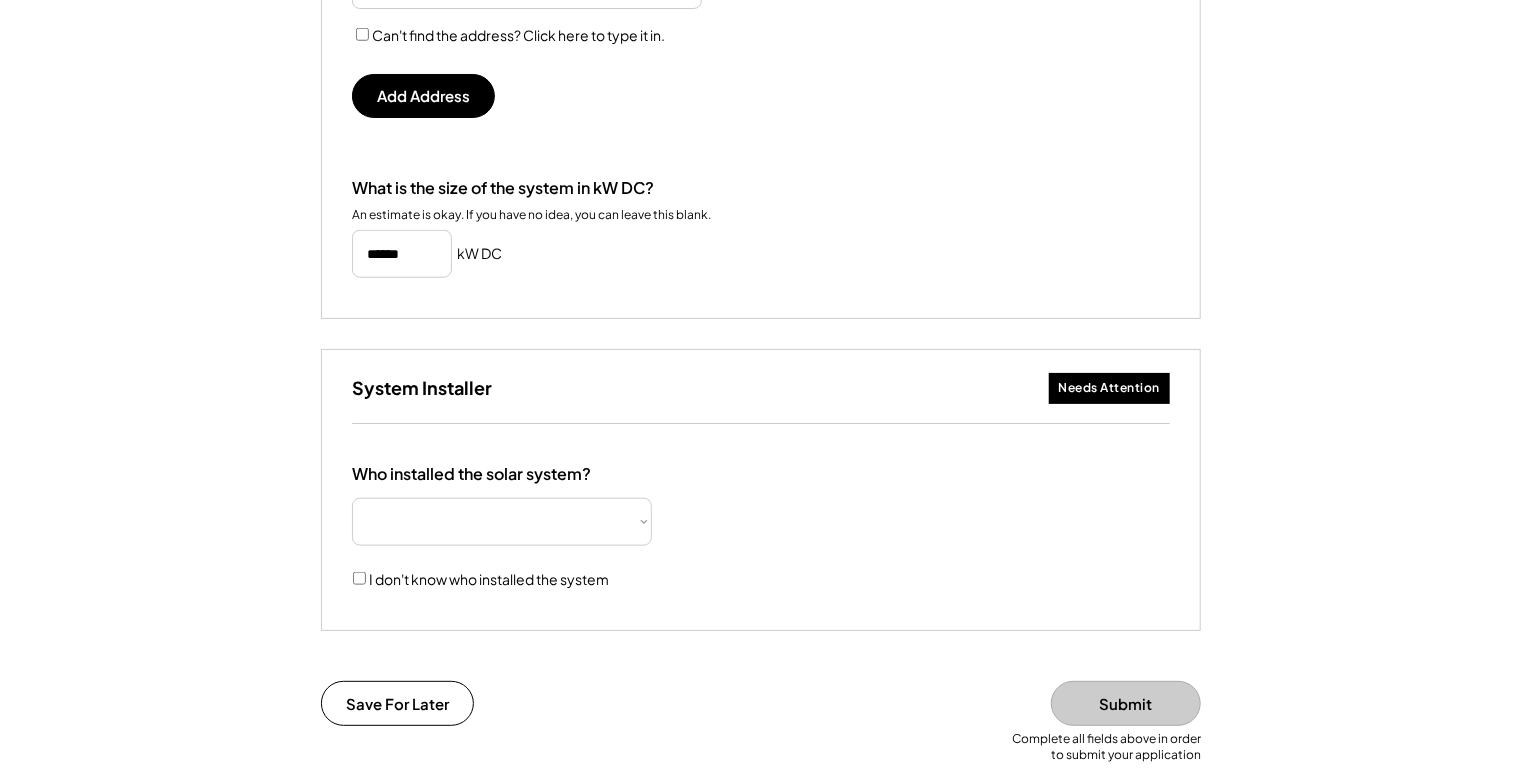 click on "**********" at bounding box center [761, 527] 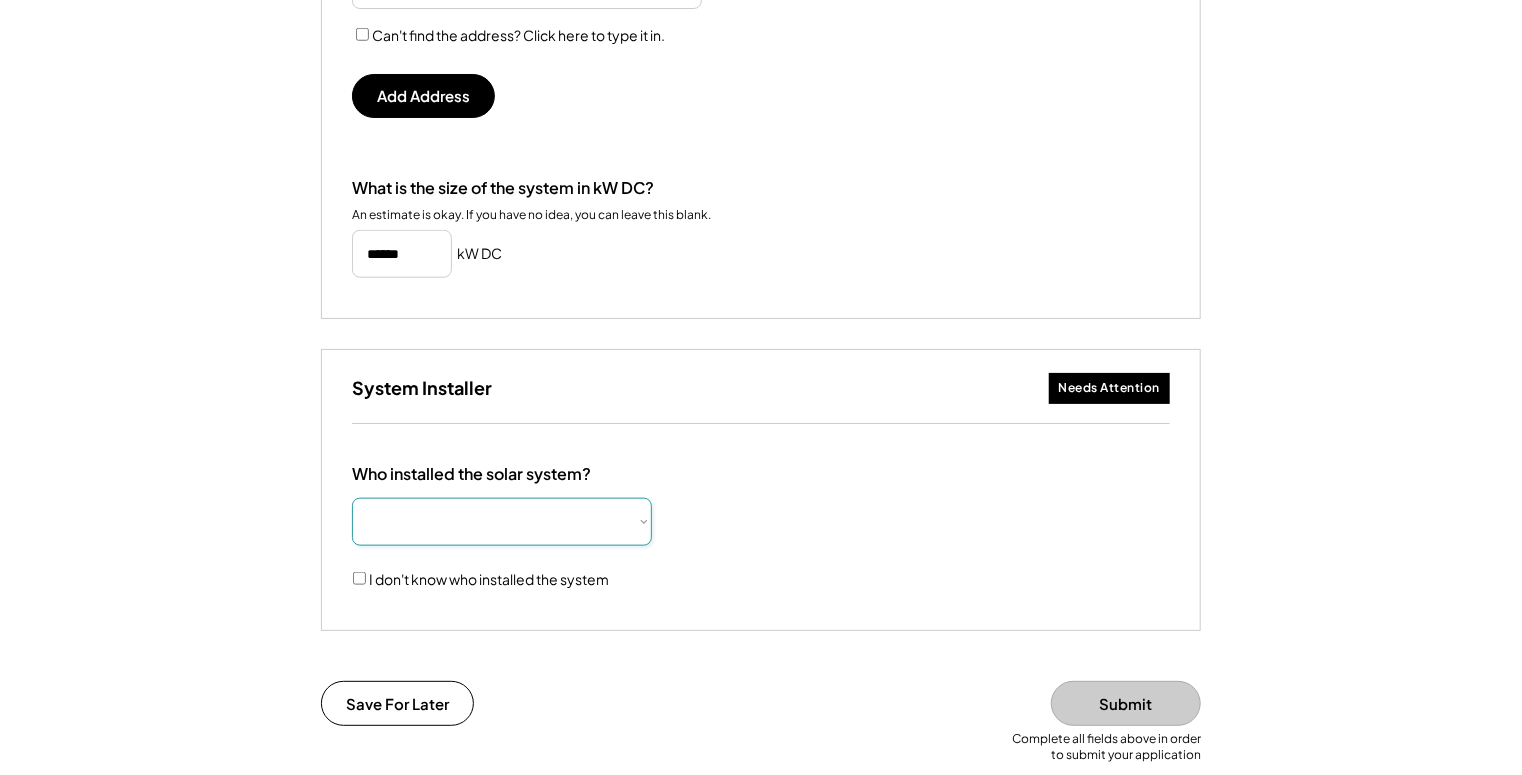 click on "**********" at bounding box center (502, 522) 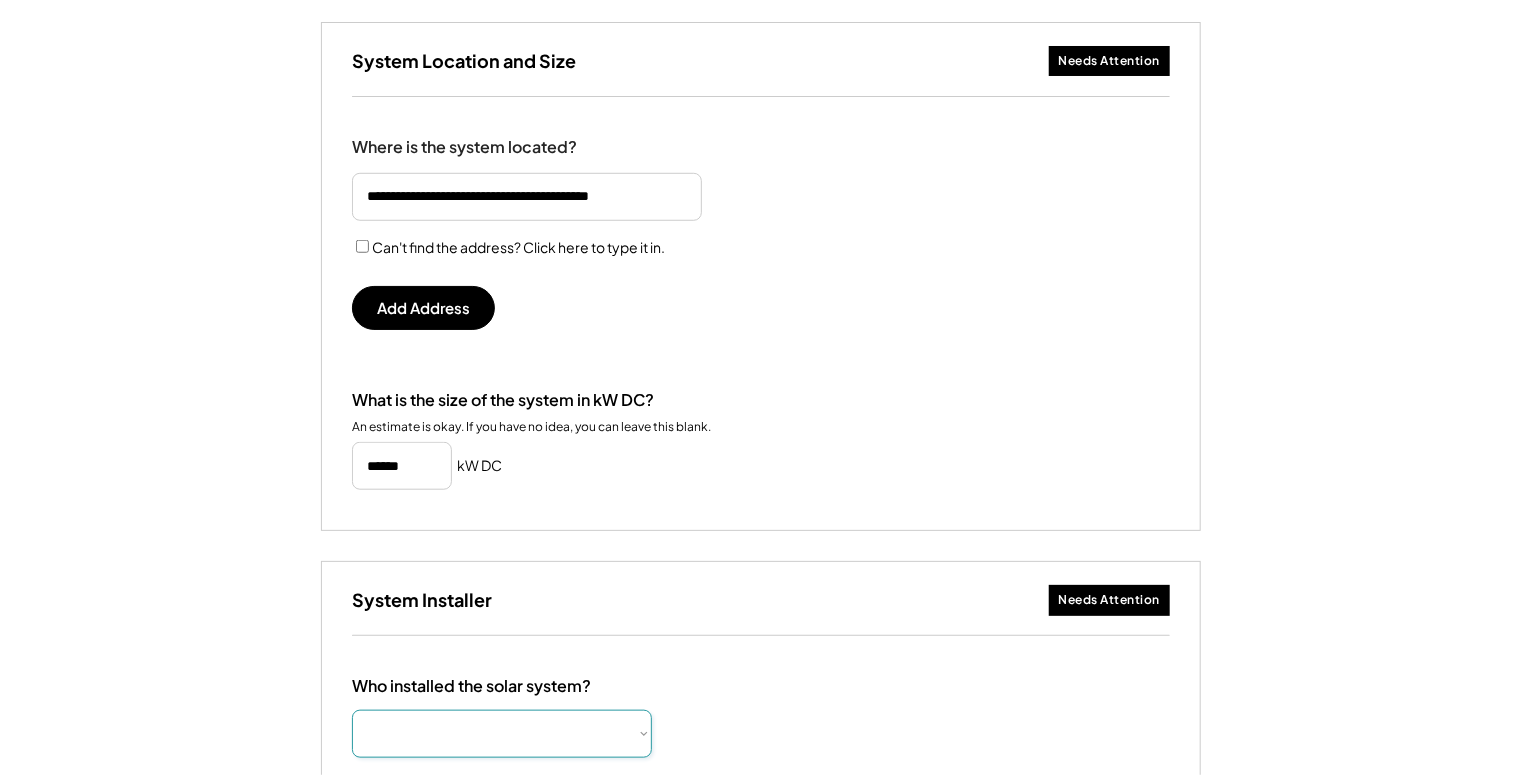 scroll, scrollTop: 668, scrollLeft: 0, axis: vertical 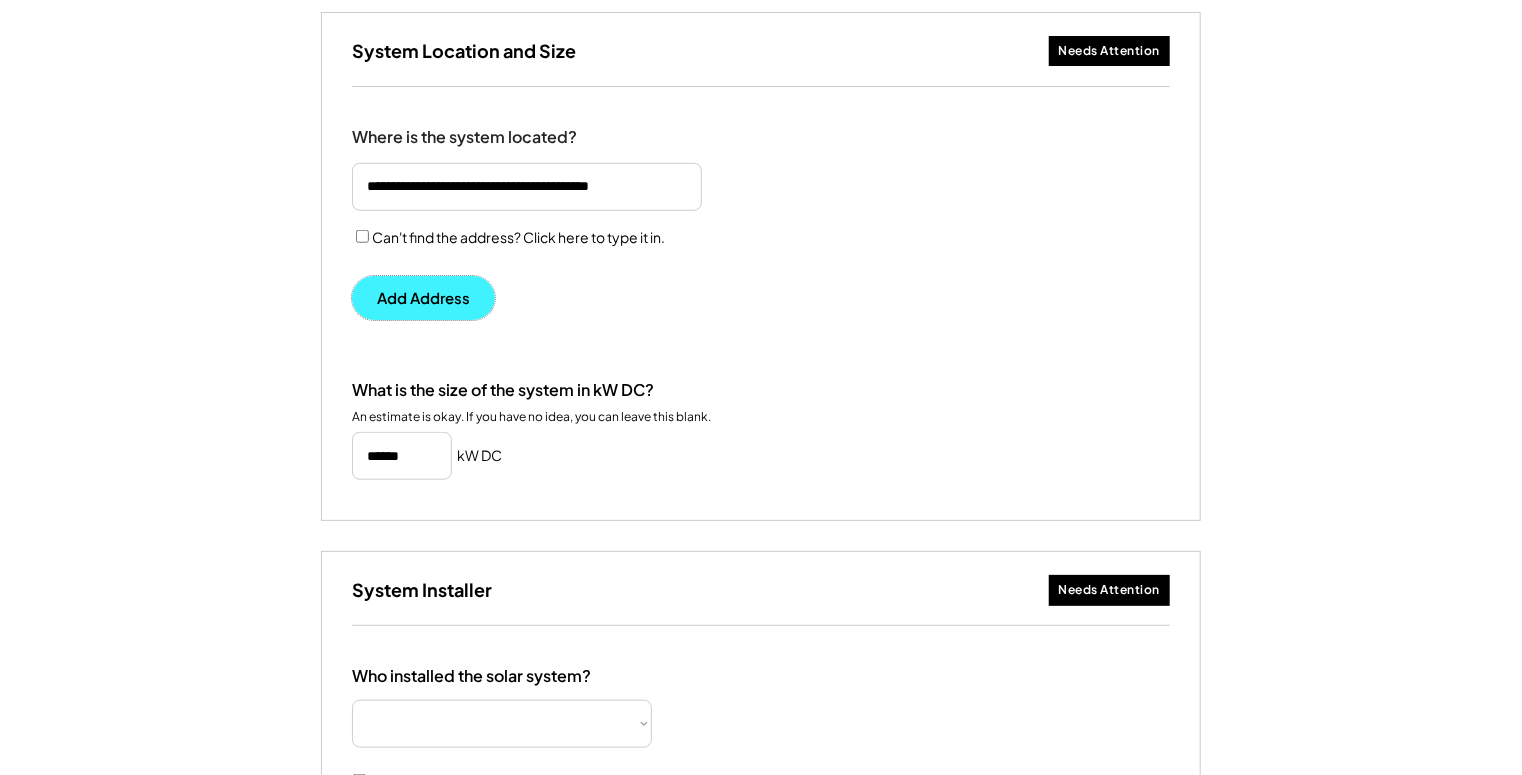 click on "Add Address" at bounding box center [423, 298] 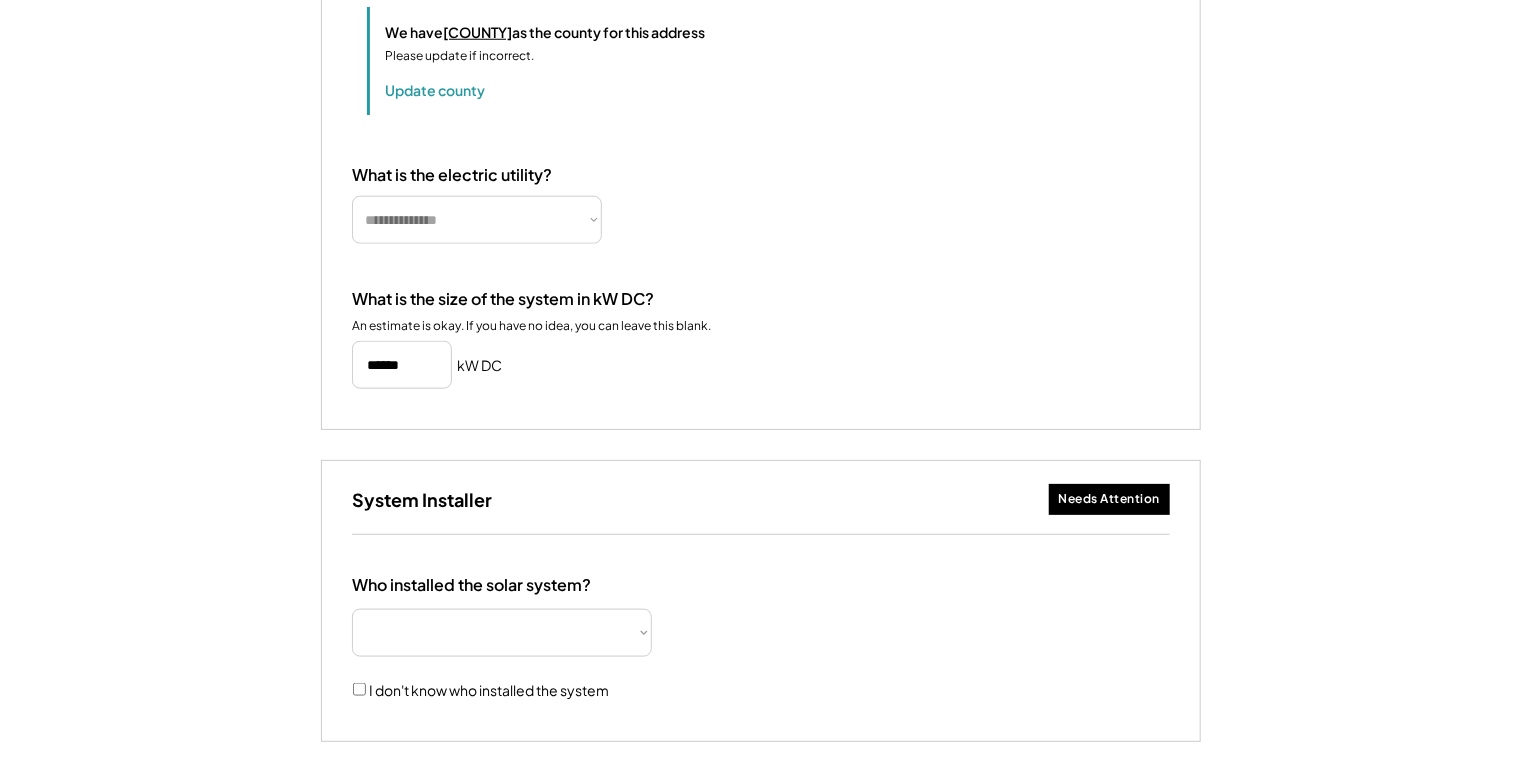 scroll, scrollTop: 932, scrollLeft: 0, axis: vertical 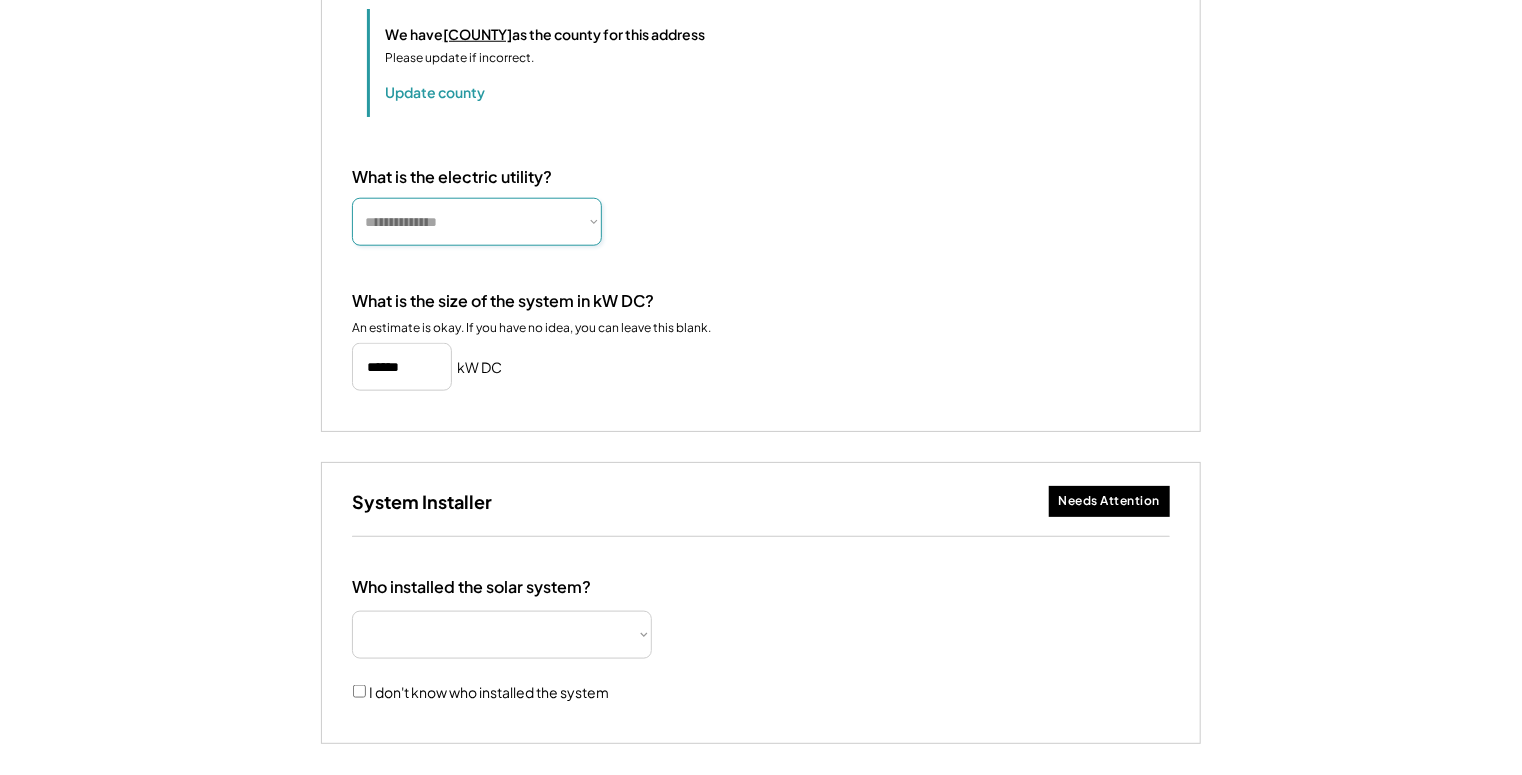 click on "**********" at bounding box center [477, 222] 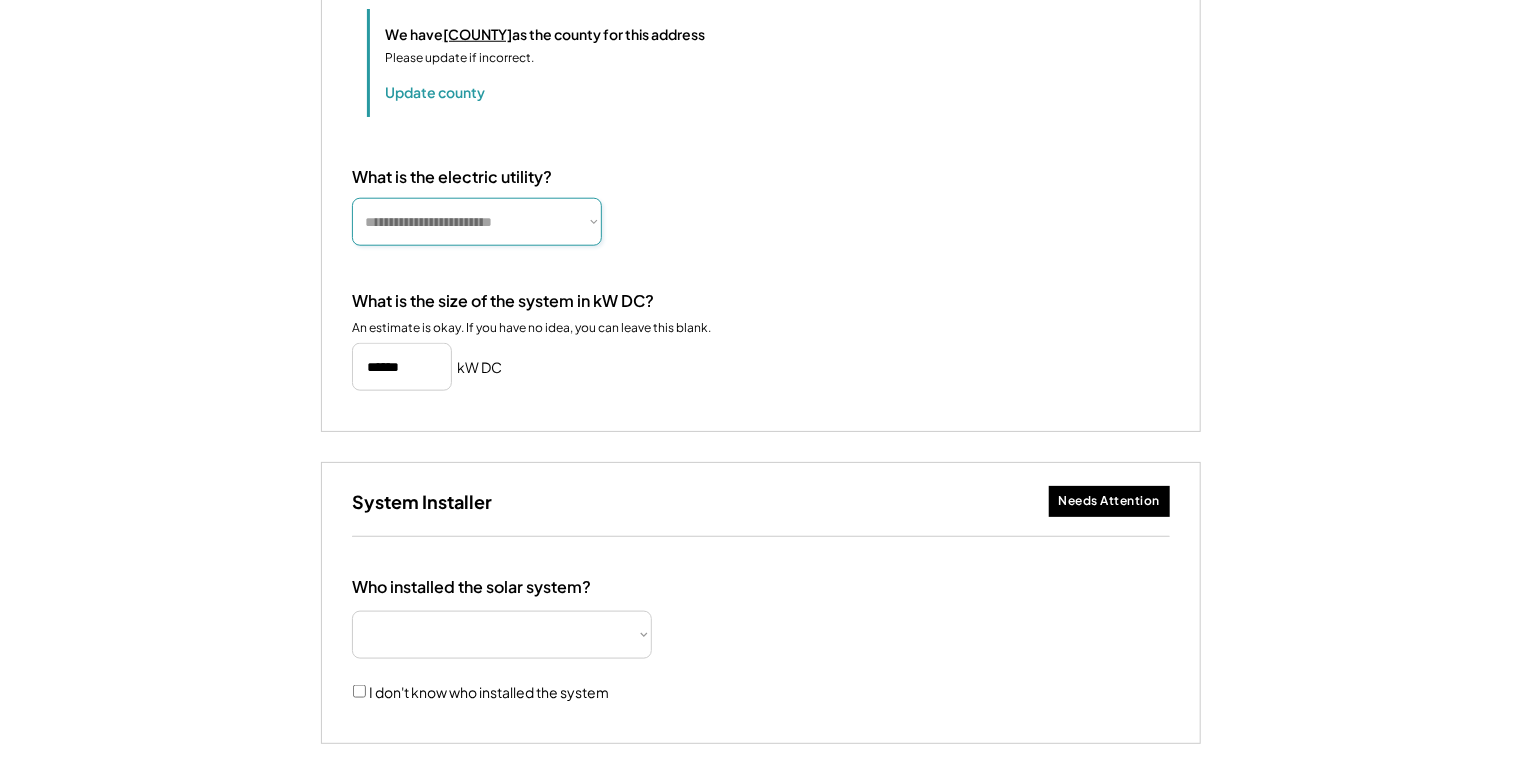 click on "**********" at bounding box center [477, 222] 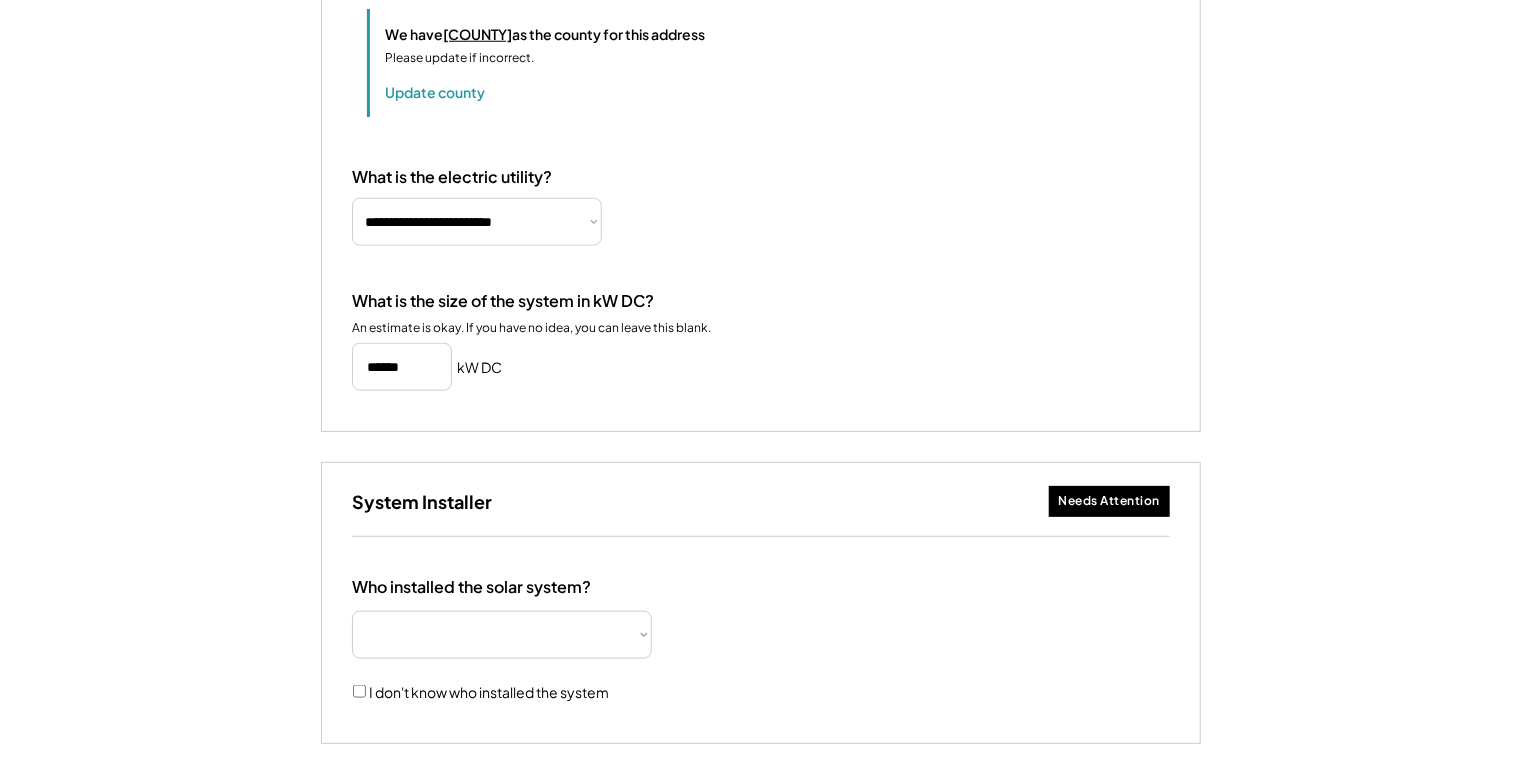 click on "**********" at bounding box center [477, 222] 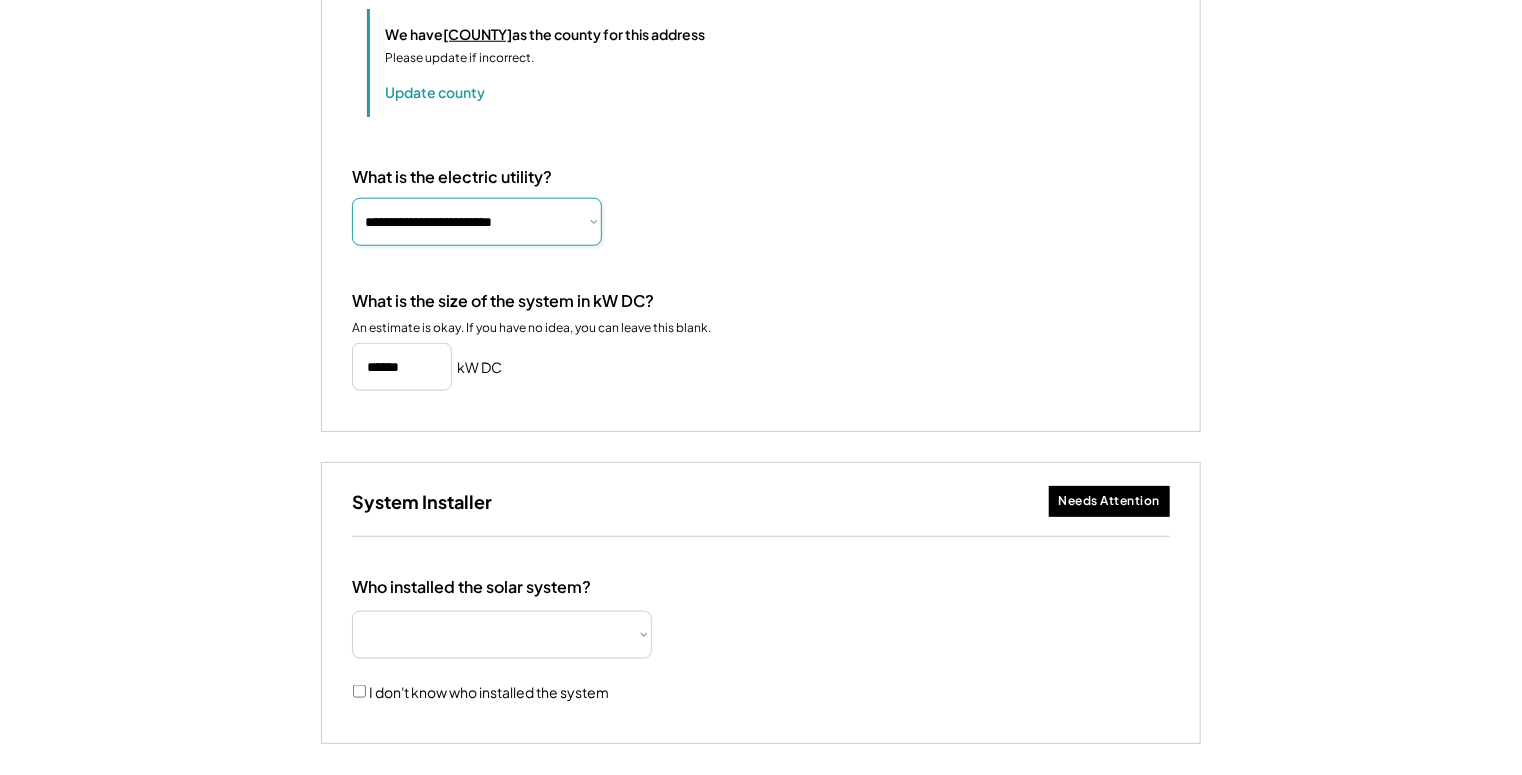 click on "**********" at bounding box center (477, 222) 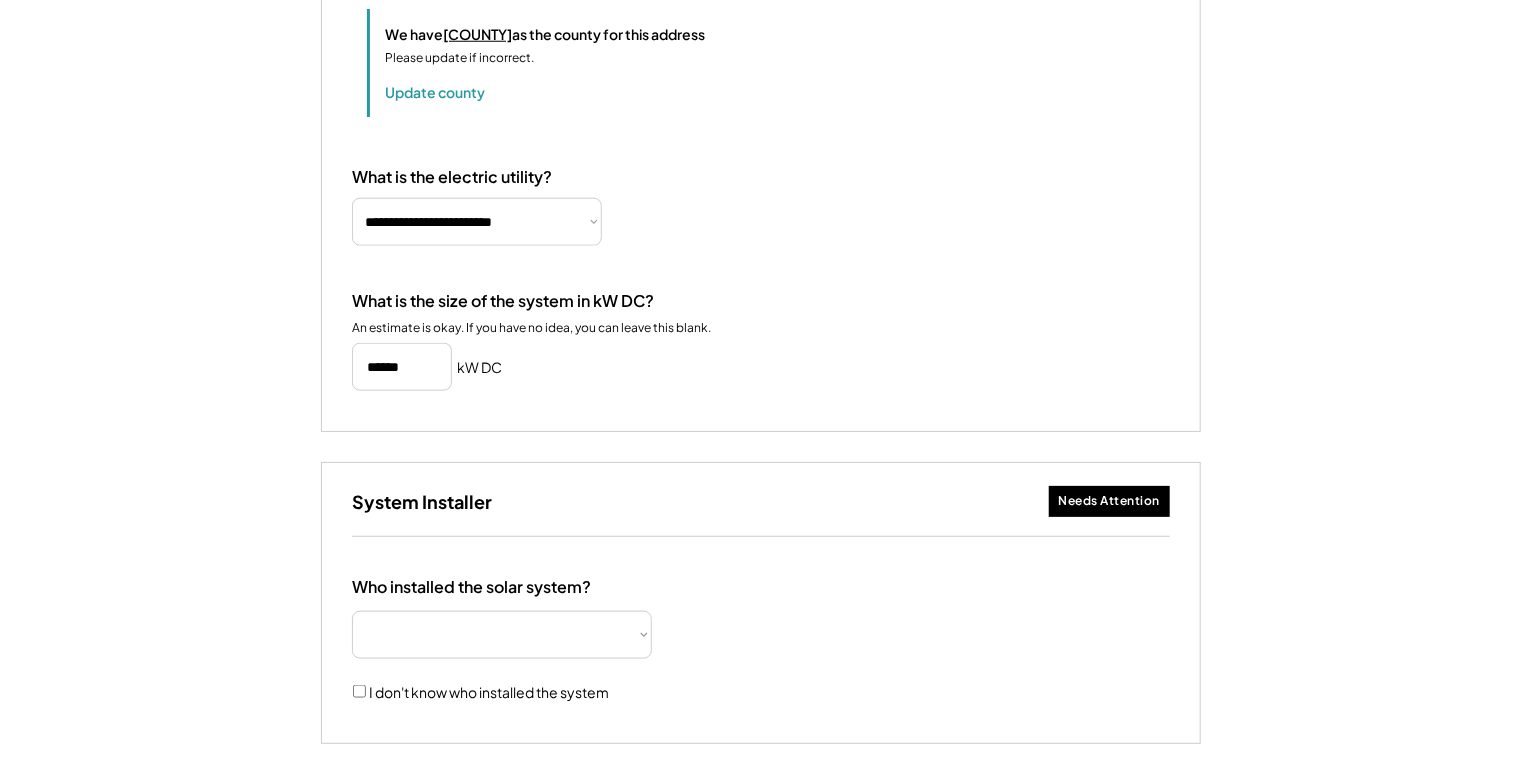 click on "What is the size of the system in kW DC? An estimate is okay. If you have no idea, you can leave this blank. kW DC" at bounding box center (761, 341) 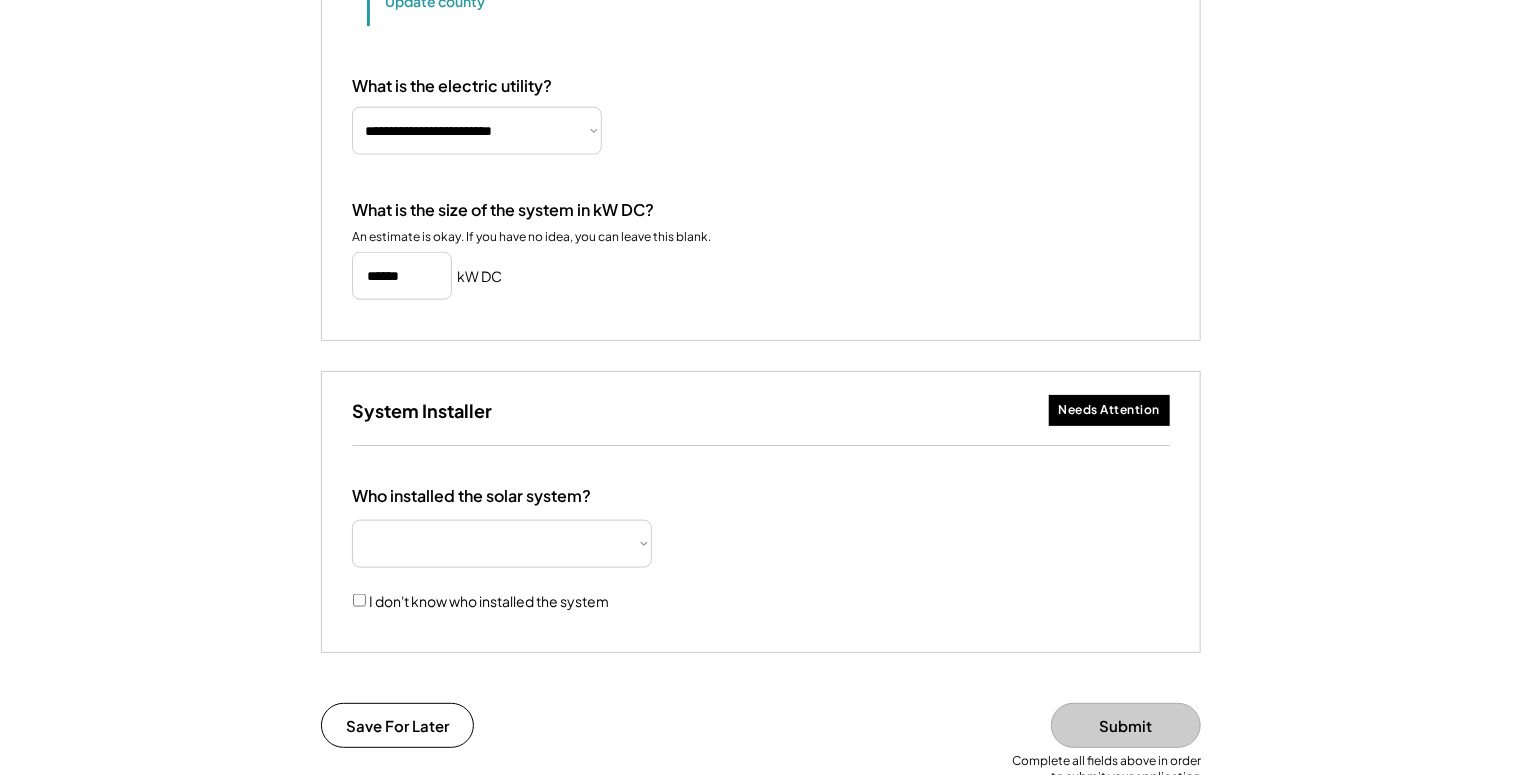 scroll, scrollTop: 1079, scrollLeft: 0, axis: vertical 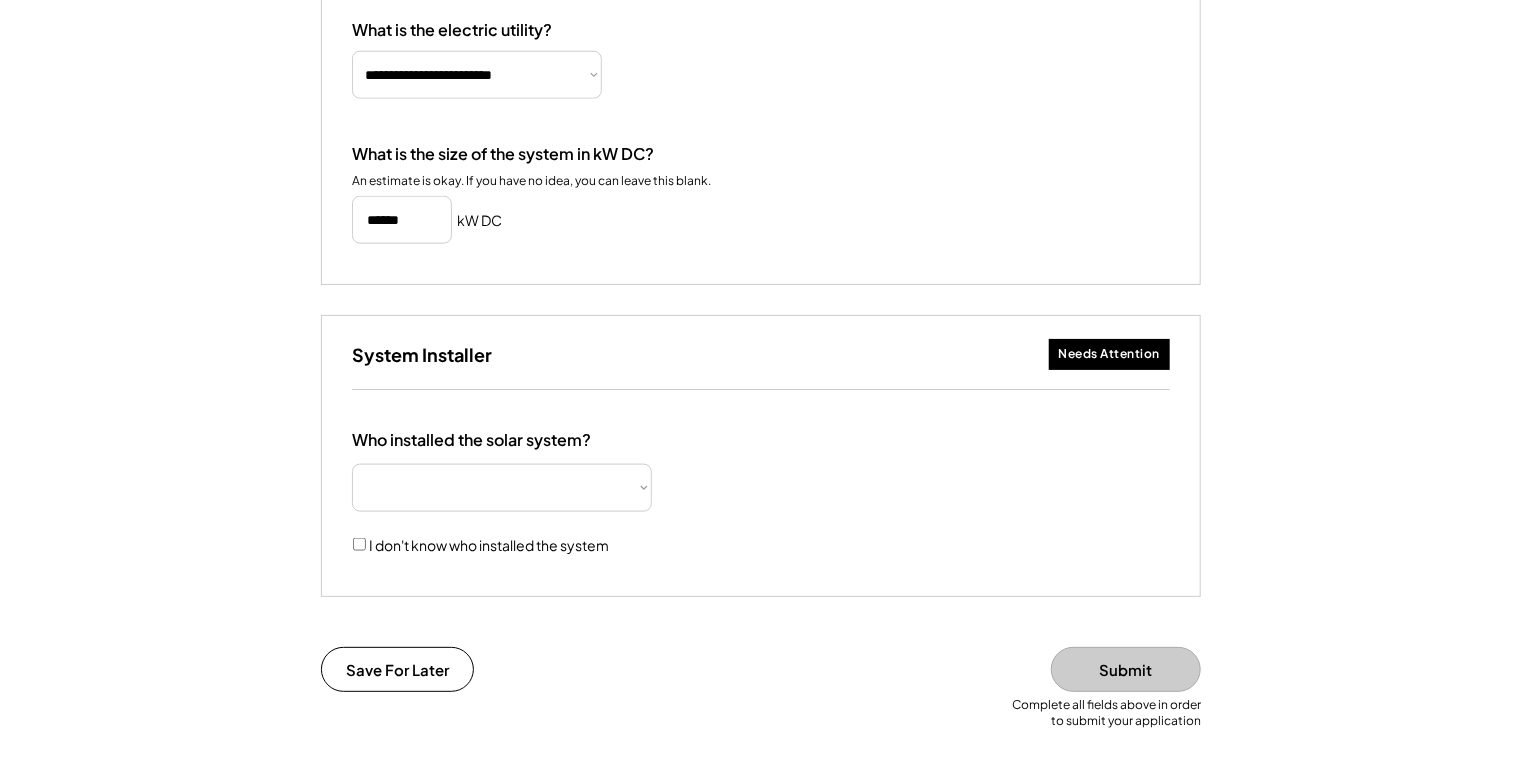 click on "**********" at bounding box center (502, 488) 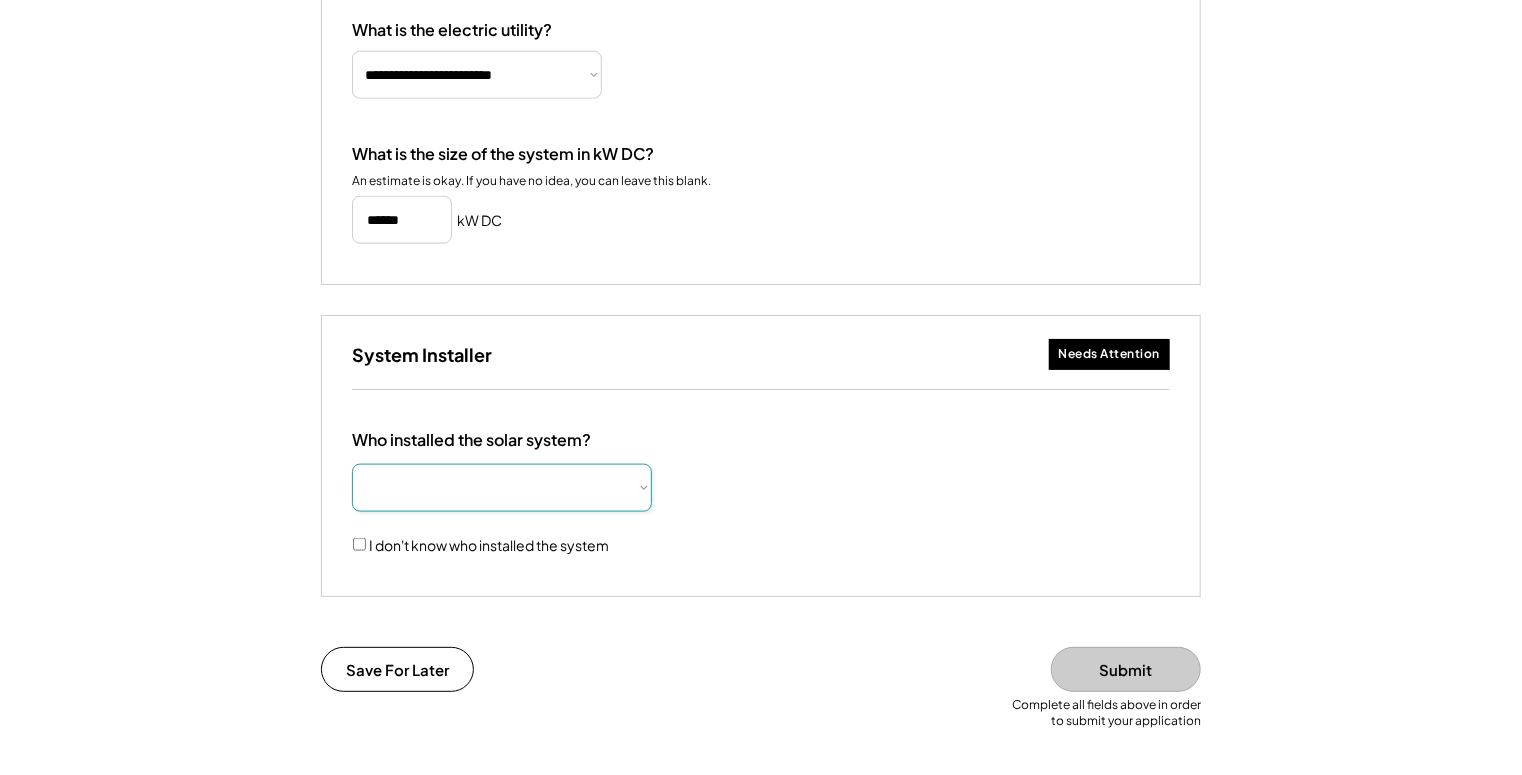click on "**********" at bounding box center [502, 488] 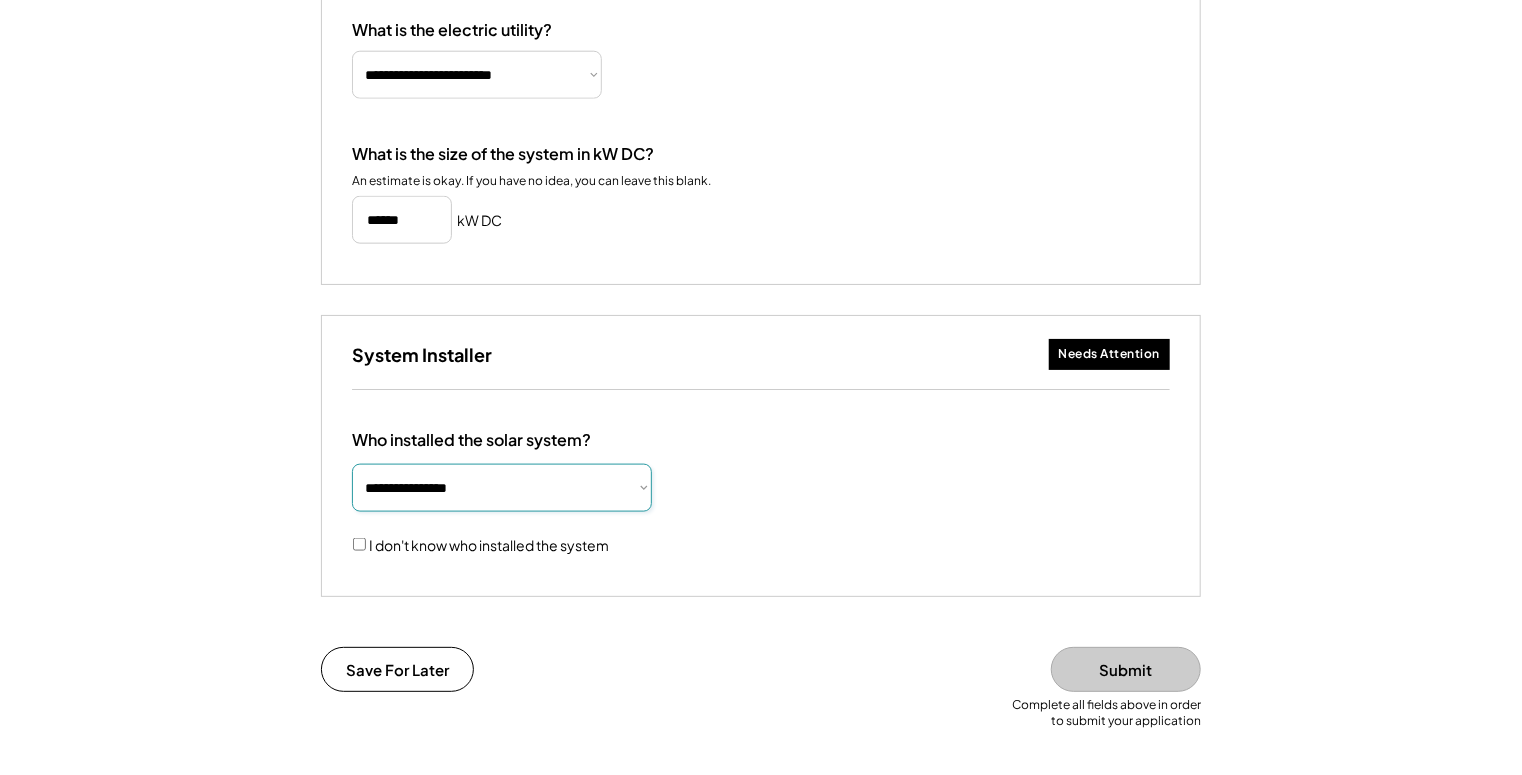 click on "**********" at bounding box center (502, 488) 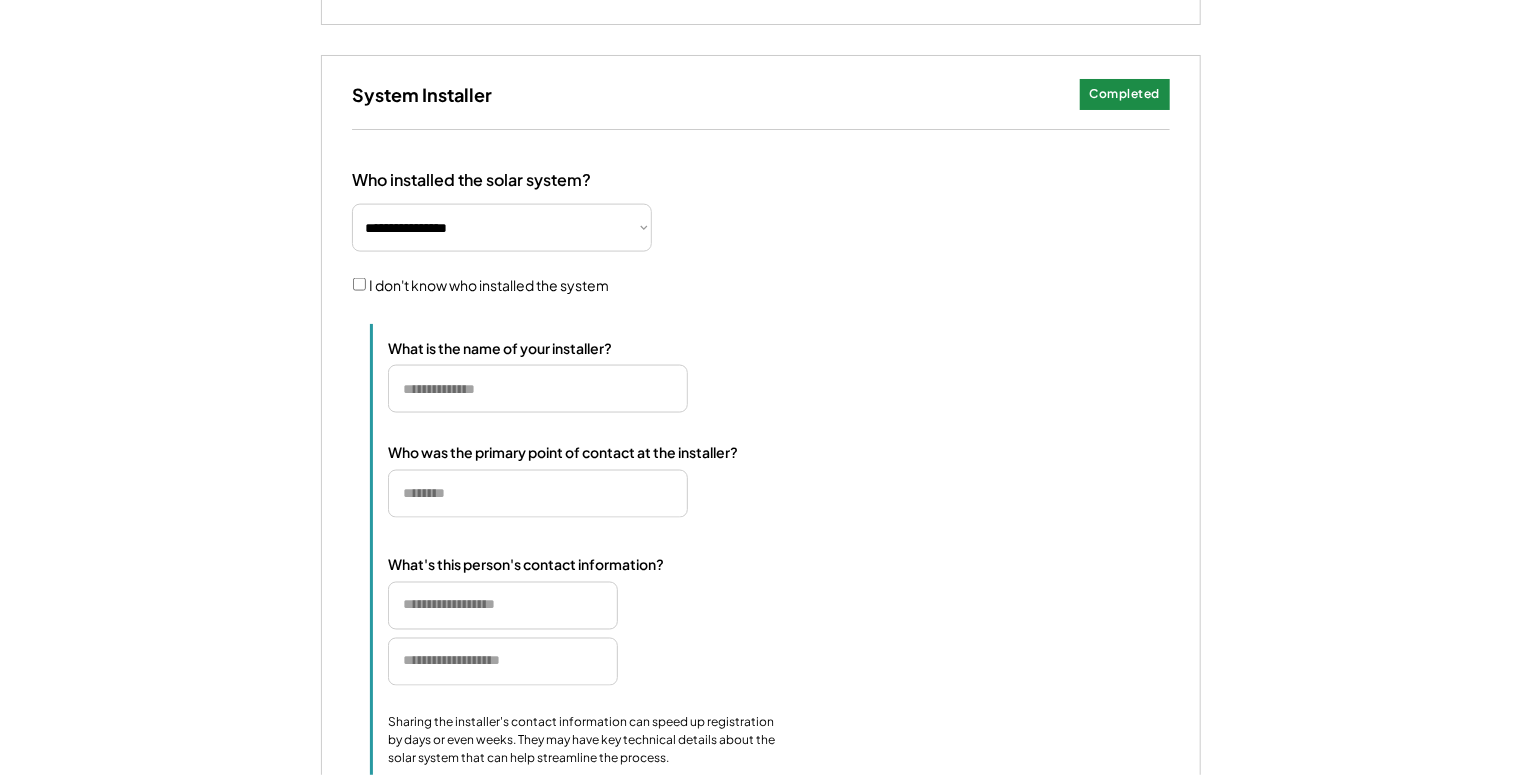 scroll, scrollTop: 1409, scrollLeft: 0, axis: vertical 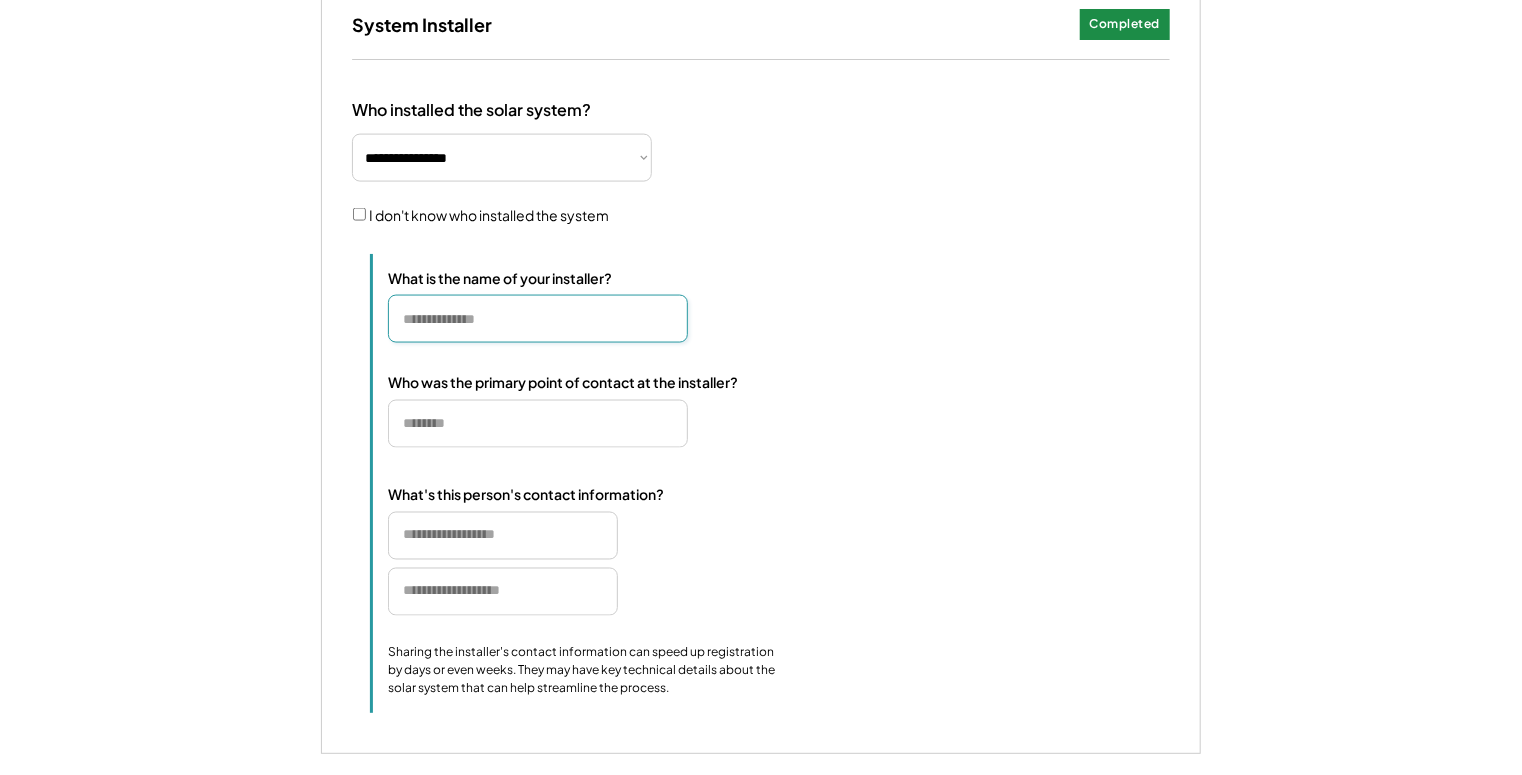 click at bounding box center [538, 319] 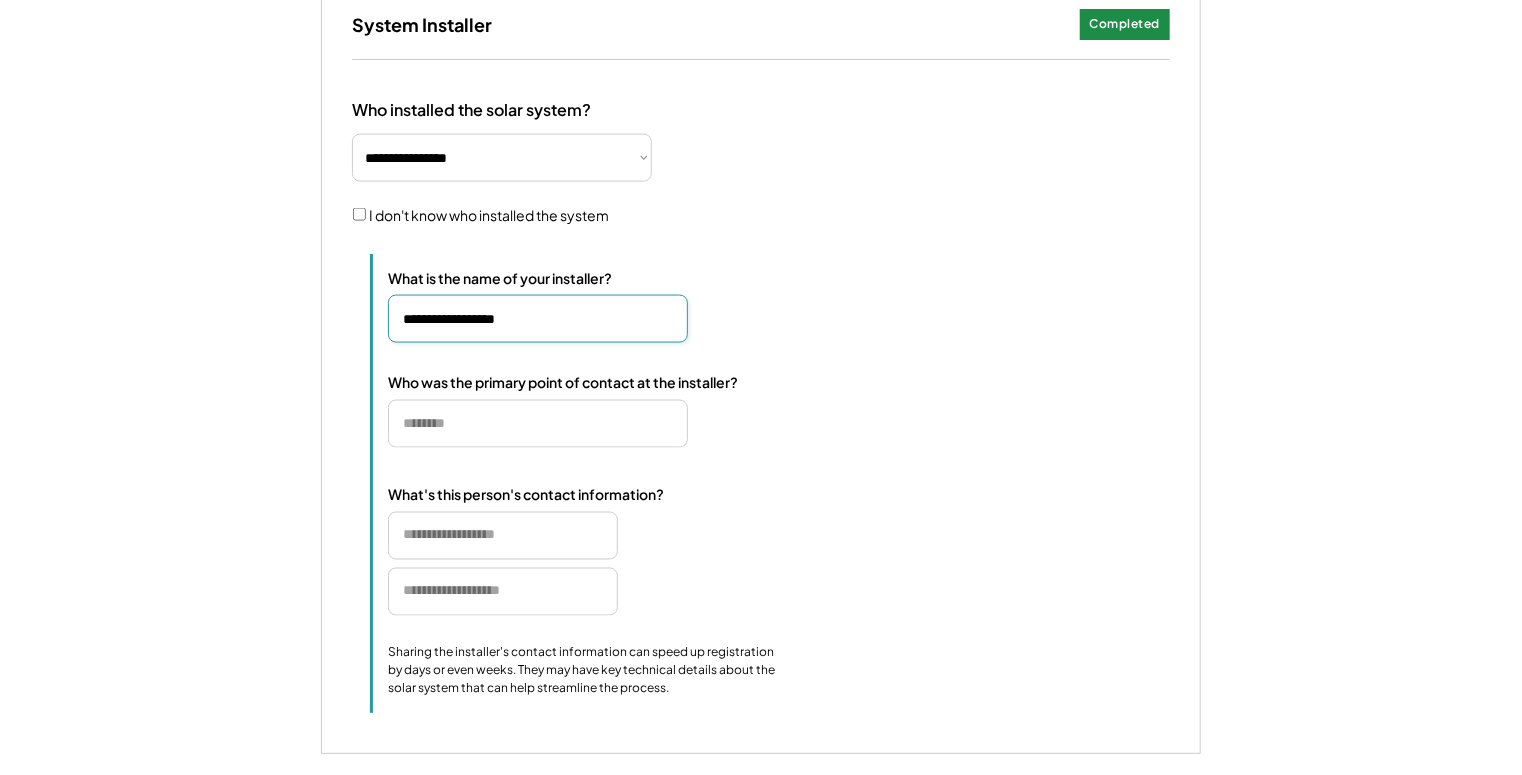 type on "**********" 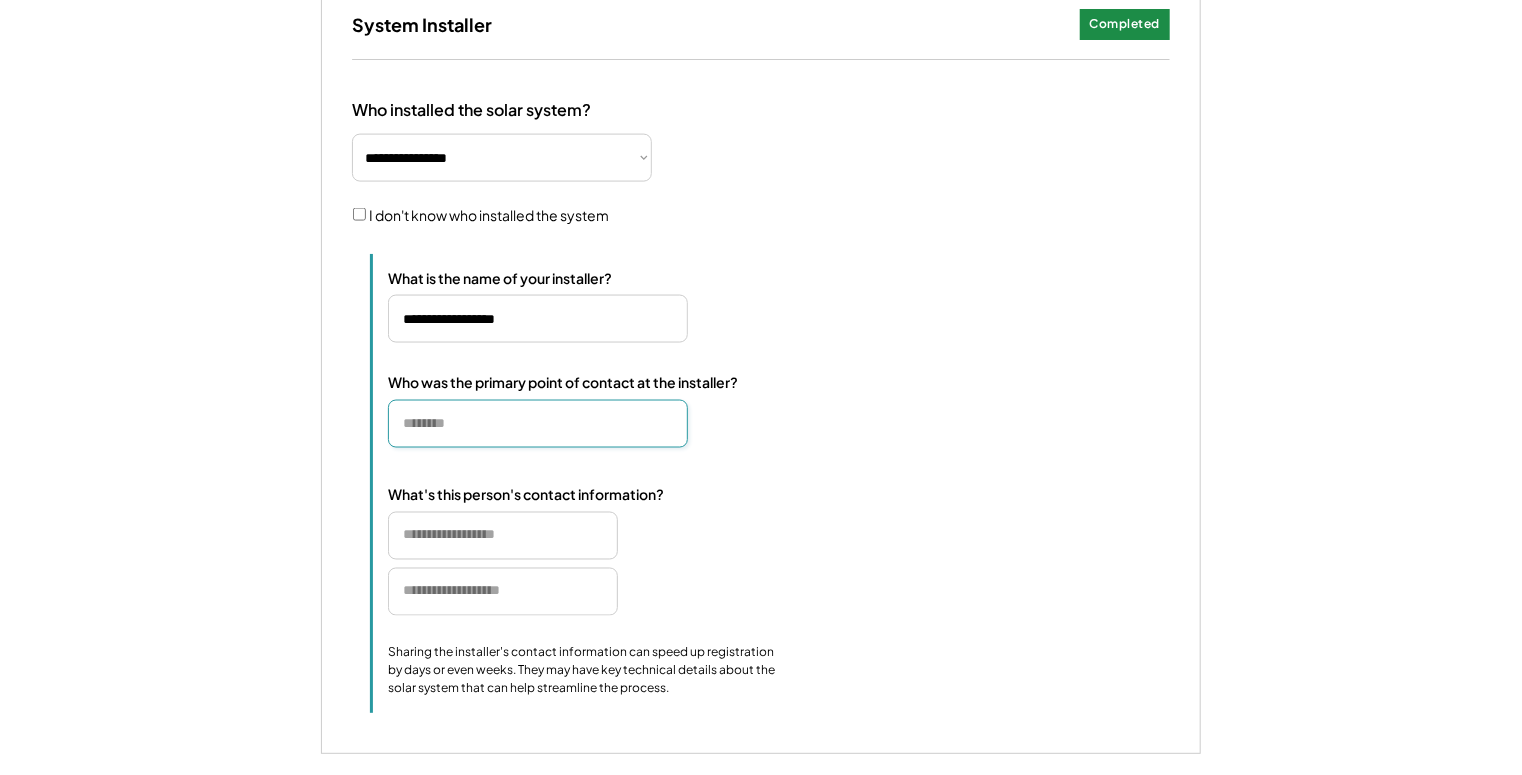 click at bounding box center [538, 424] 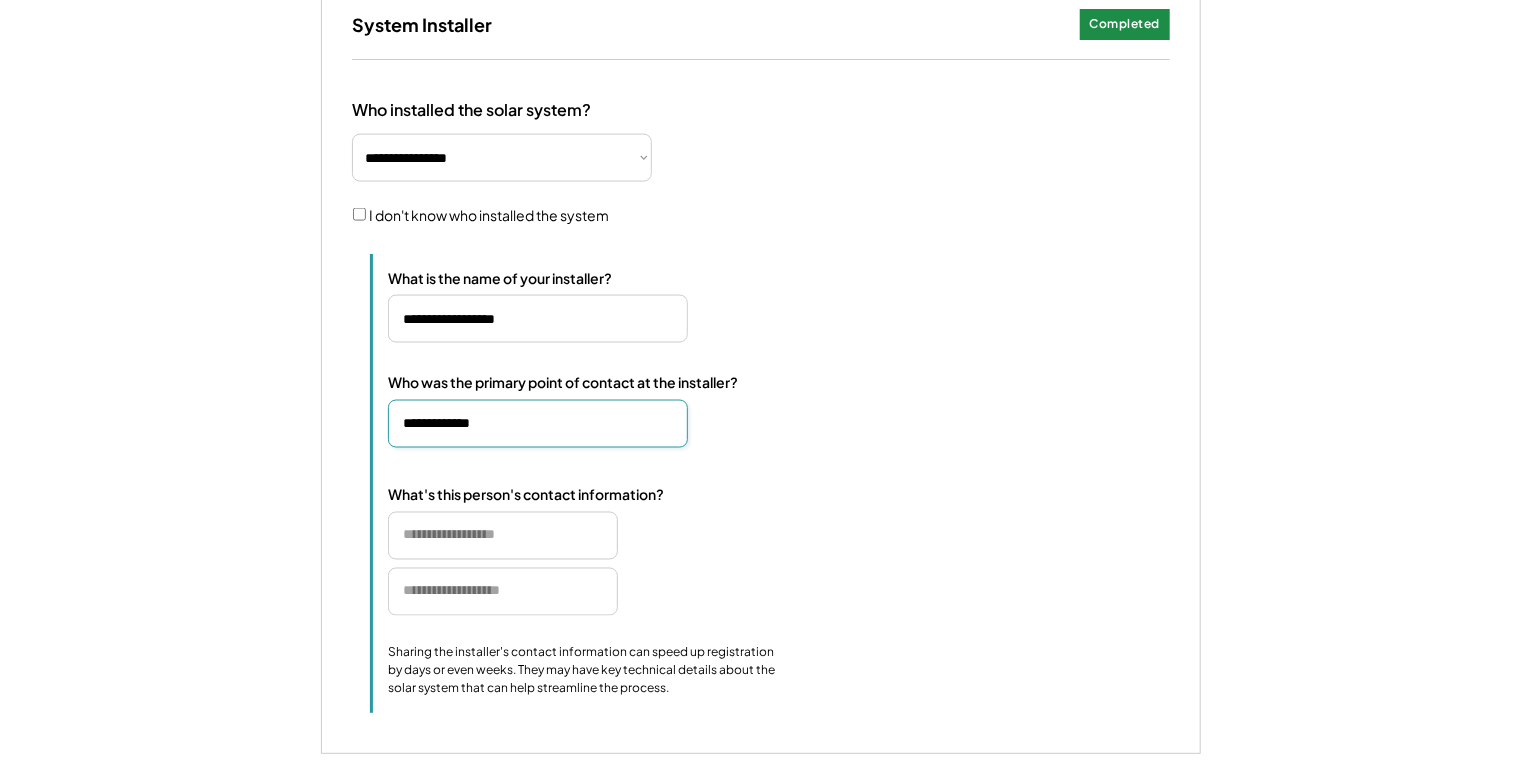 type on "**********" 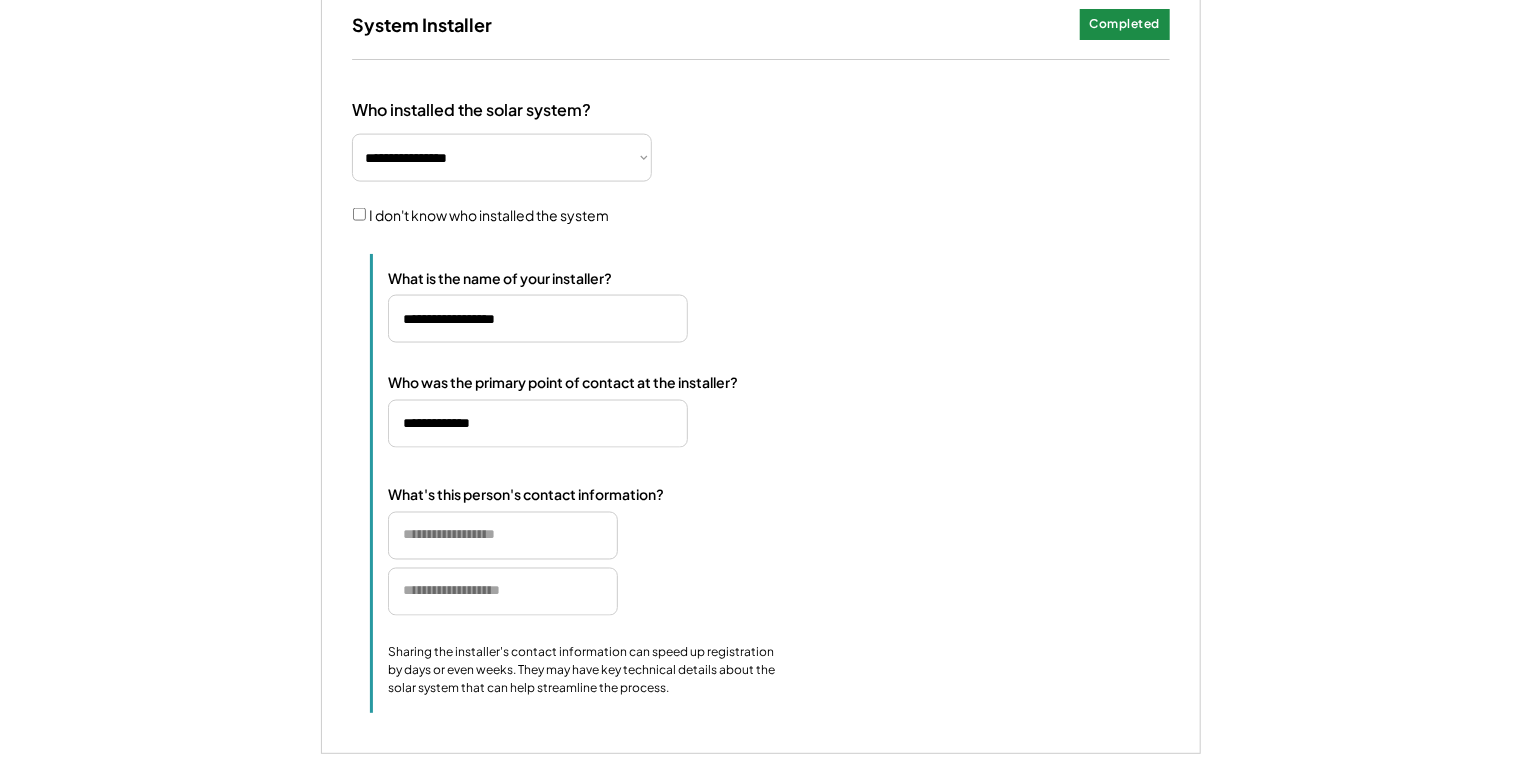click on "Who was the primary point of contact at the installer? What's this person's contact information? Sharing the installer's contact information can speed up registration by days or even weeks. They may have key technical details about the solar system that can help streamline the process." at bounding box center (779, 535) 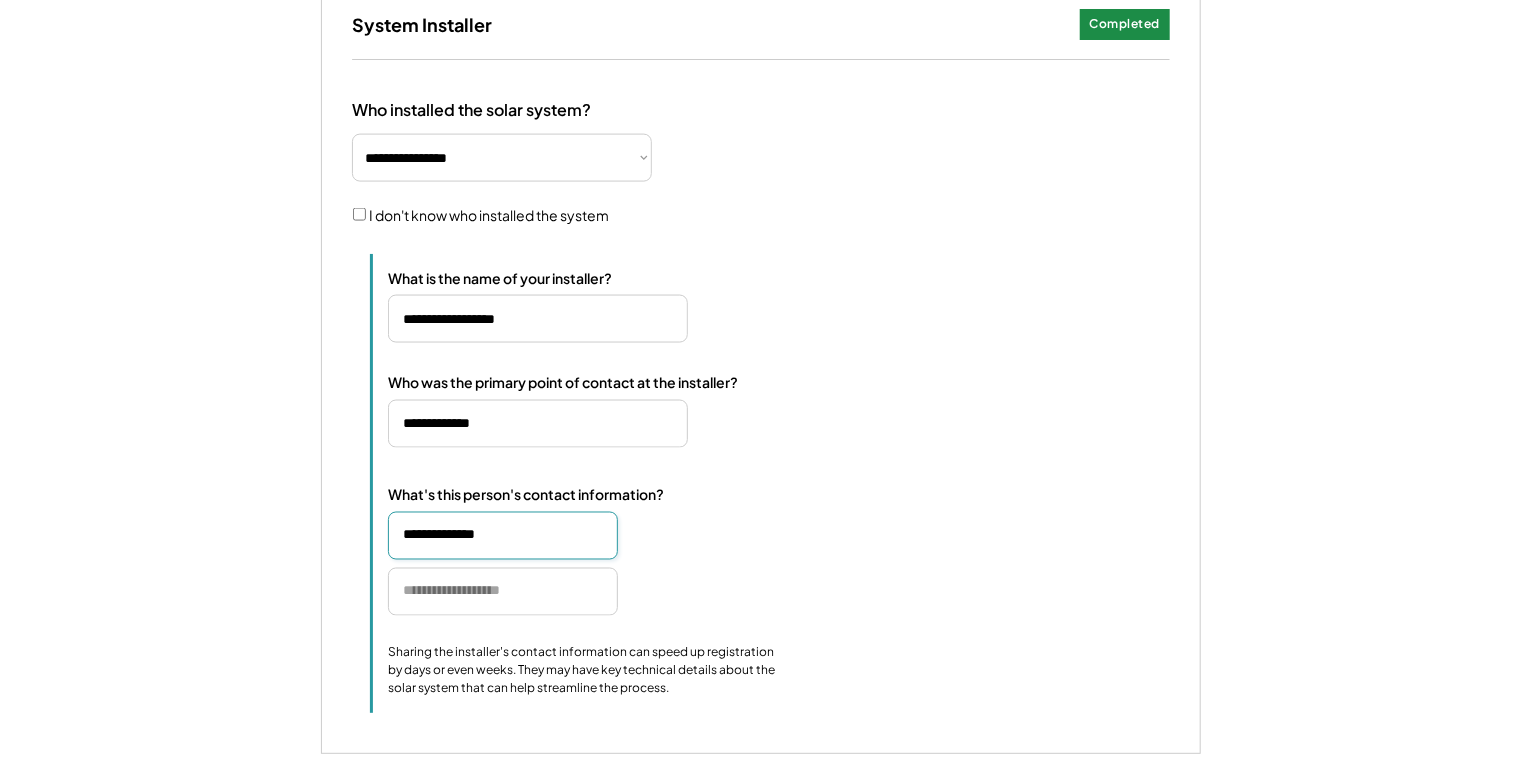 type on "**********" 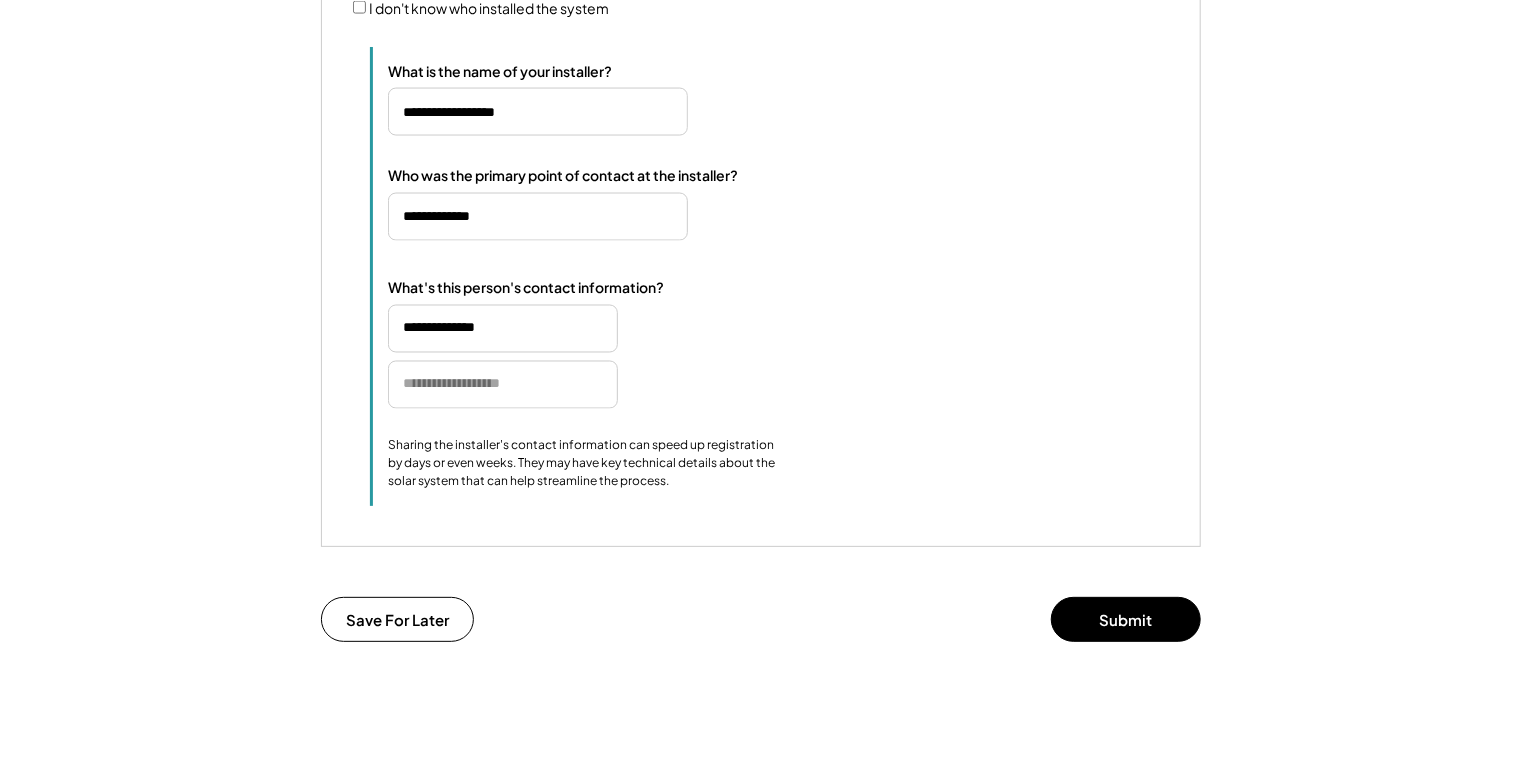 scroll, scrollTop: 1611, scrollLeft: 0, axis: vertical 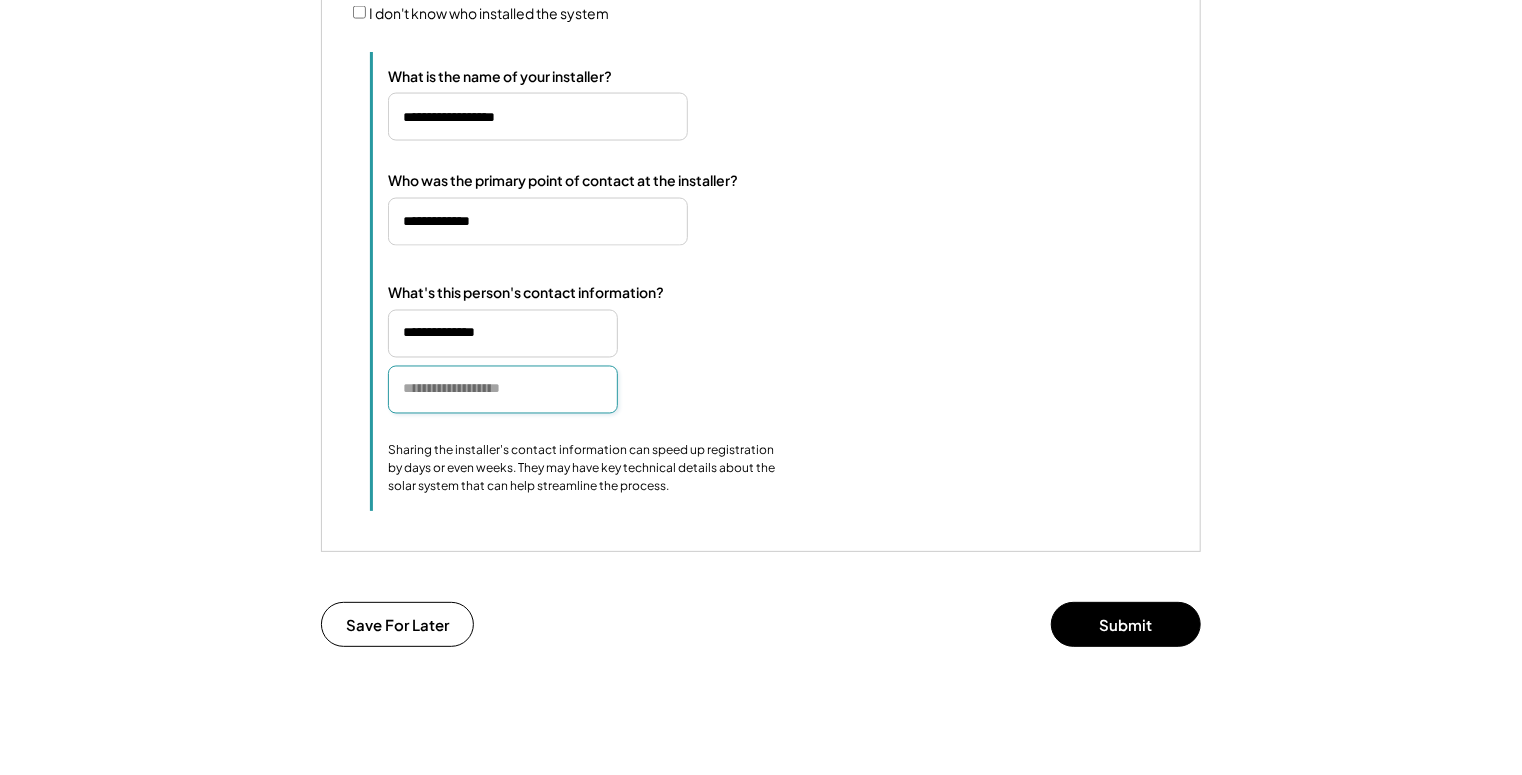 click at bounding box center [503, 390] 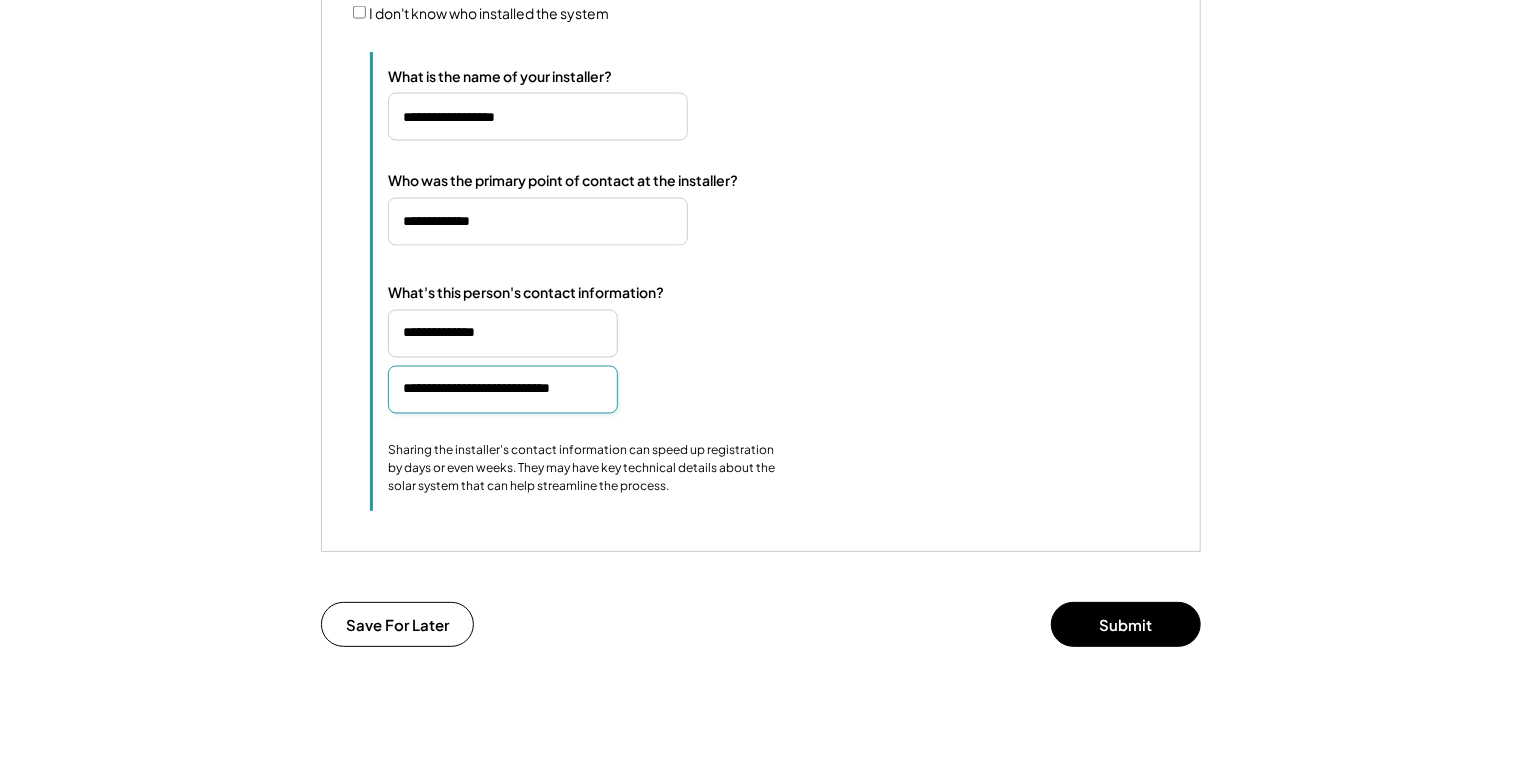 scroll, scrollTop: 0, scrollLeft: 24, axis: horizontal 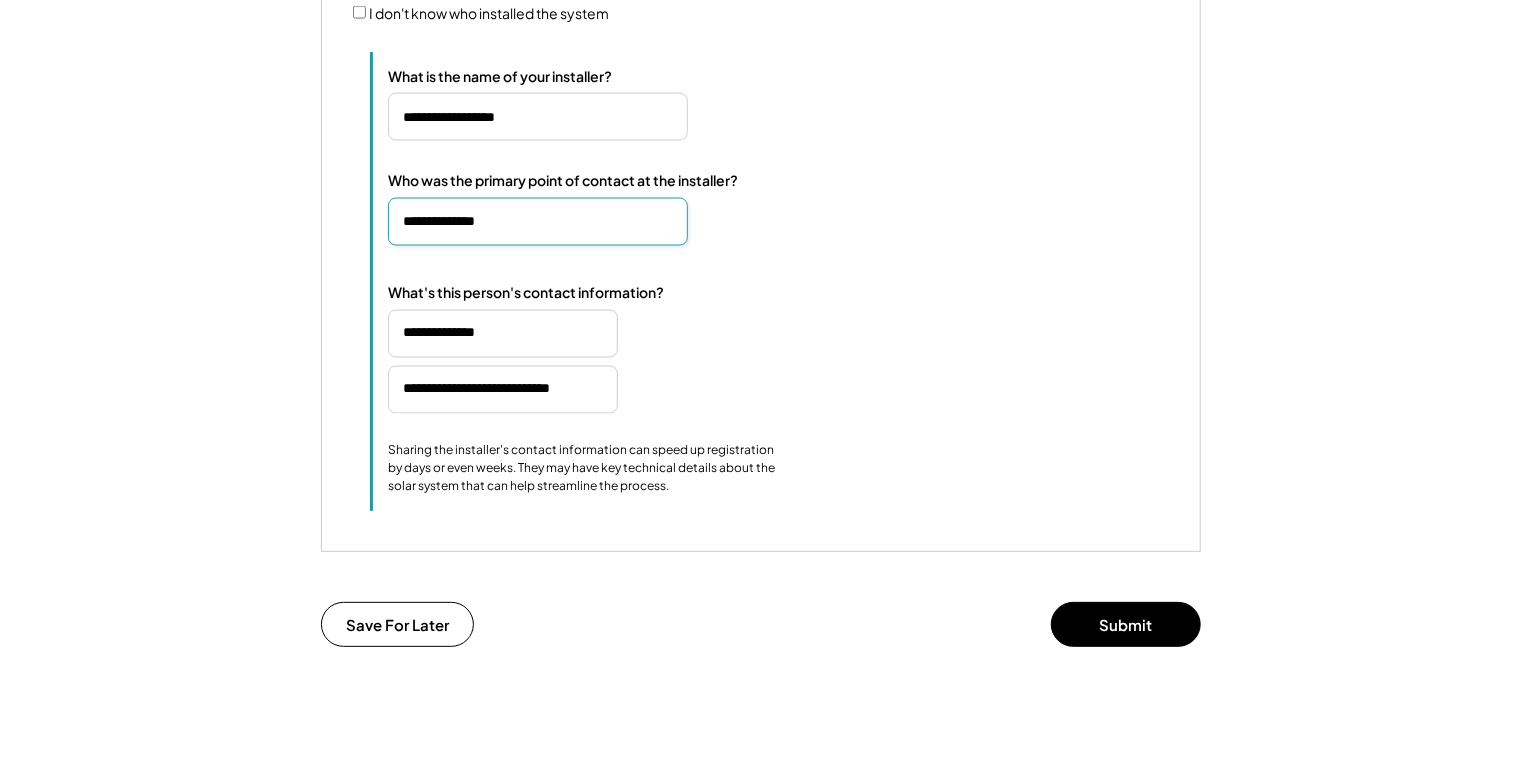 type on "**********" 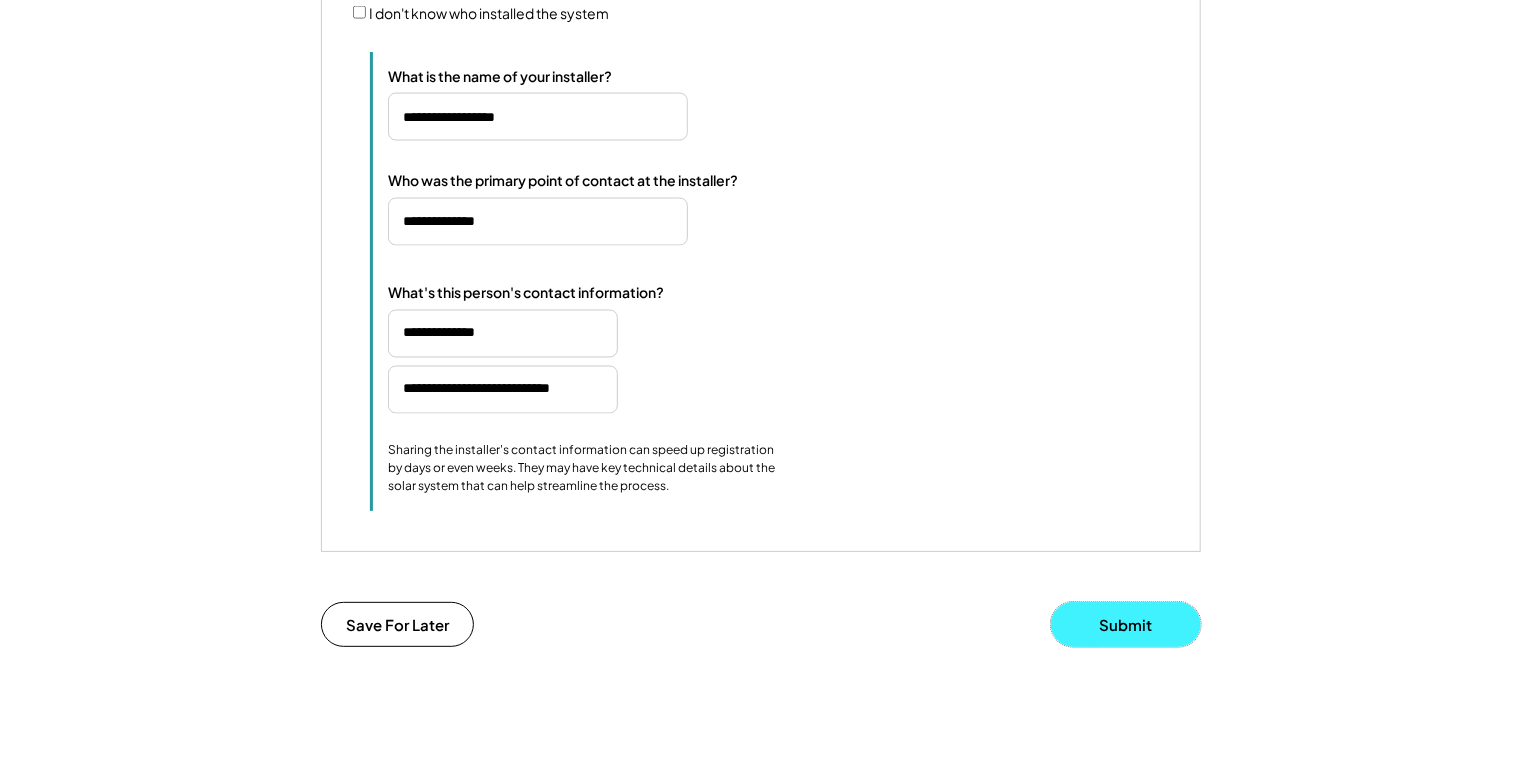 click on "Submit" at bounding box center [1126, 624] 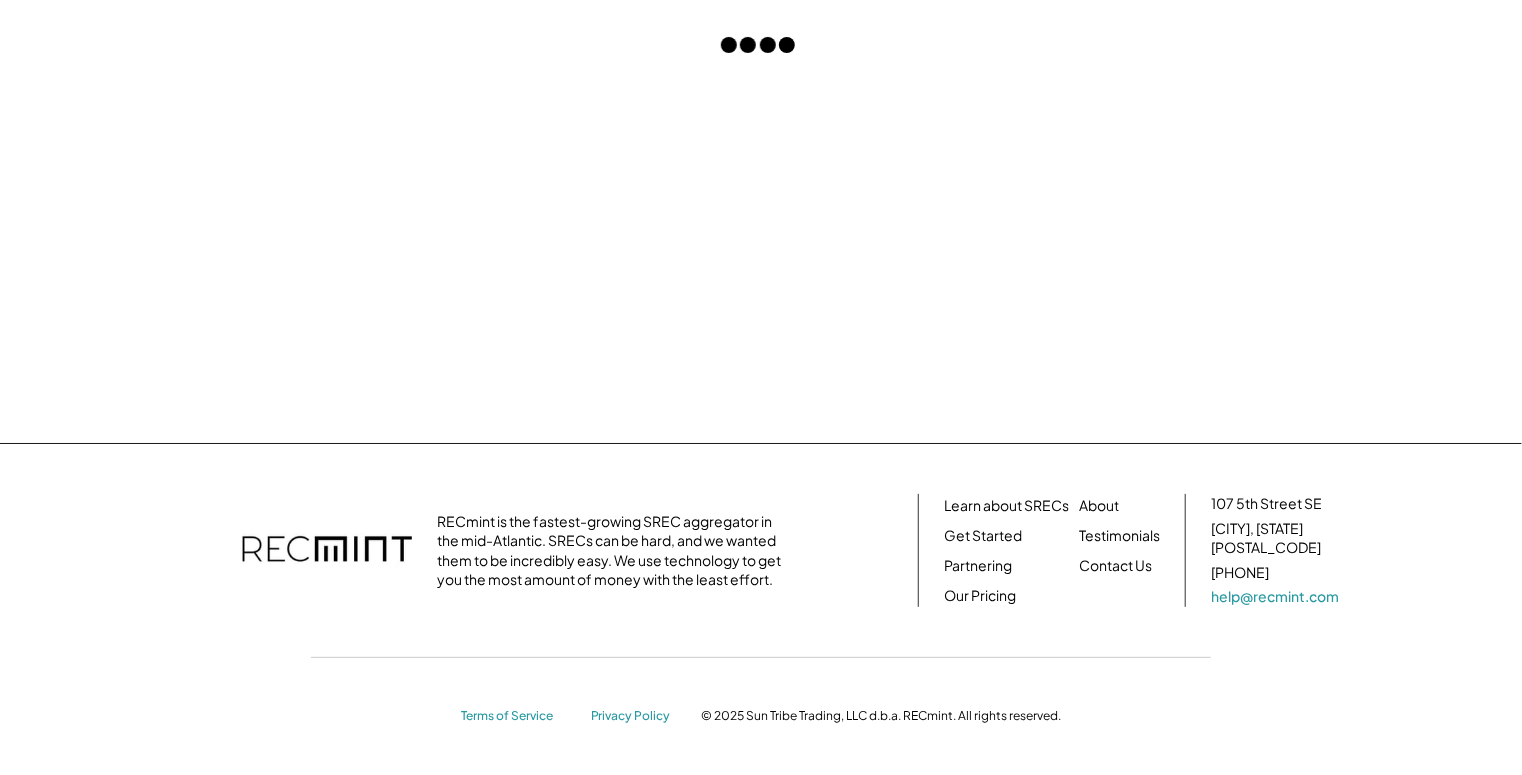 scroll, scrollTop: 184, scrollLeft: 0, axis: vertical 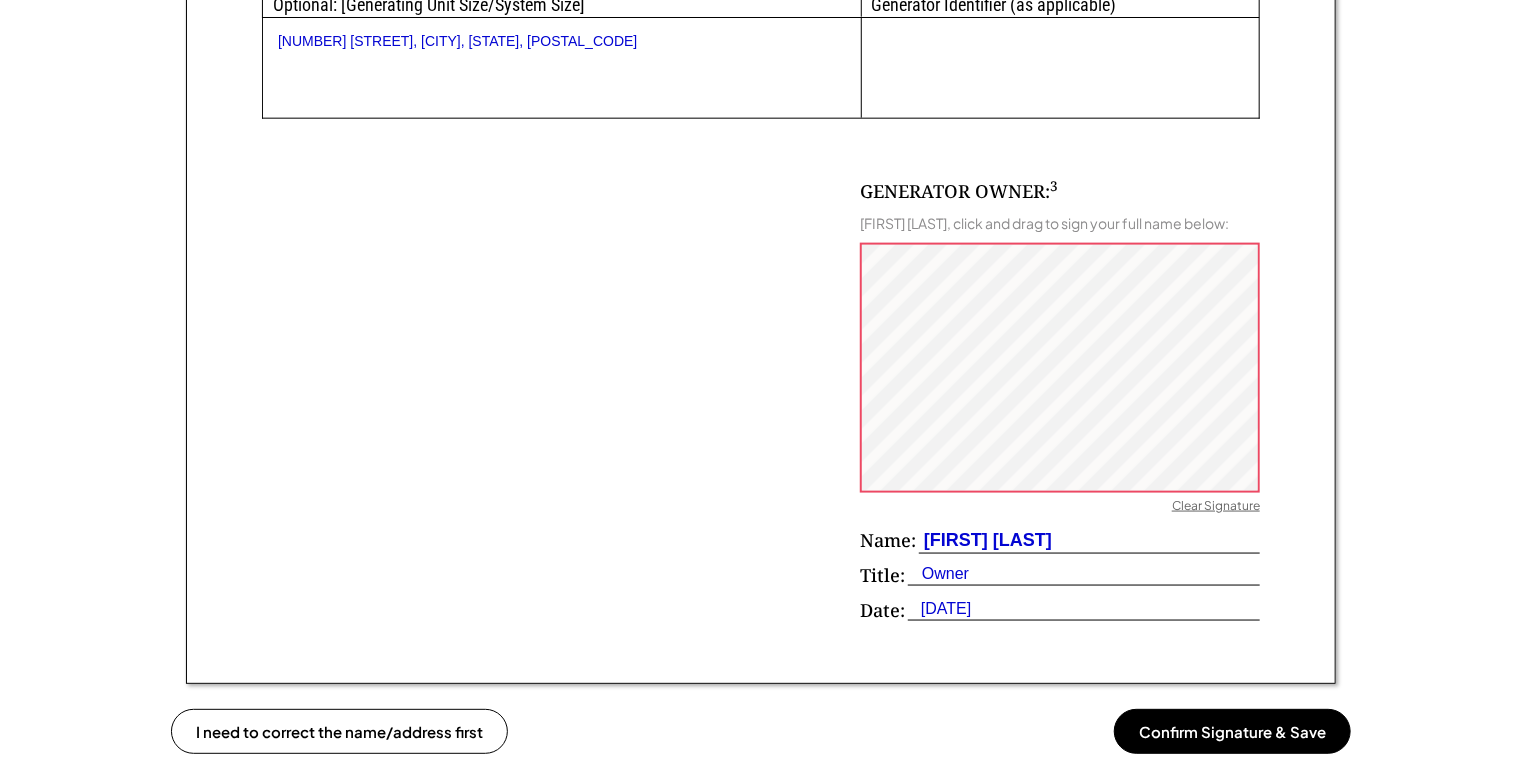 click on "Confirm Signature & Save" at bounding box center [1232, 731] 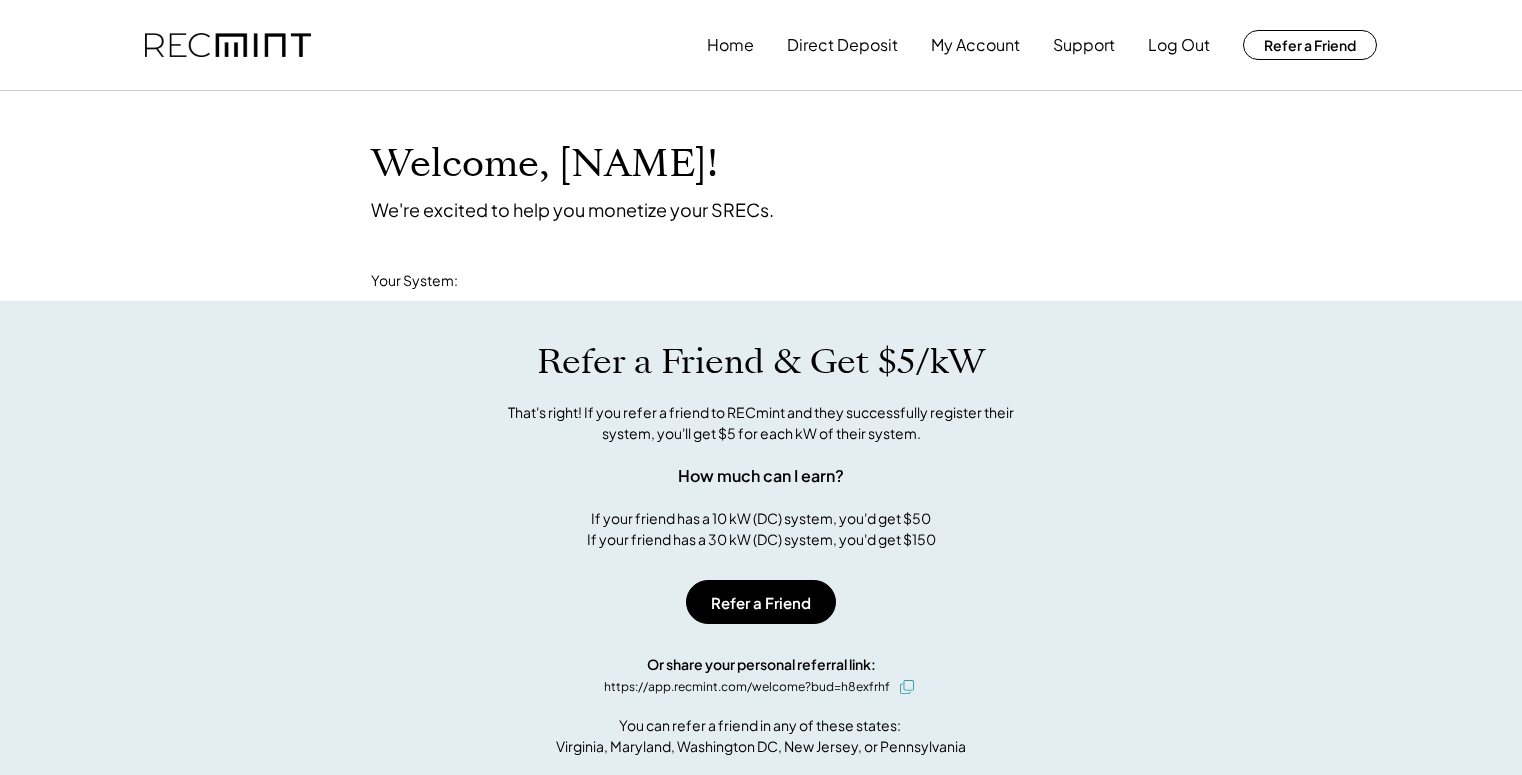 scroll, scrollTop: 0, scrollLeft: 0, axis: both 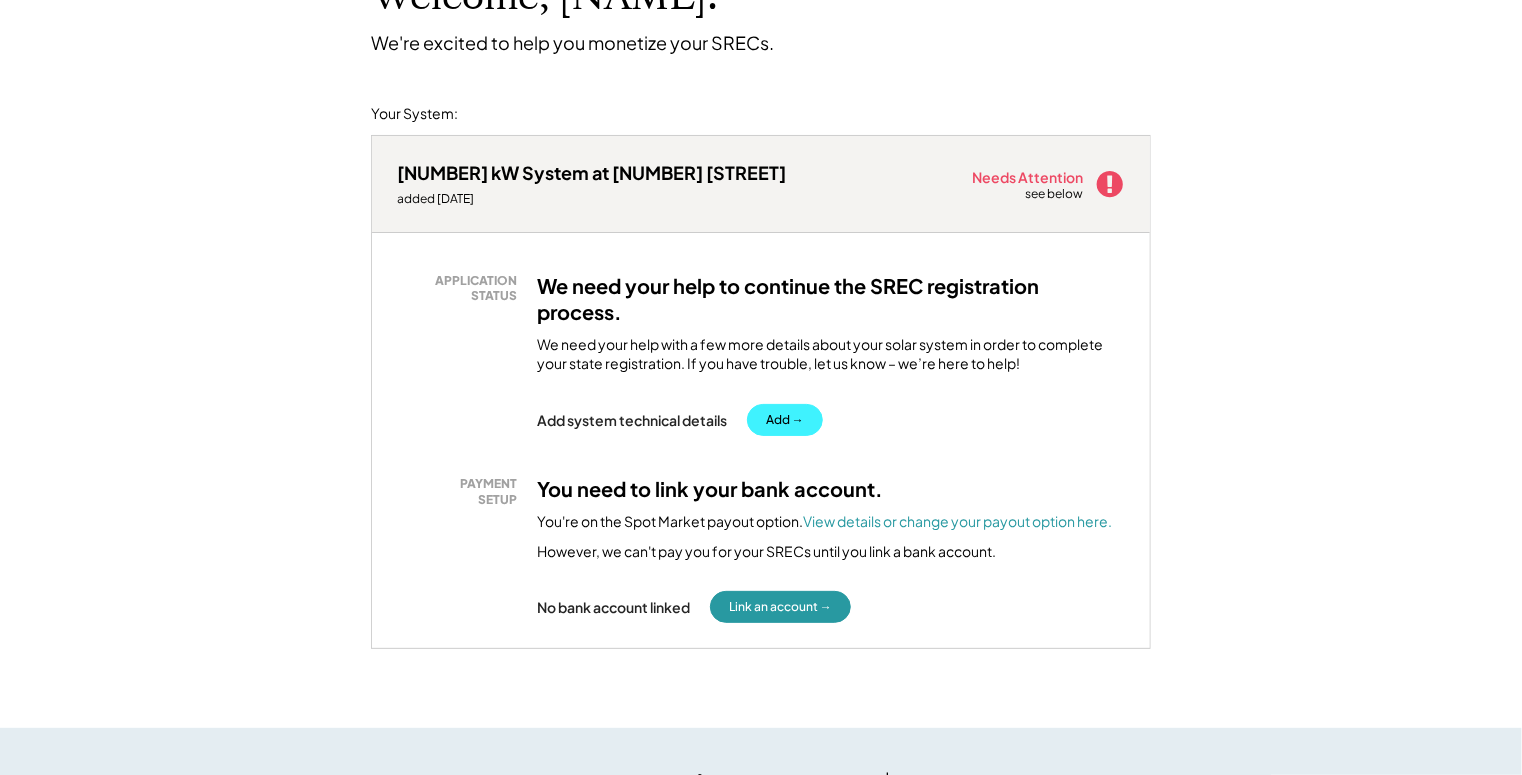 click on "Add →" at bounding box center (785, 420) 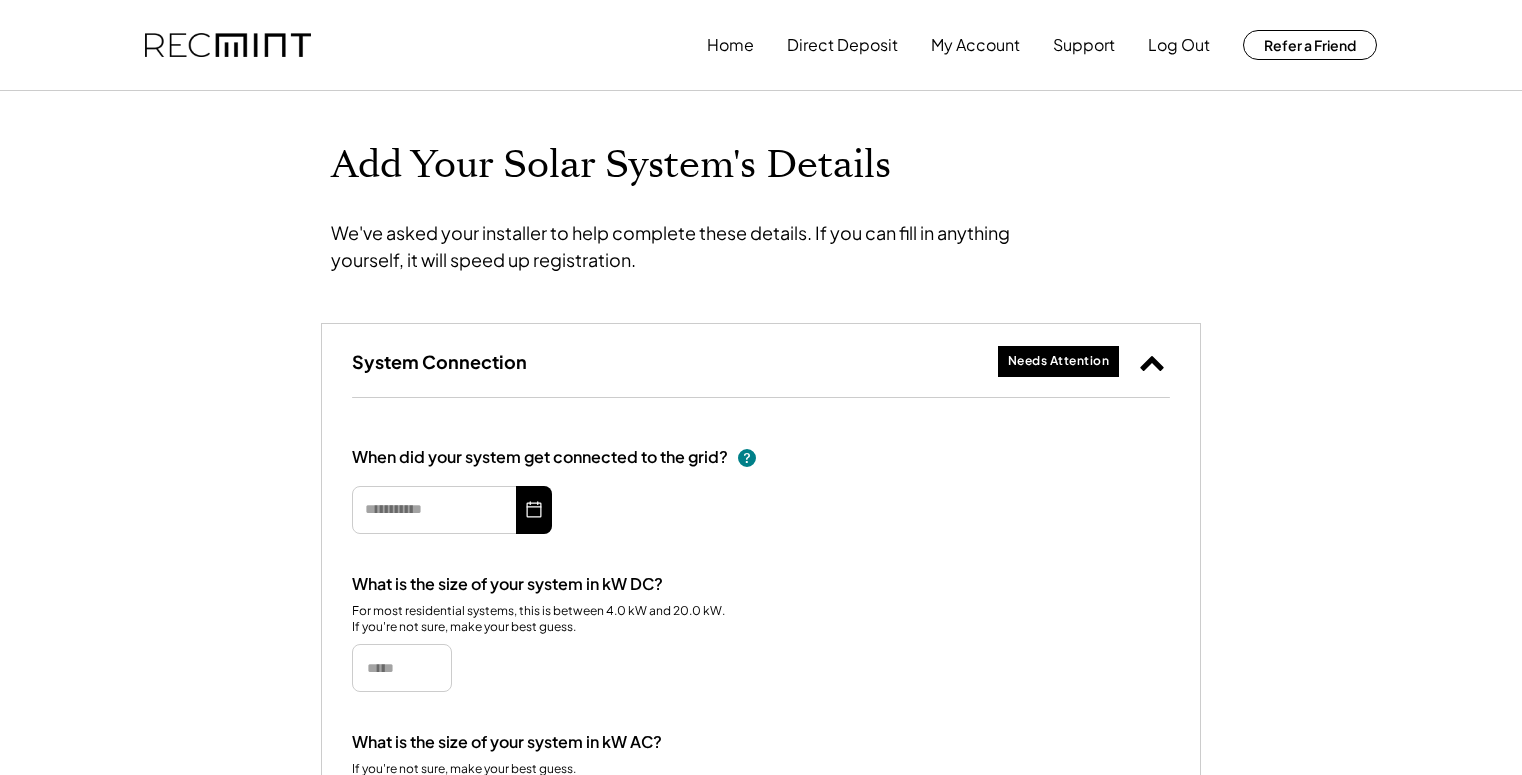 scroll, scrollTop: 0, scrollLeft: 0, axis: both 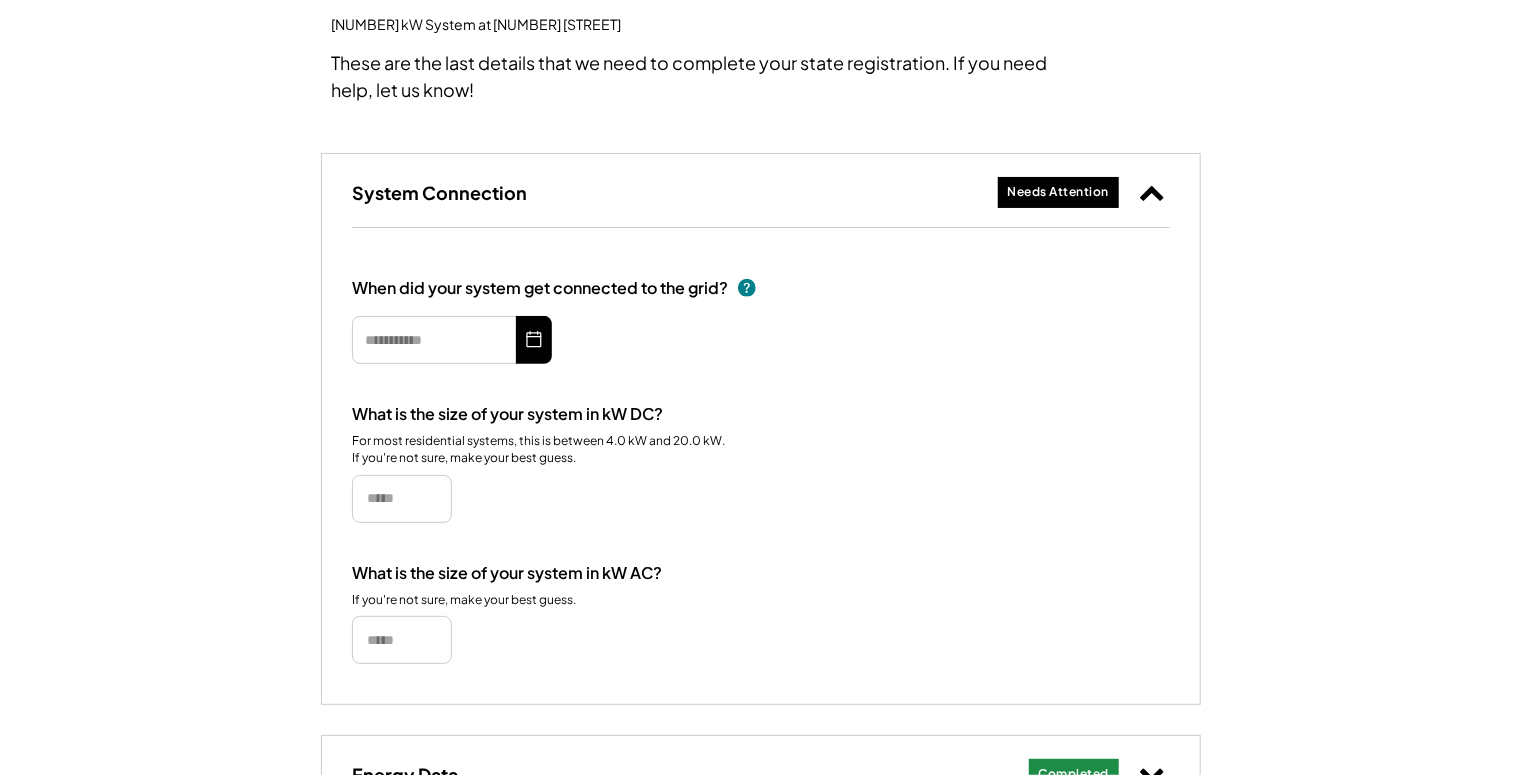 click at bounding box center [452, 340] 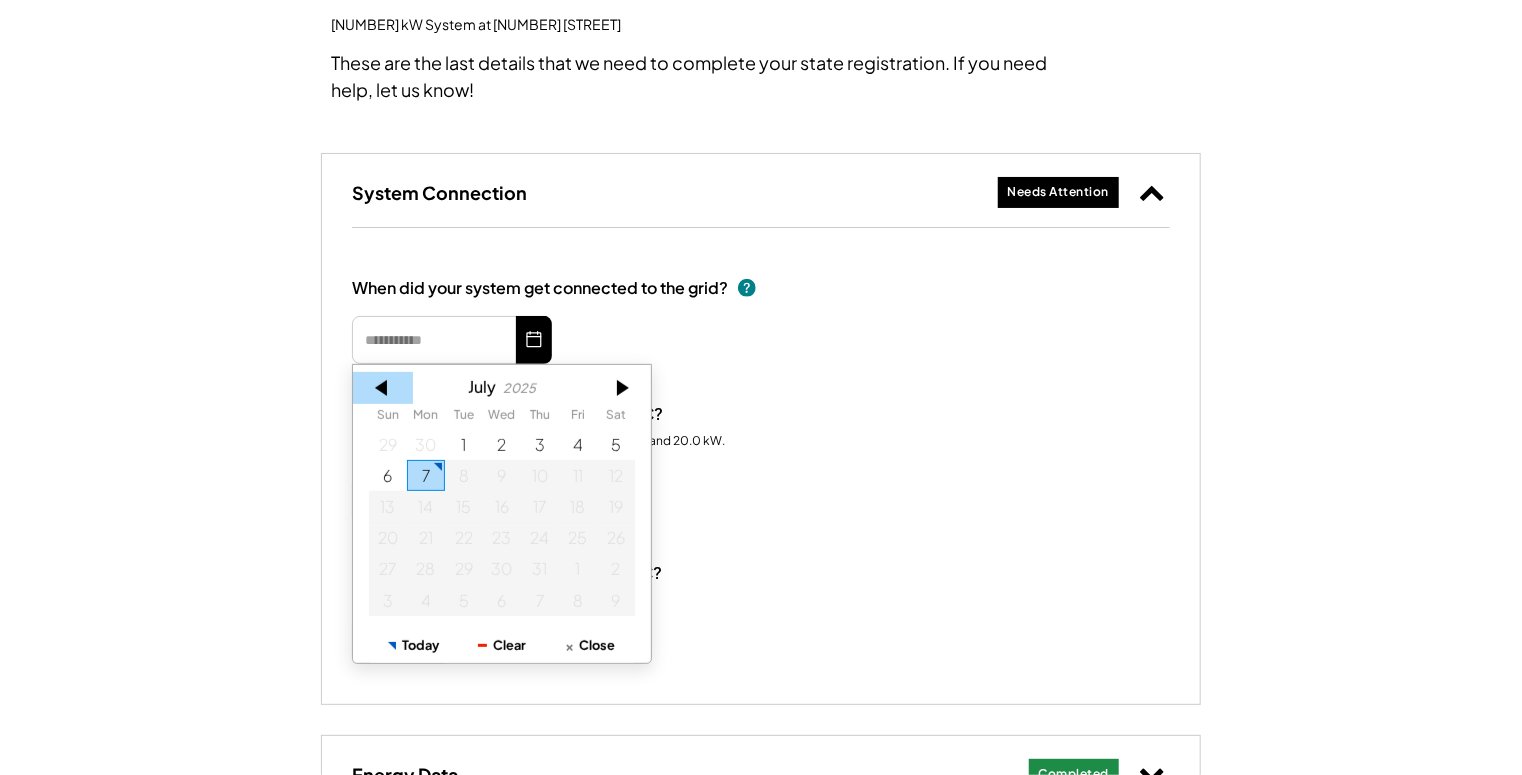 click at bounding box center (383, 388) 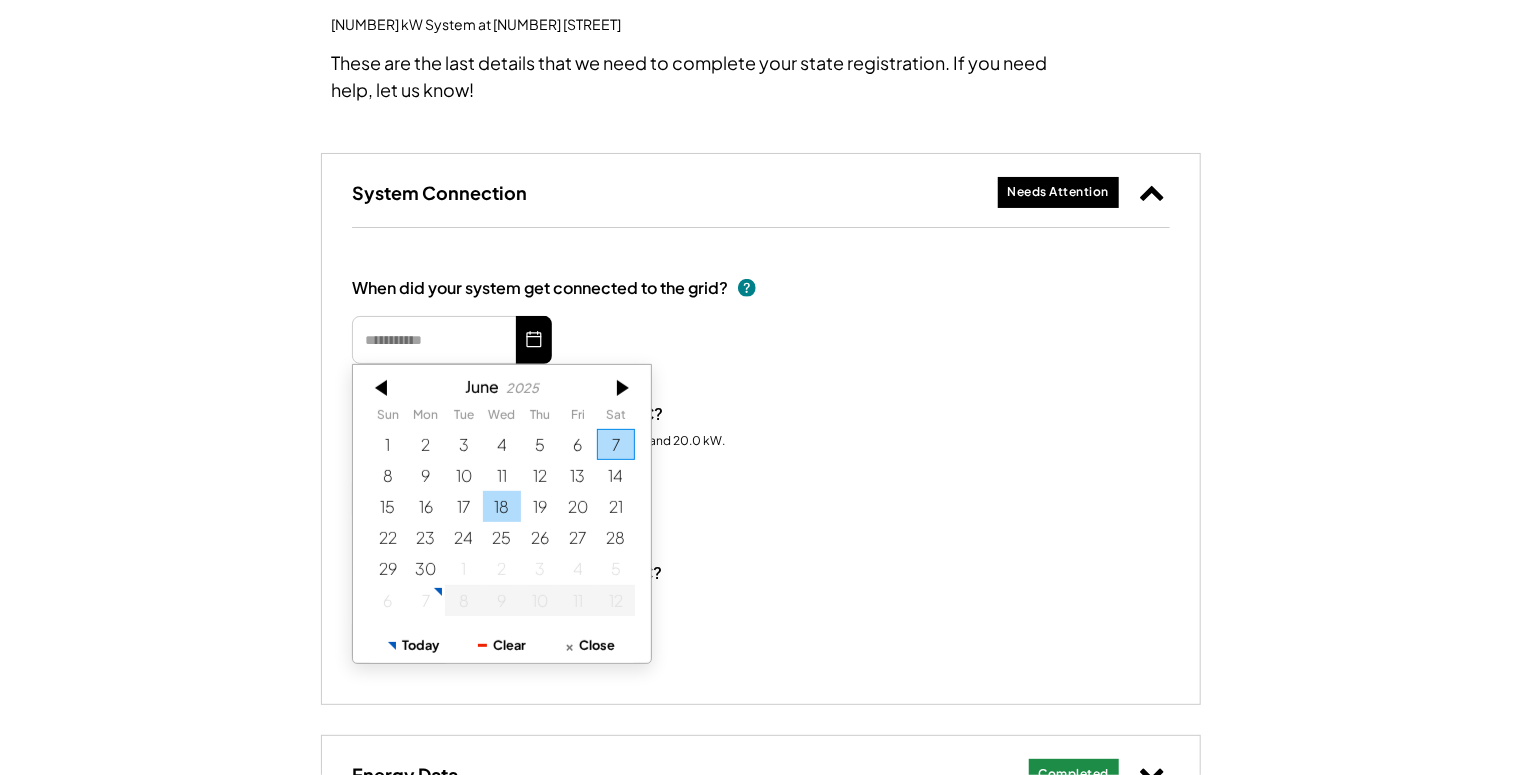 click on "18" at bounding box center [502, 506] 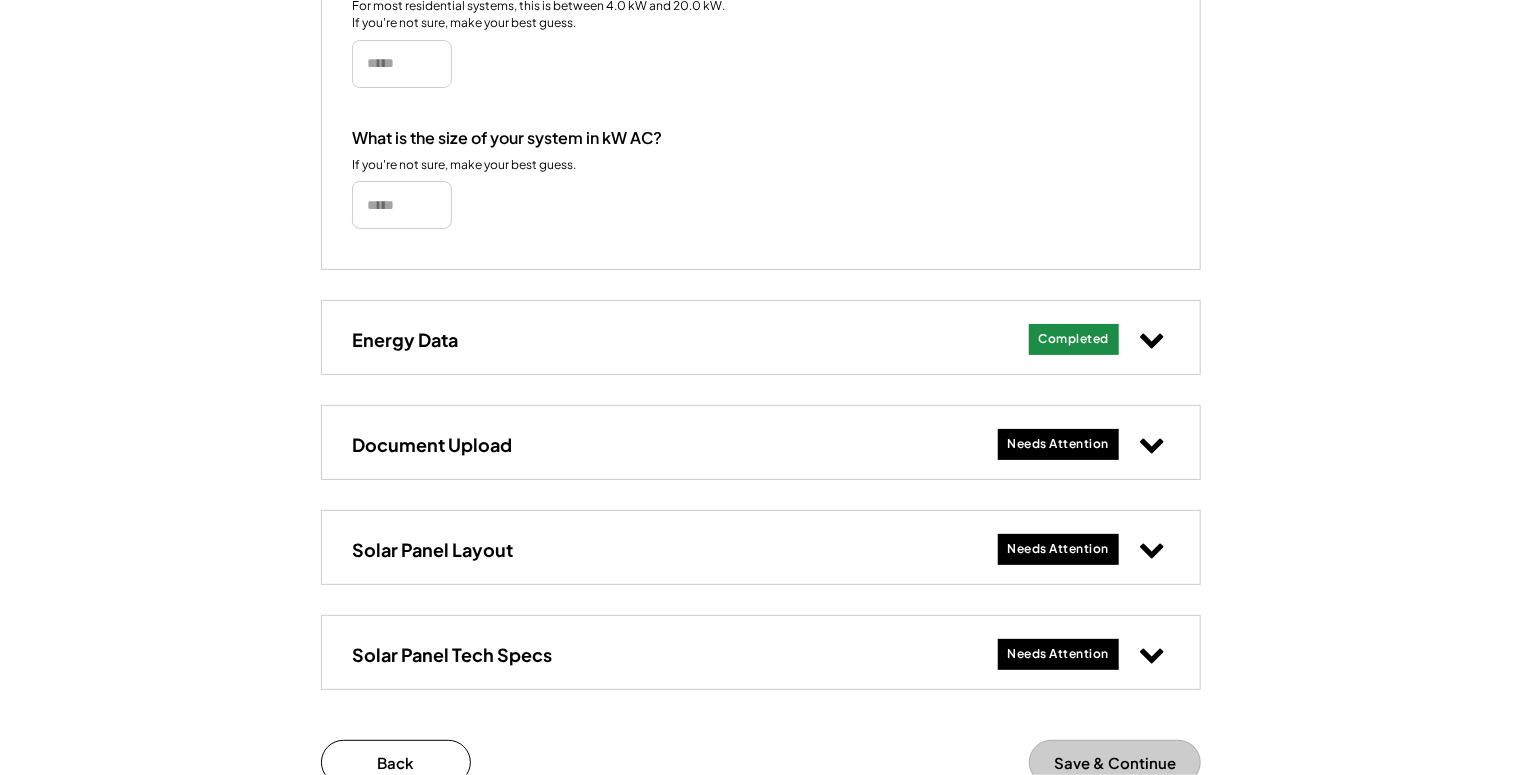 scroll, scrollTop: 630, scrollLeft: 0, axis: vertical 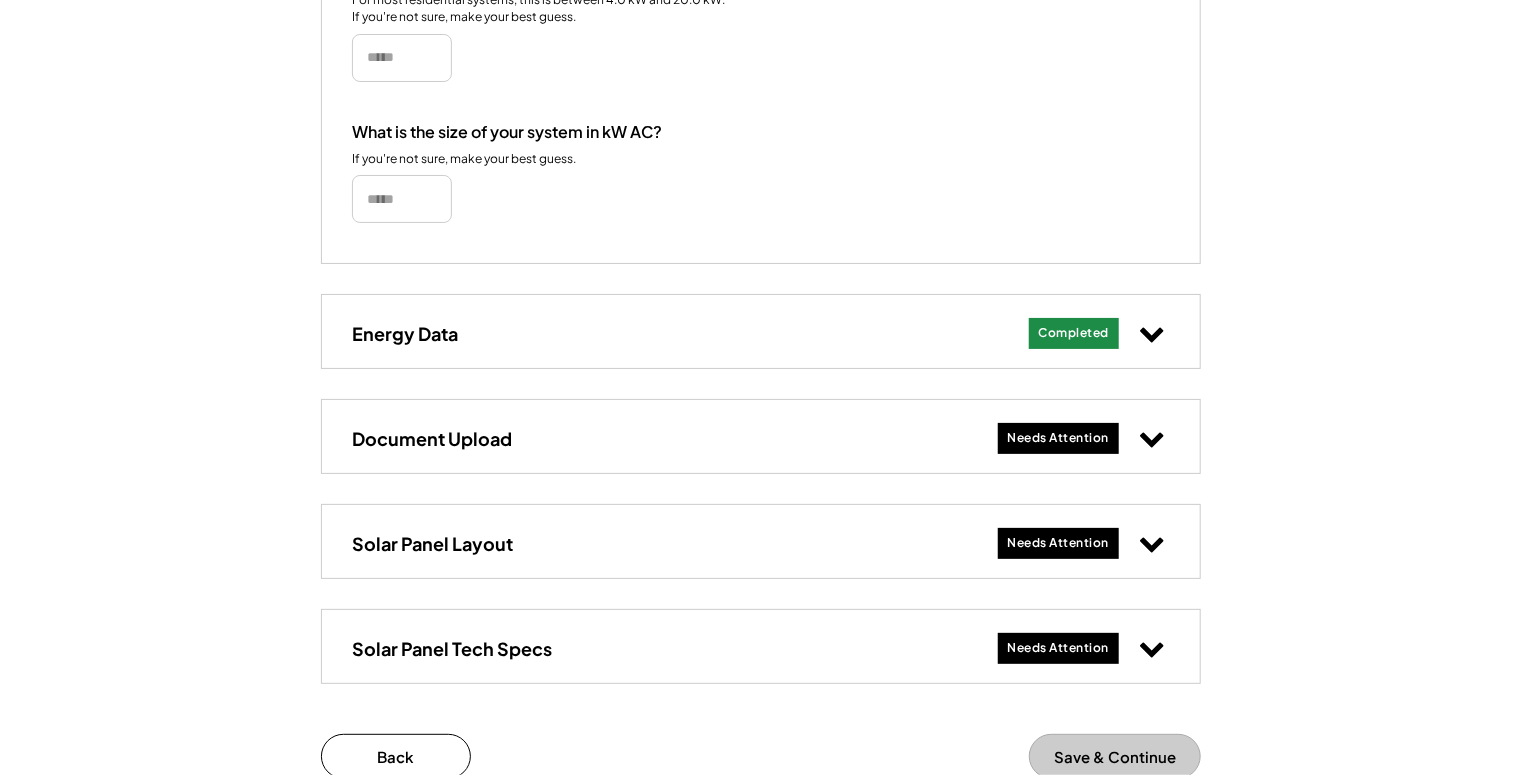 click at bounding box center [1151, 440] 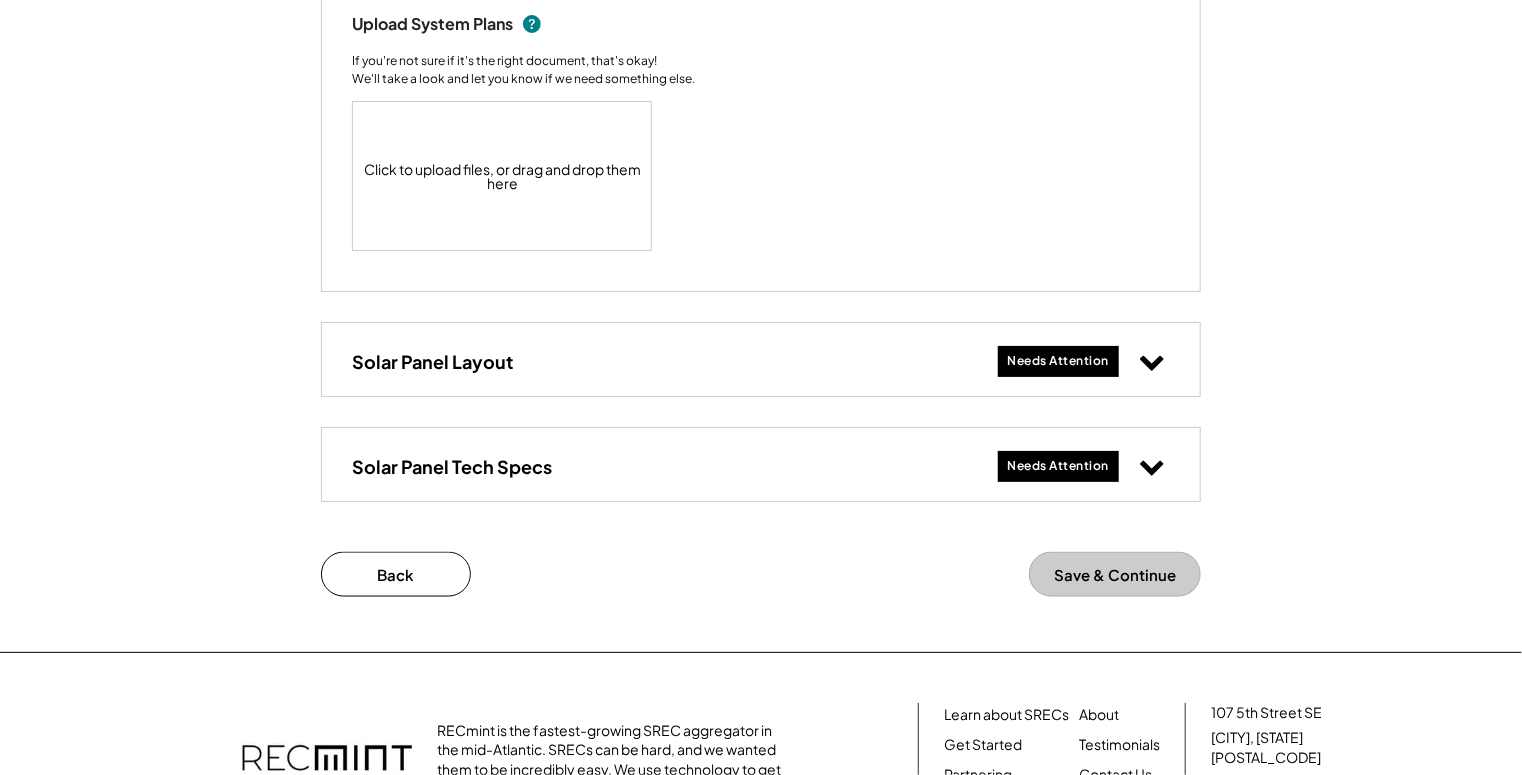 scroll, scrollTop: 1136, scrollLeft: 0, axis: vertical 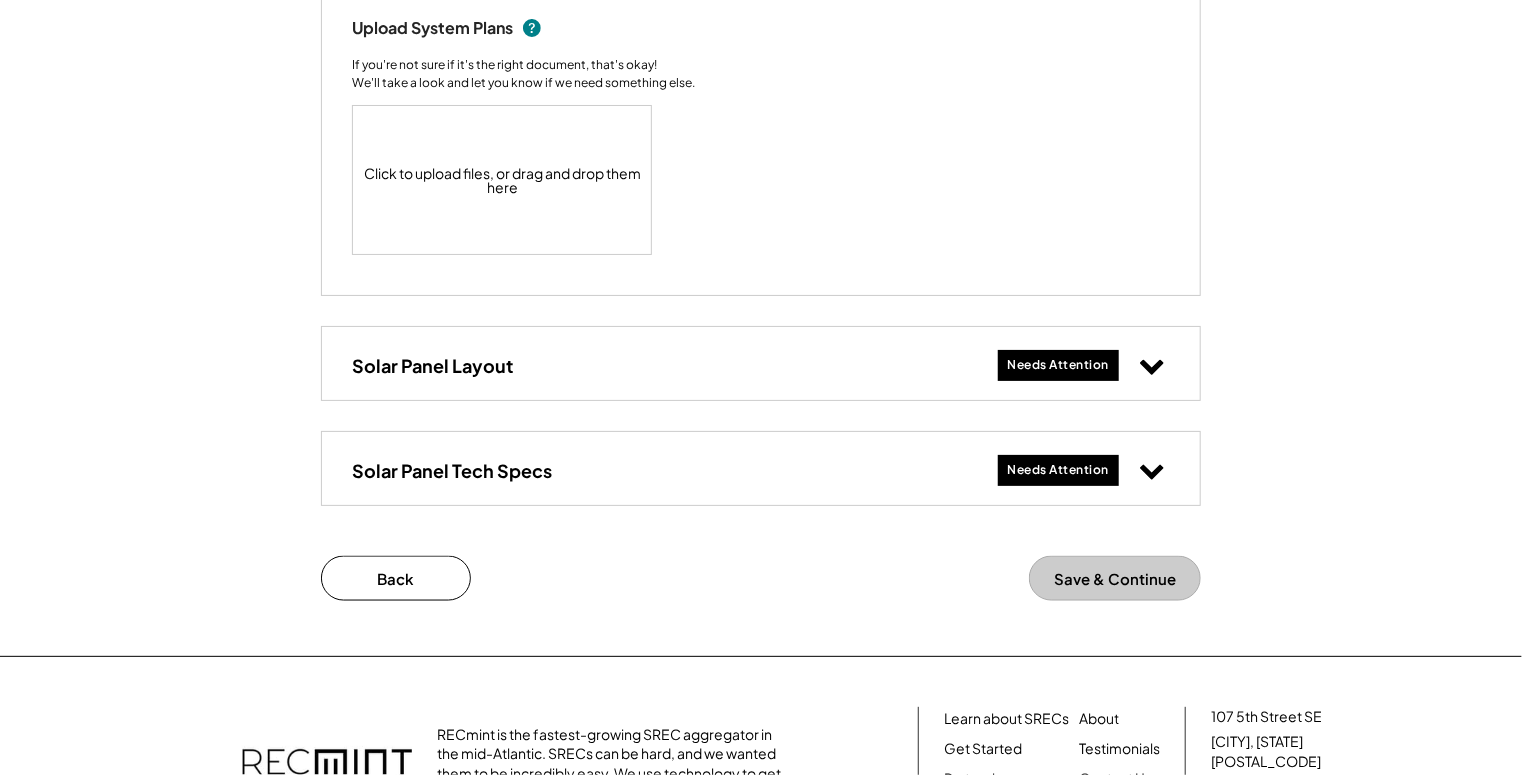 click on "Save & Continue" at bounding box center [1115, 578] 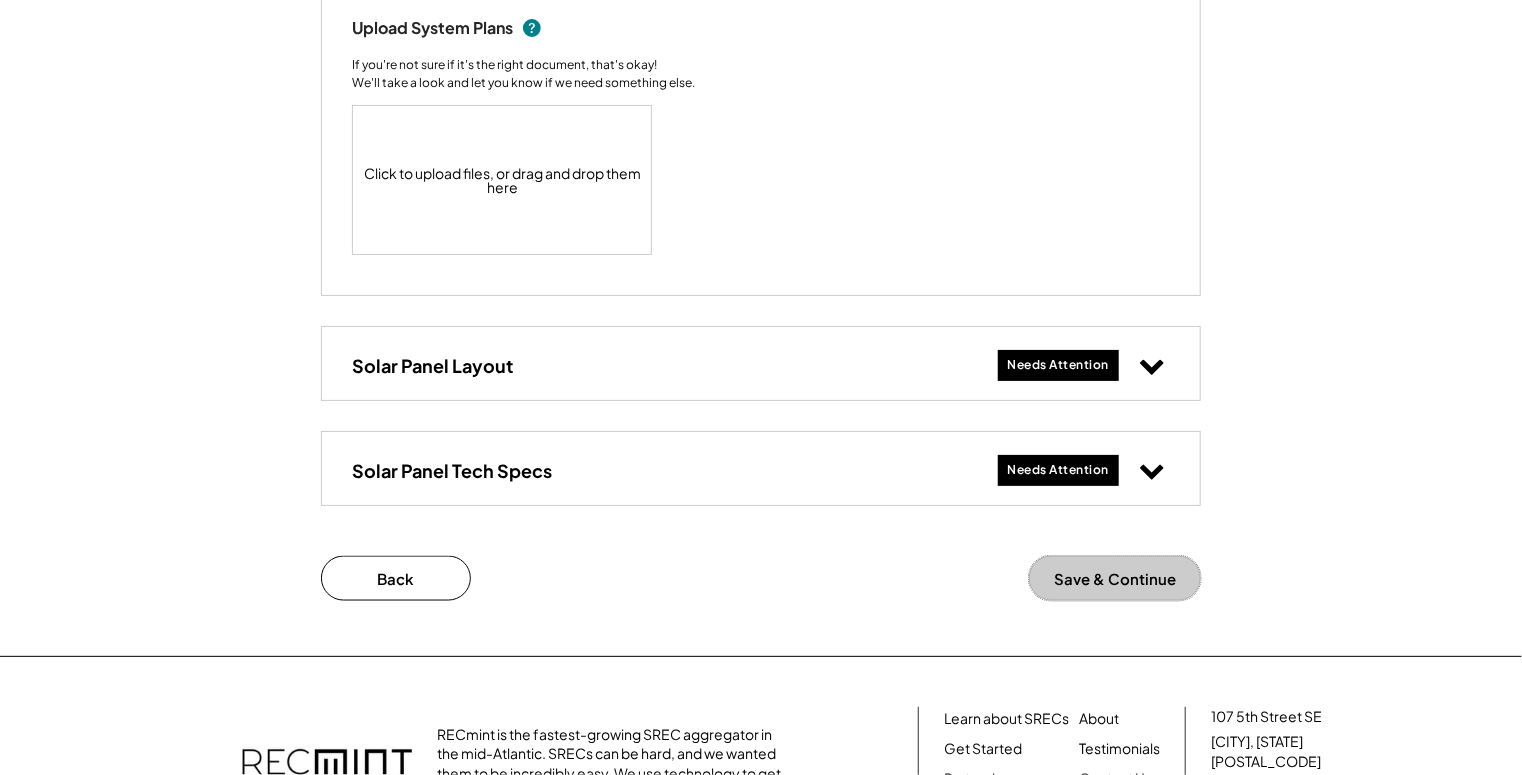 click on "Save & Continue" at bounding box center (1115, 578) 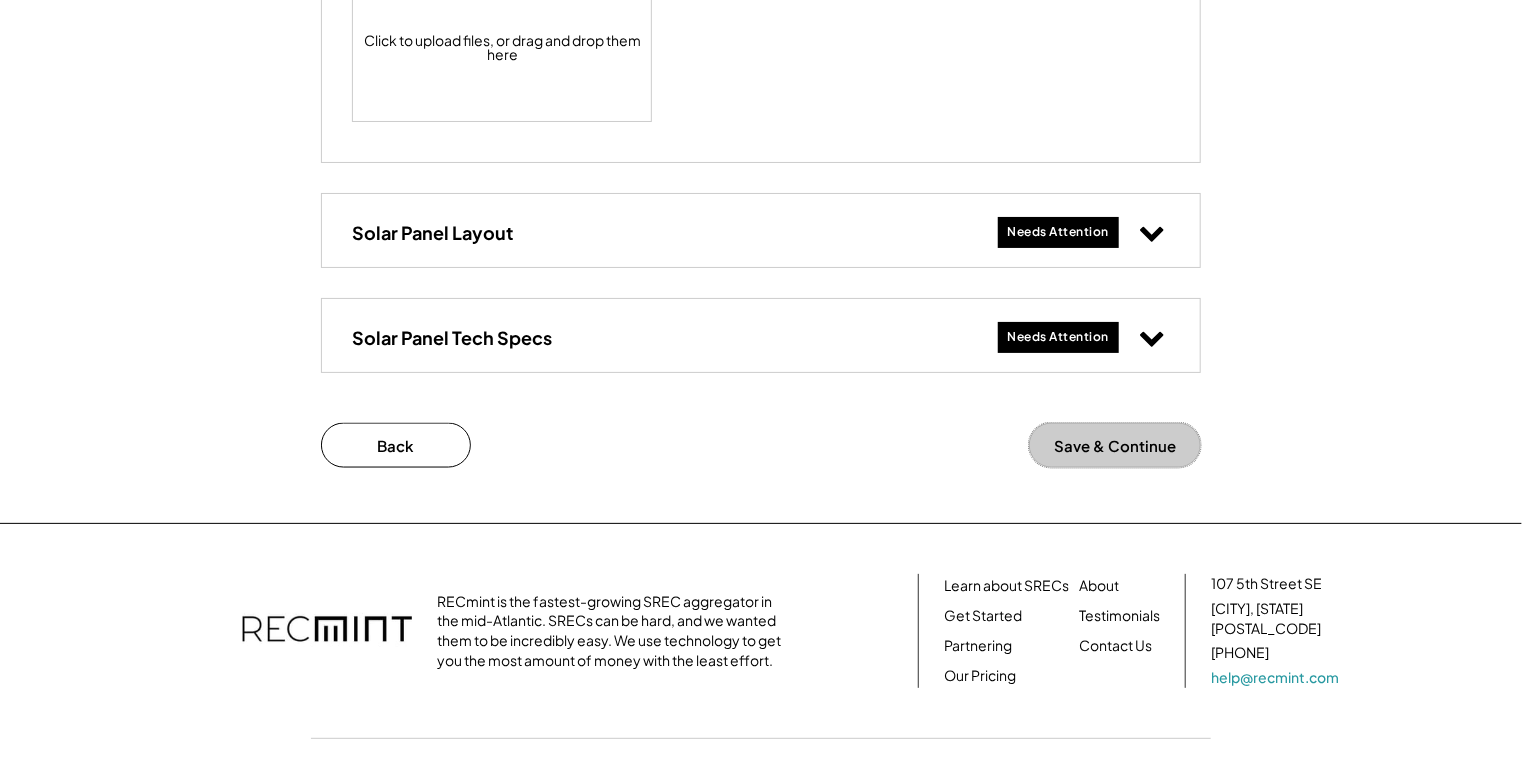 scroll, scrollTop: 1344, scrollLeft: 0, axis: vertical 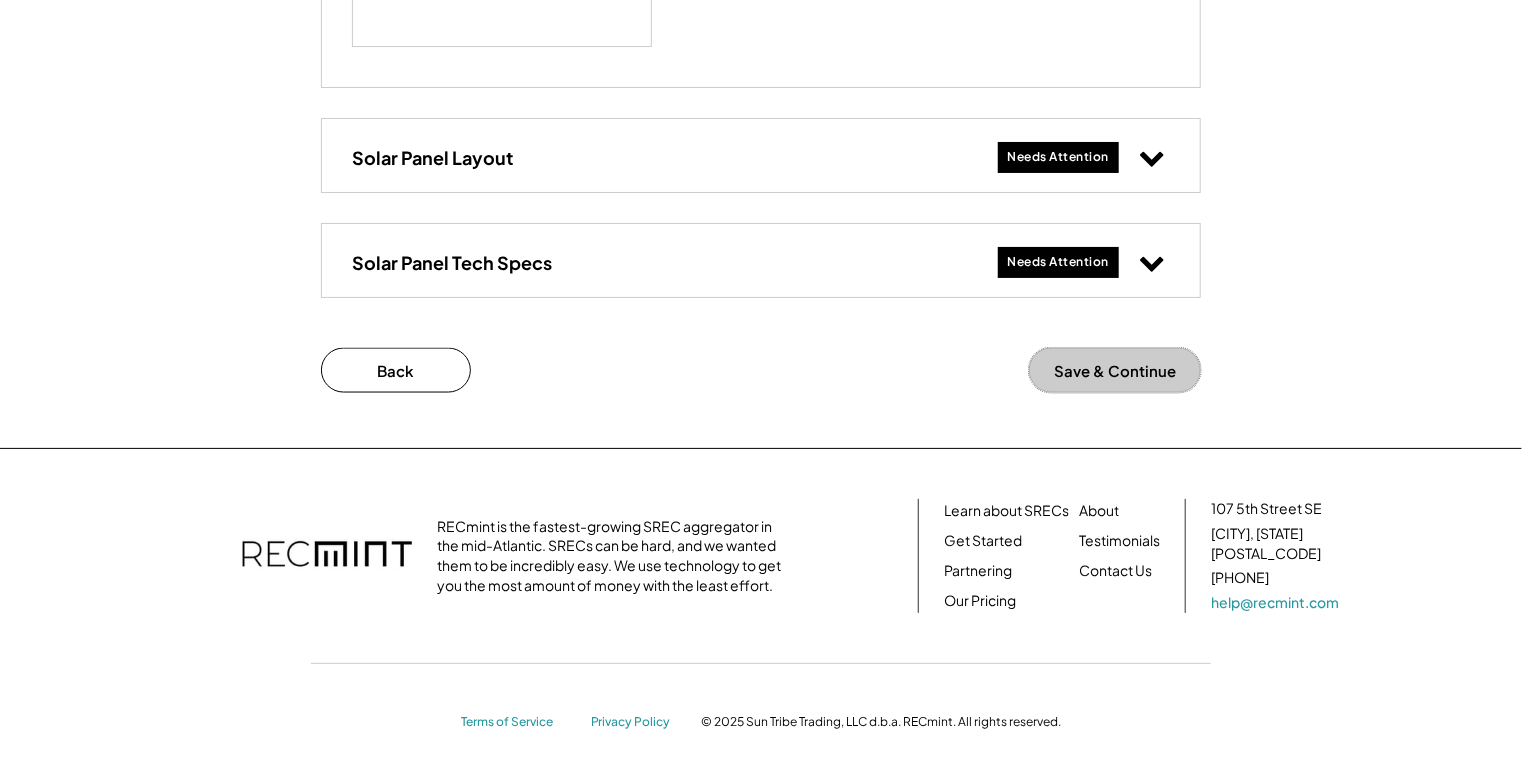 click on "Save & Continue" at bounding box center [1115, 370] 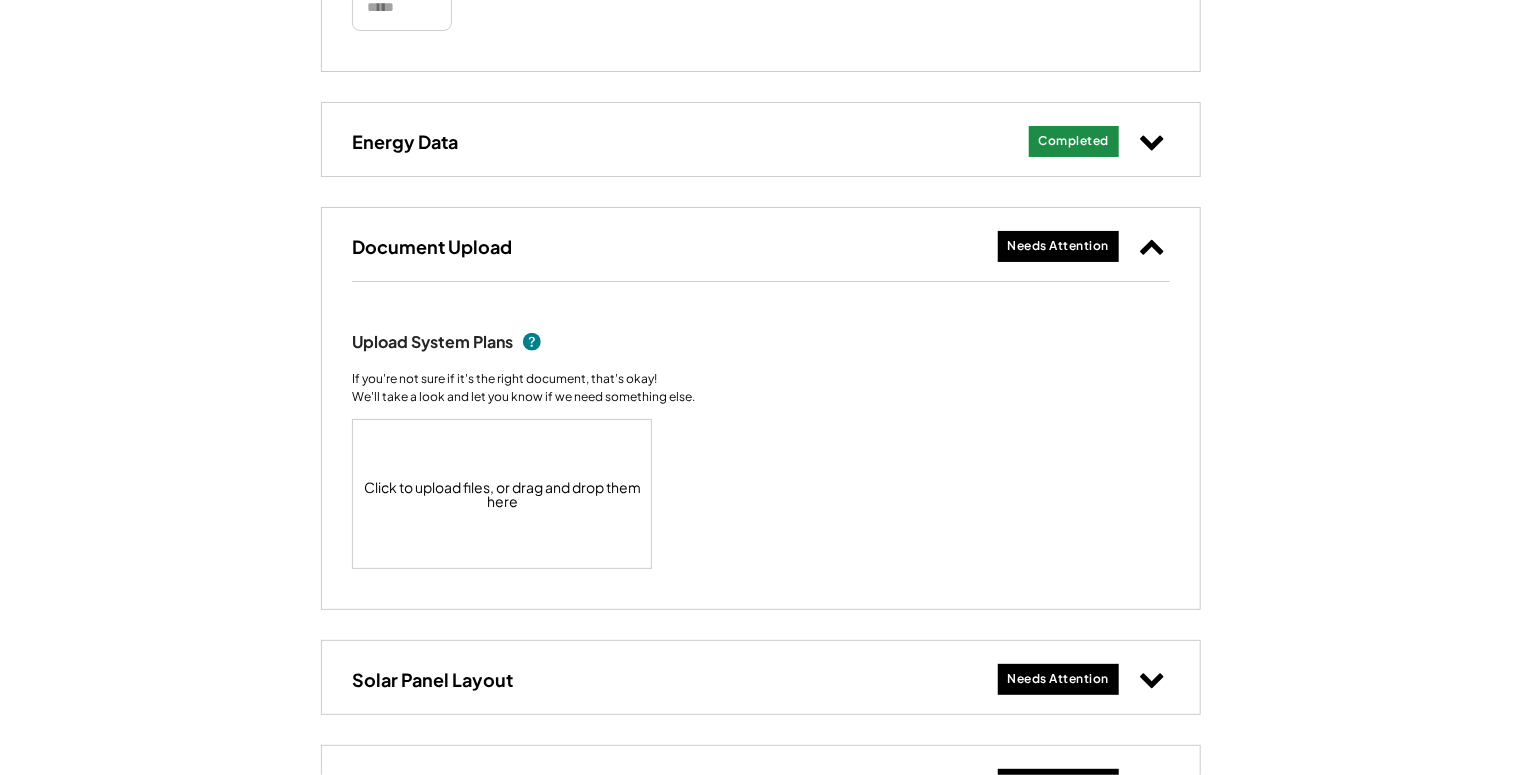 scroll, scrollTop: 820, scrollLeft: 0, axis: vertical 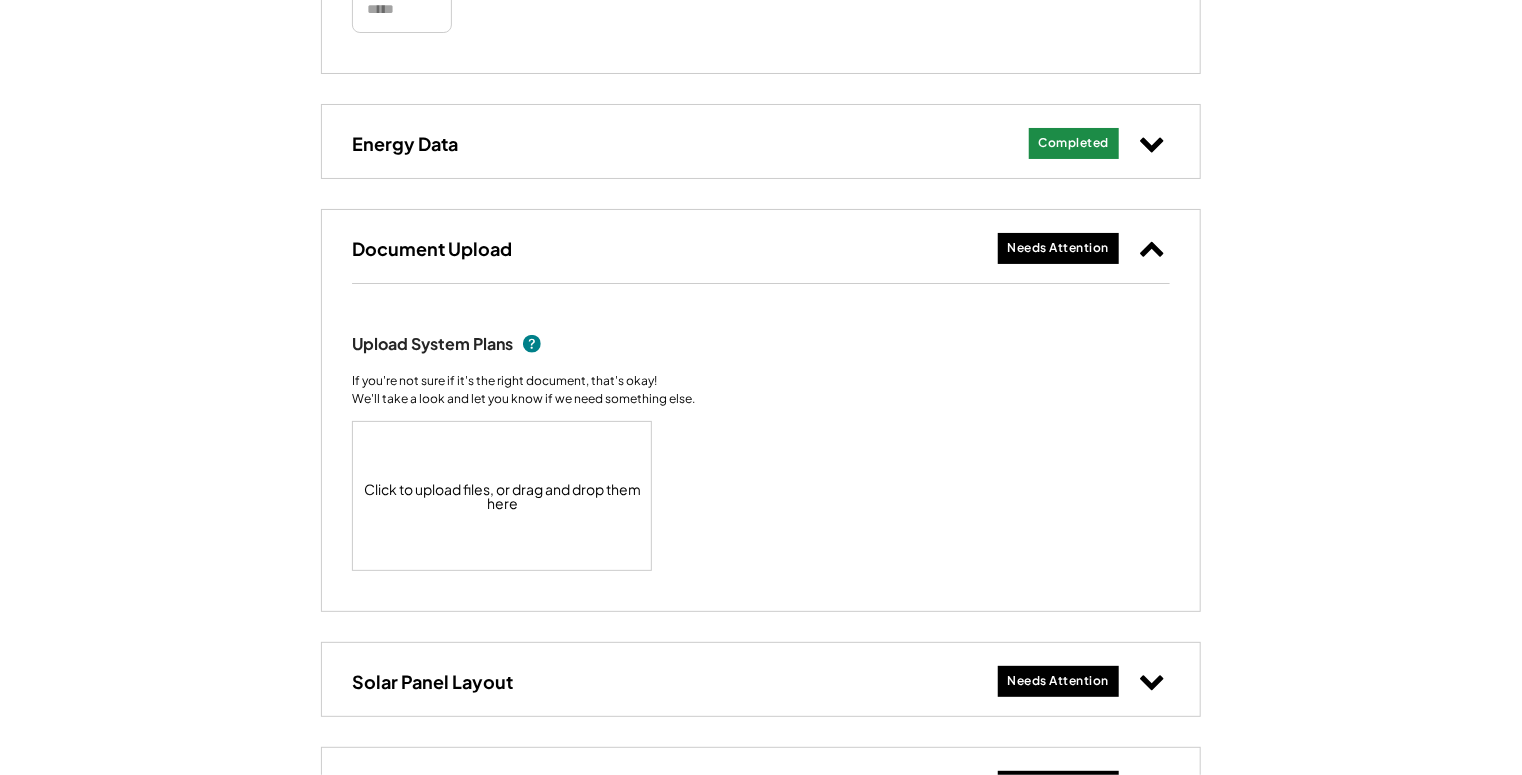 click at bounding box center (1151, 249) 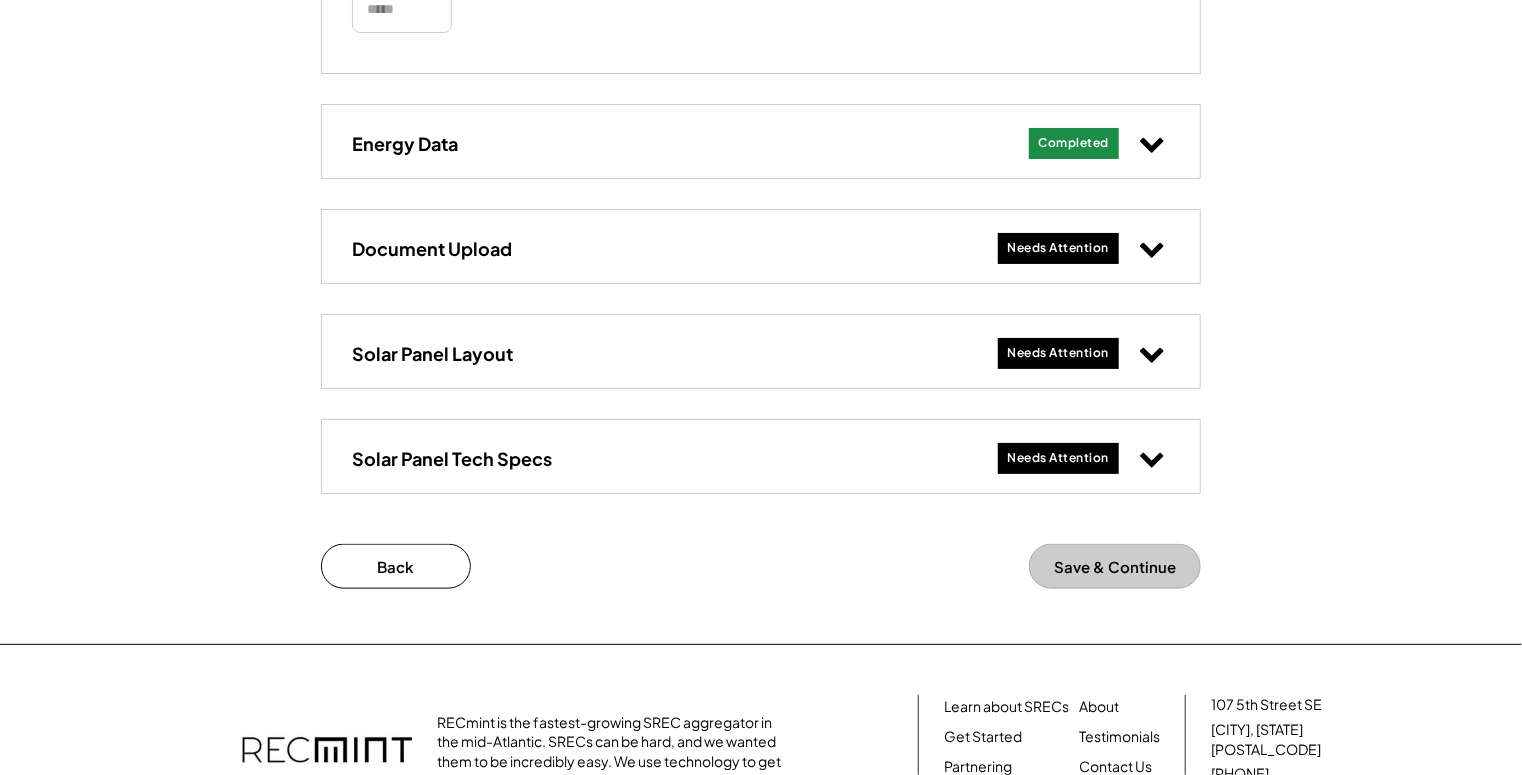 click on "Save & Continue" at bounding box center [1115, 566] 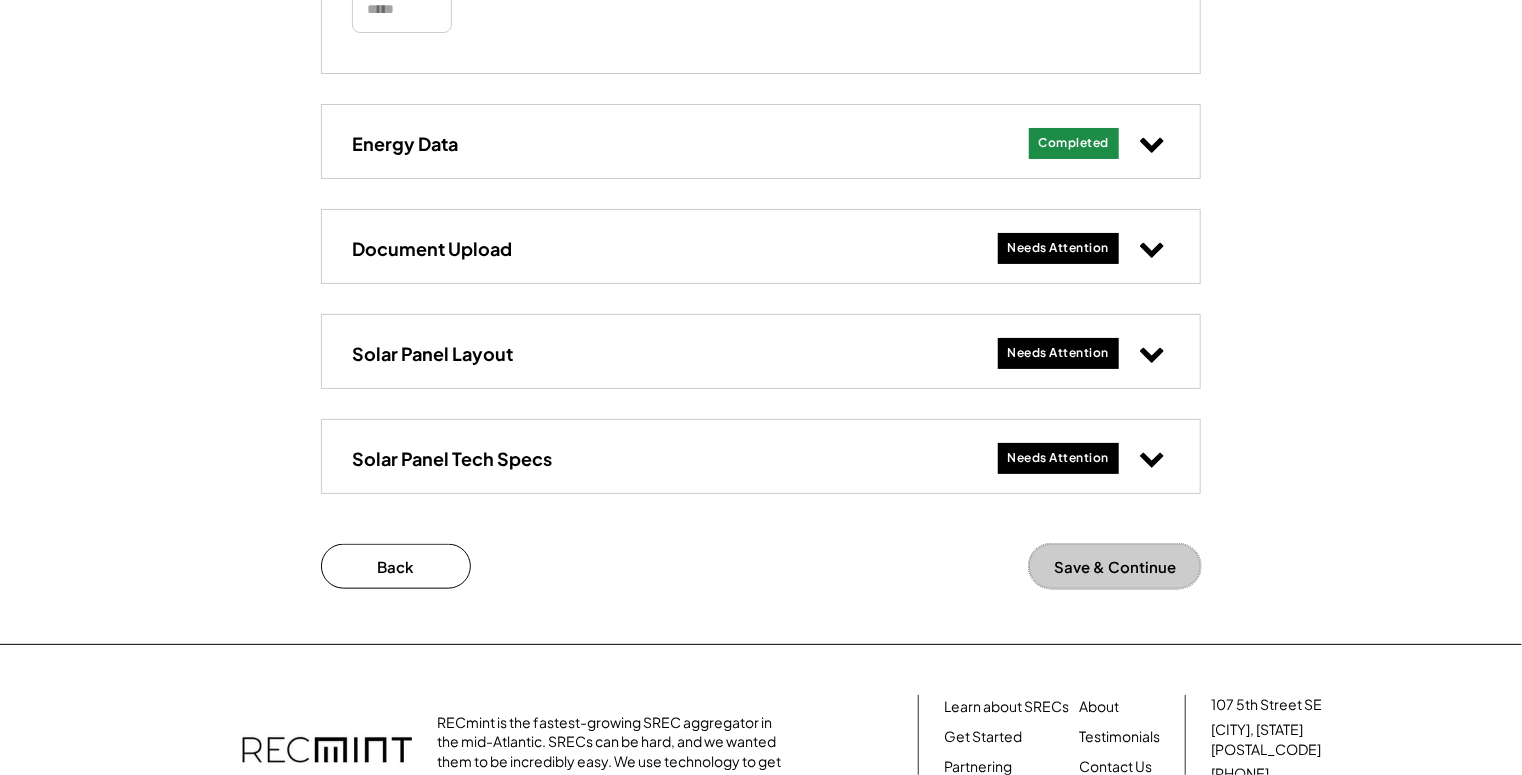 scroll, scrollTop: 0, scrollLeft: 0, axis: both 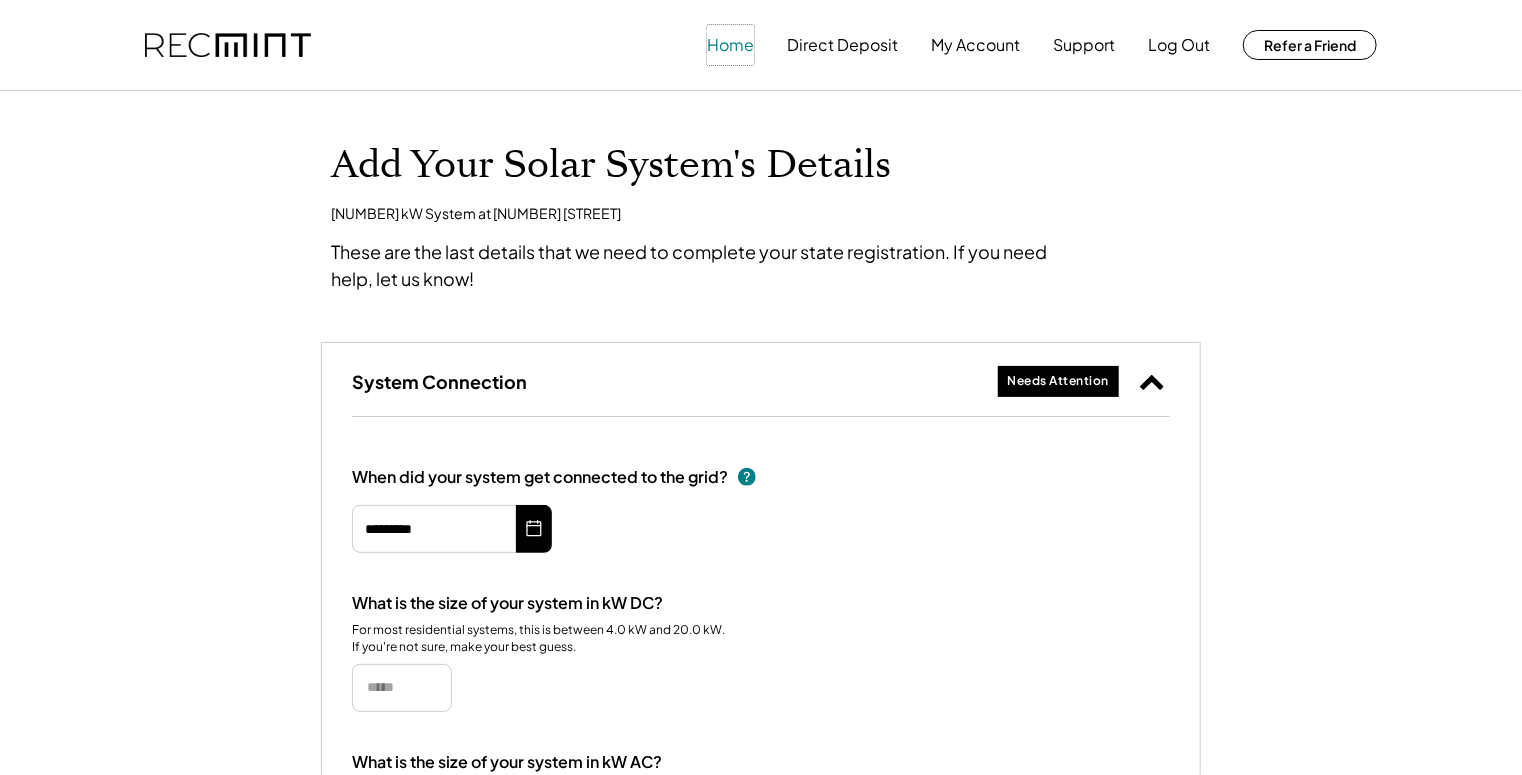 click on "Home" at bounding box center (730, 45) 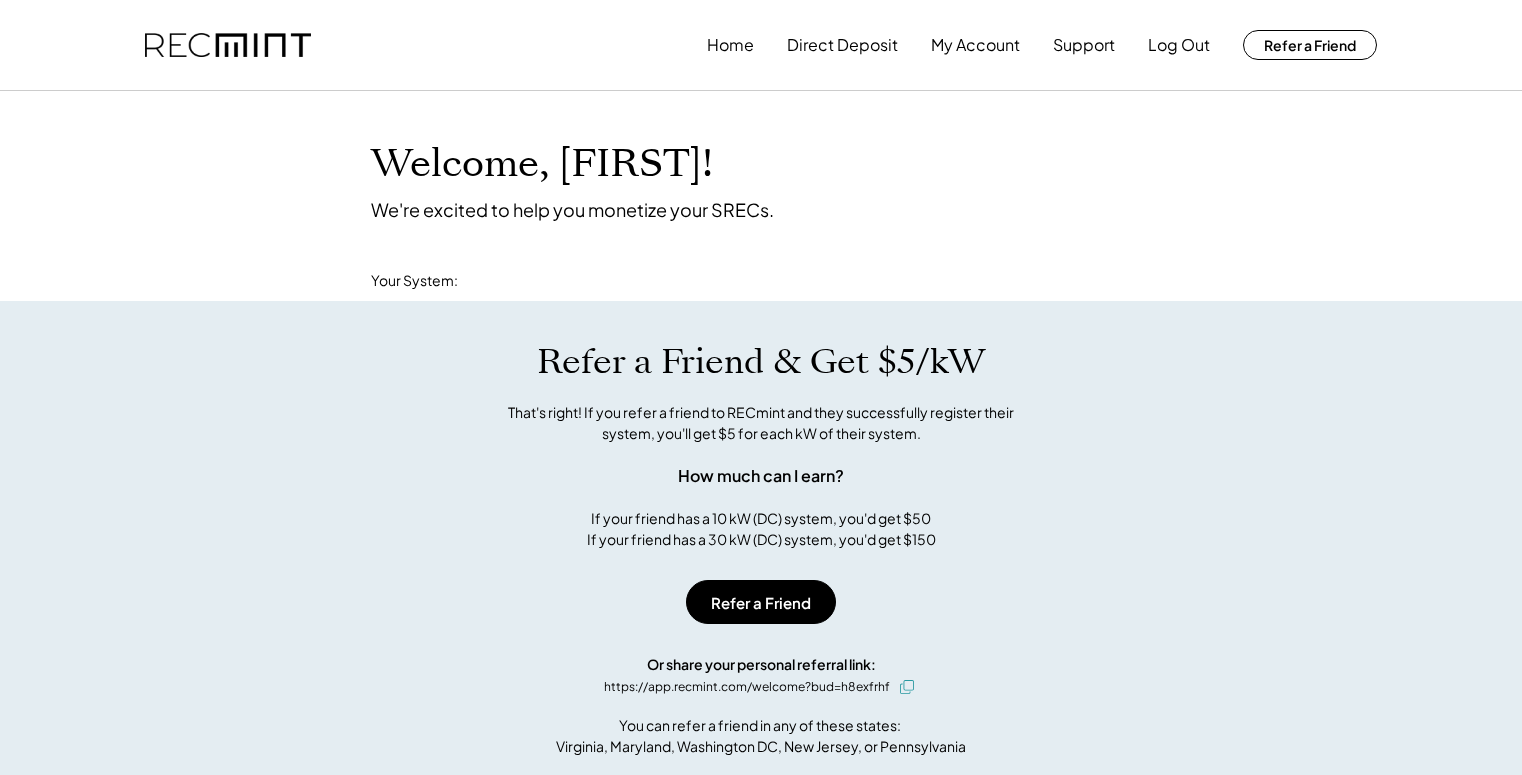 scroll, scrollTop: 0, scrollLeft: 0, axis: both 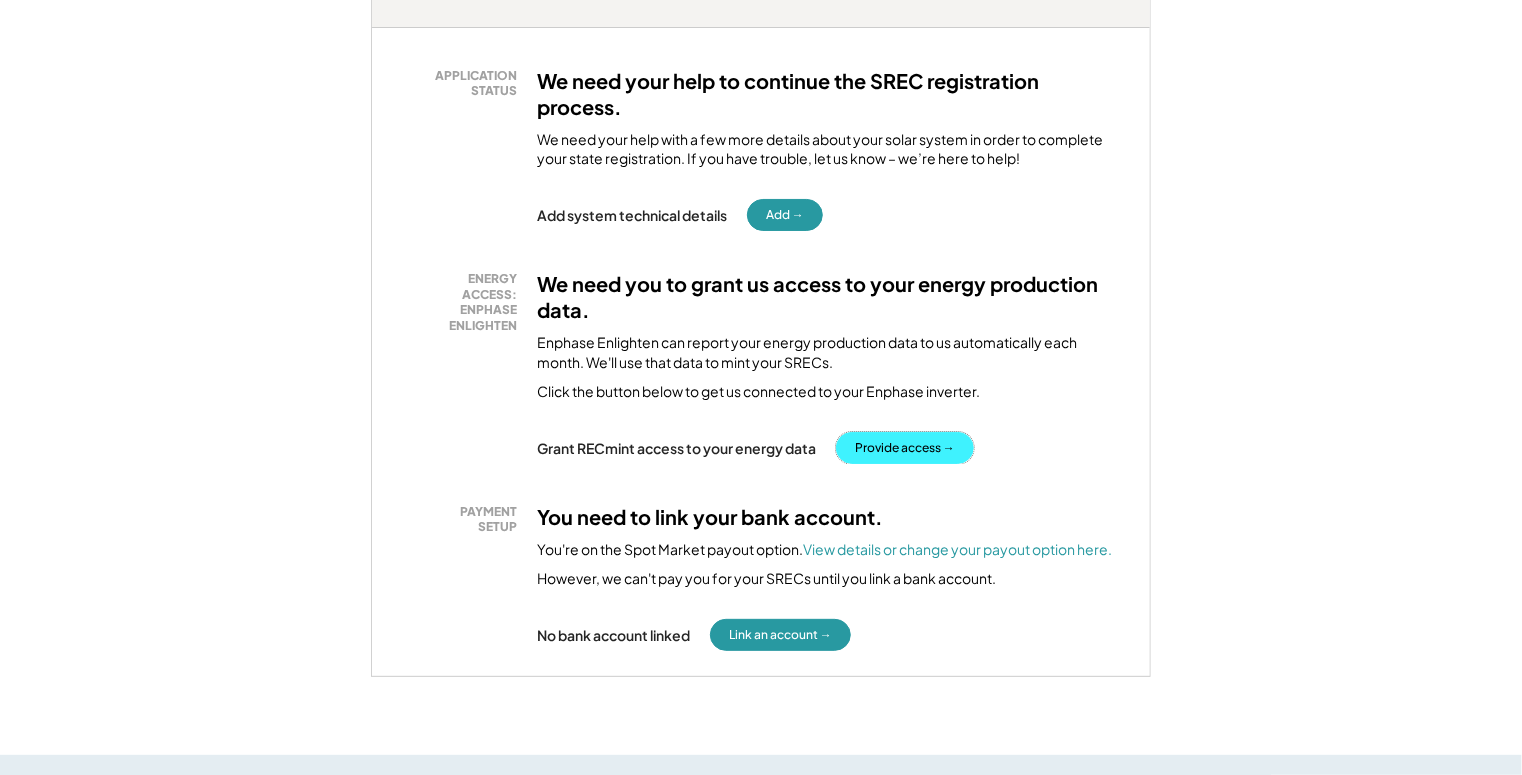click on "Provide access →" at bounding box center (905, 448) 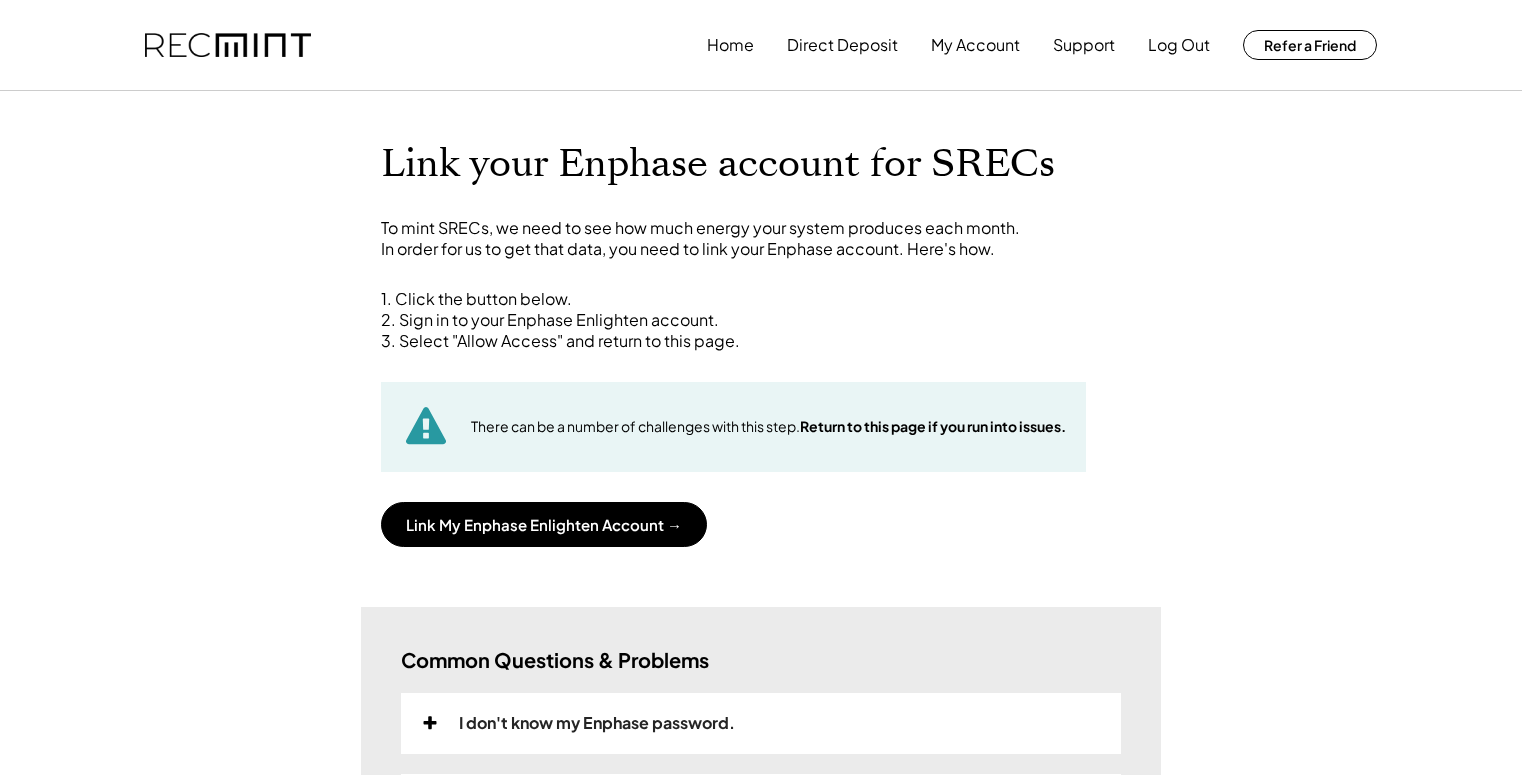 scroll, scrollTop: 0, scrollLeft: 0, axis: both 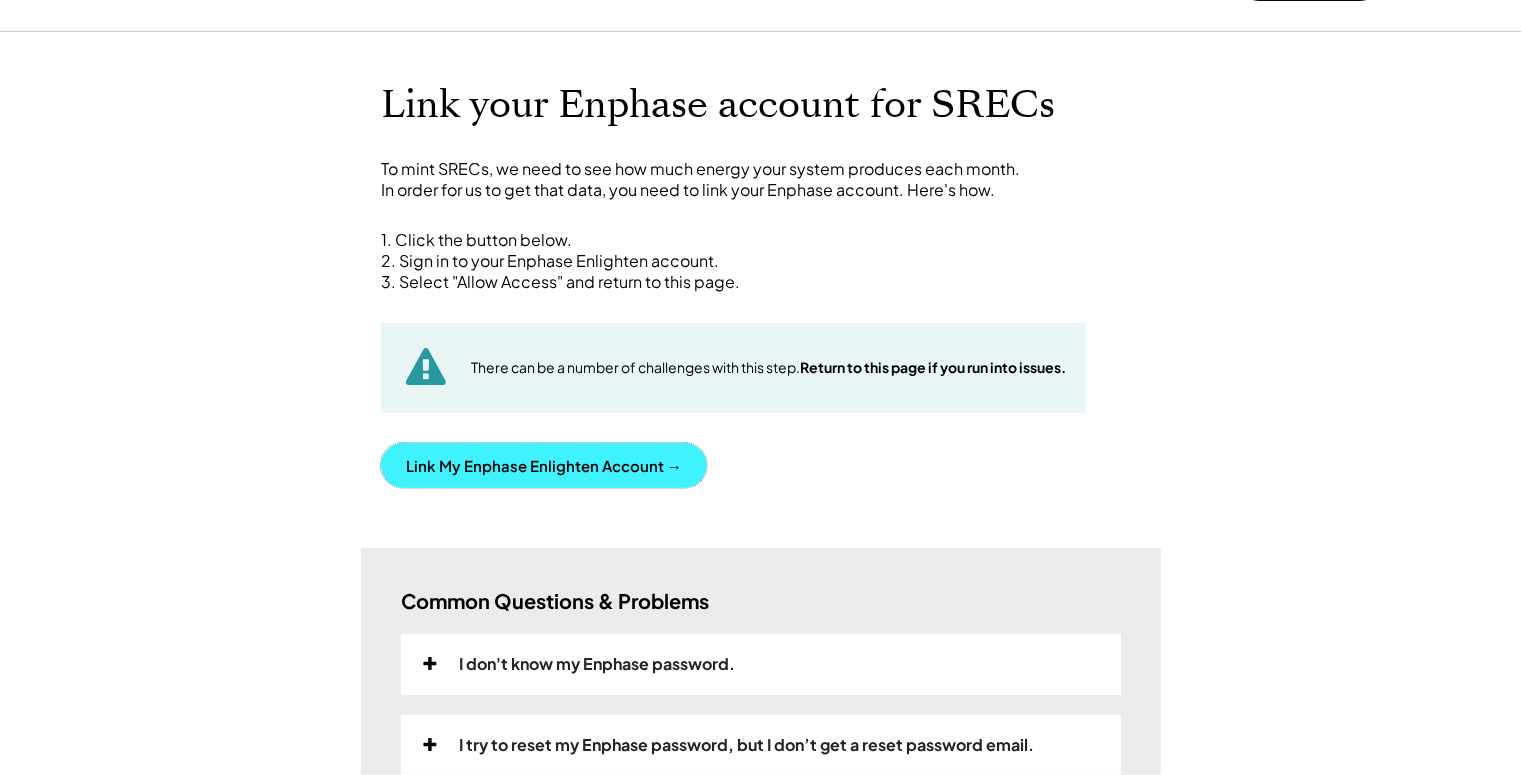 click on "Link My Enphase Enlighten Account →" at bounding box center [544, 465] 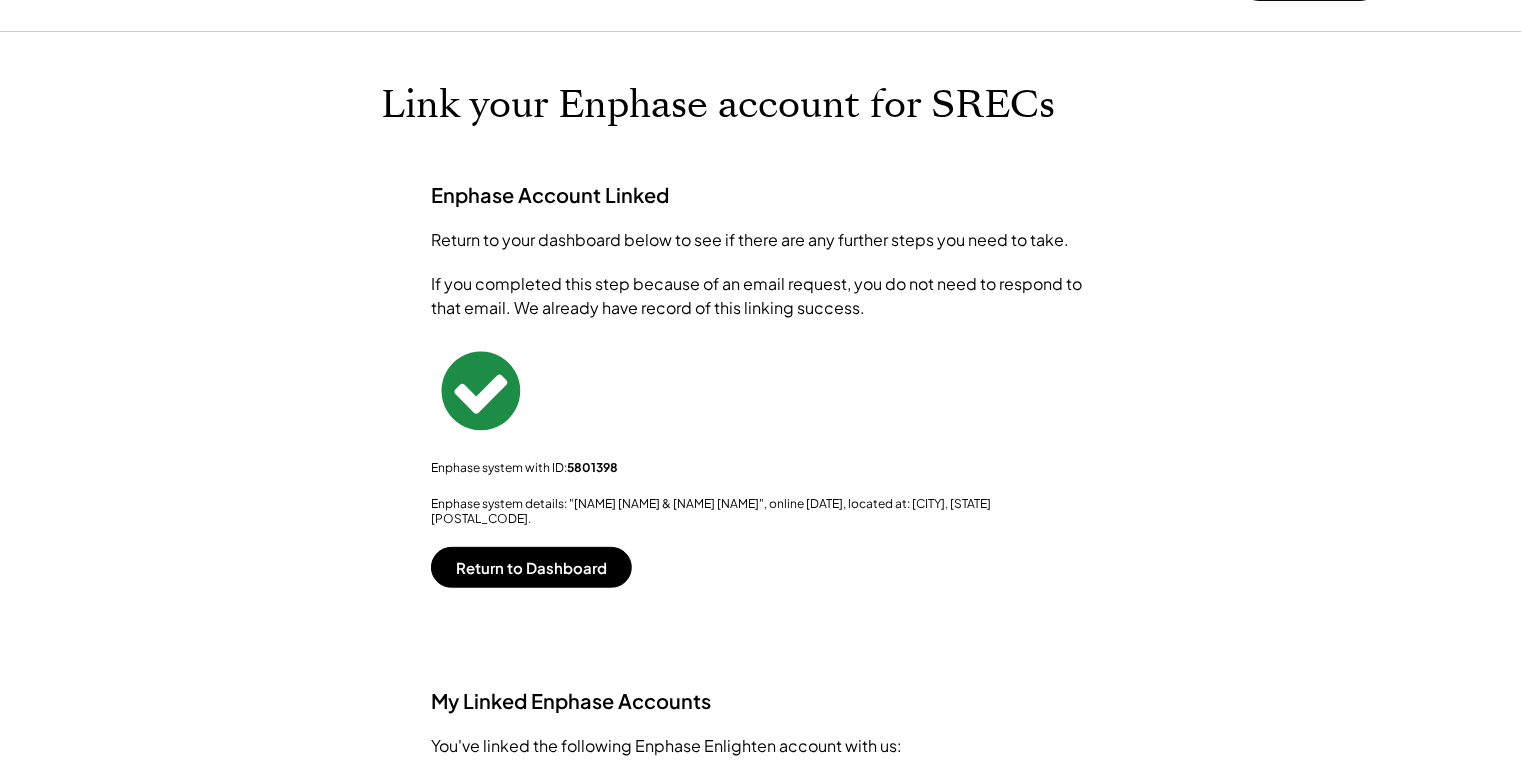 scroll, scrollTop: 0, scrollLeft: 0, axis: both 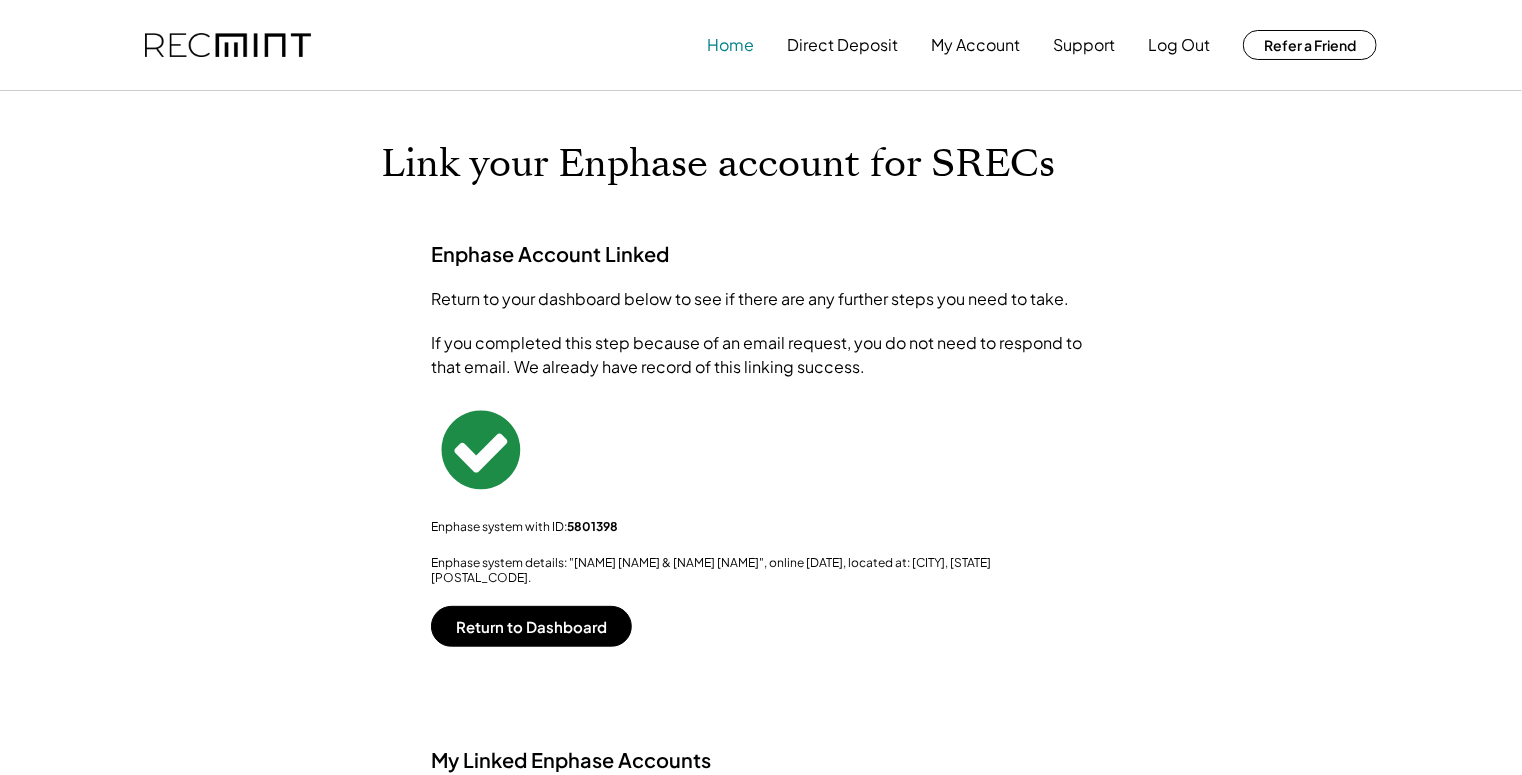 click on "Home" at bounding box center (730, 45) 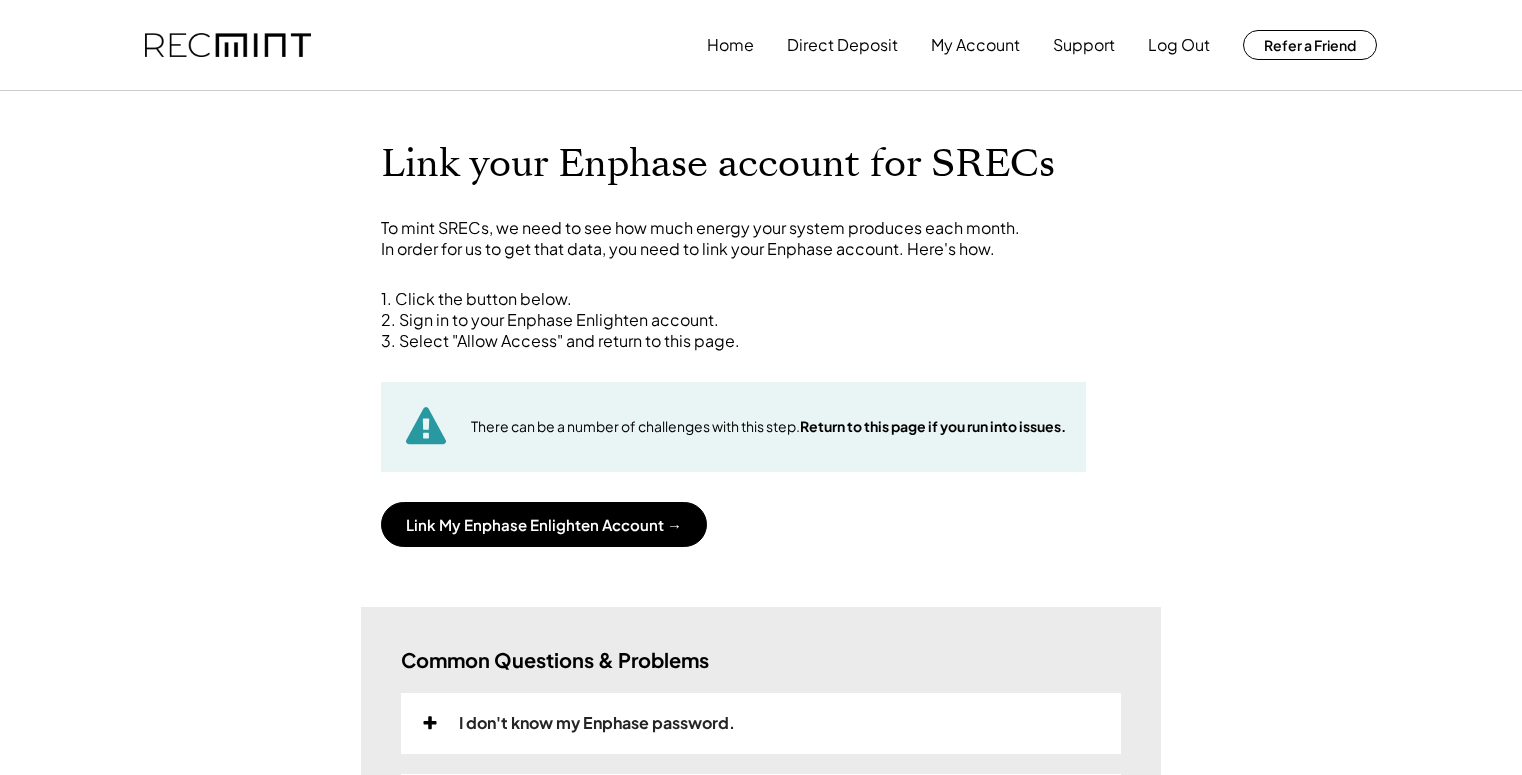scroll, scrollTop: 0, scrollLeft: 0, axis: both 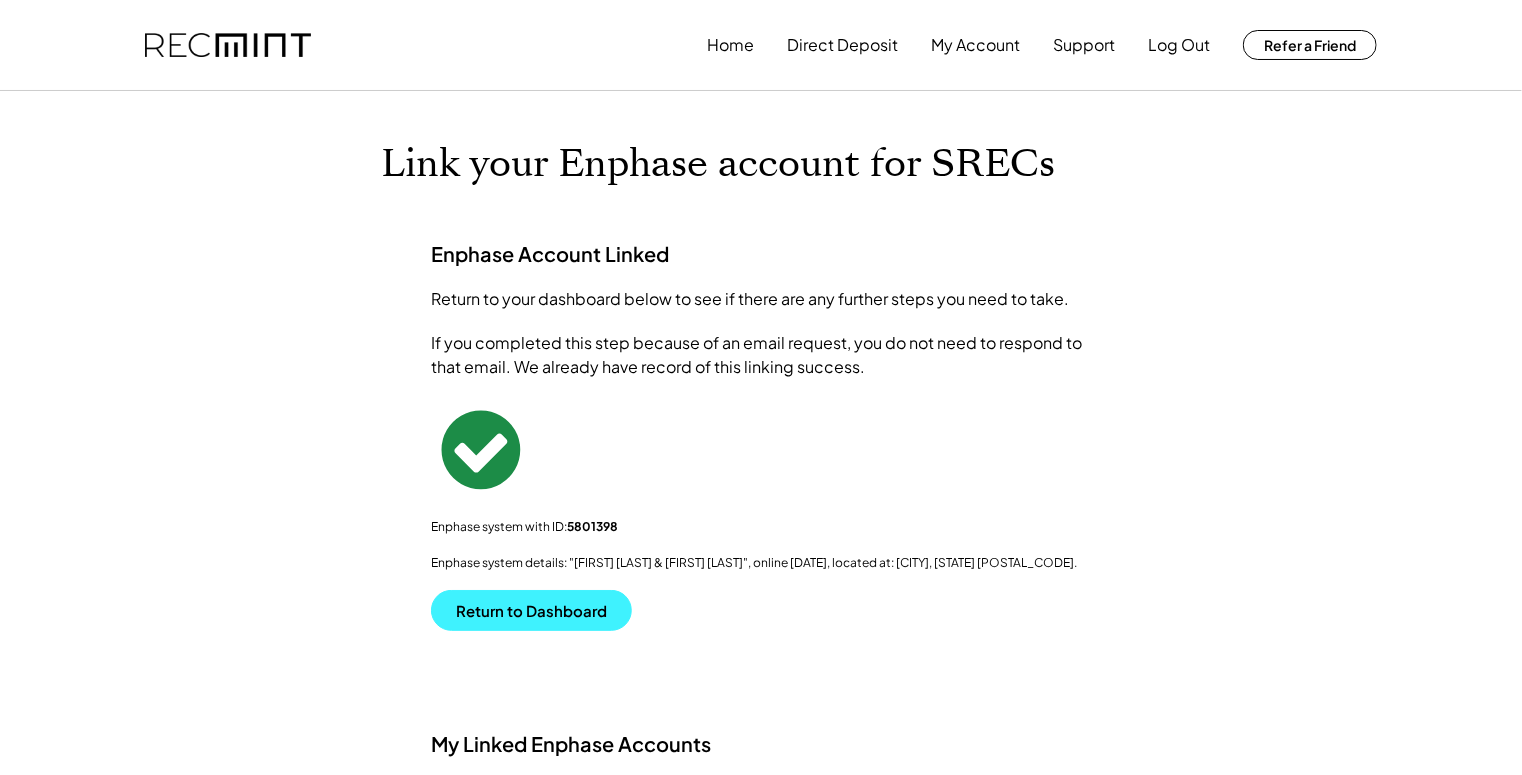click on "Return to Dashboard" at bounding box center [531, 610] 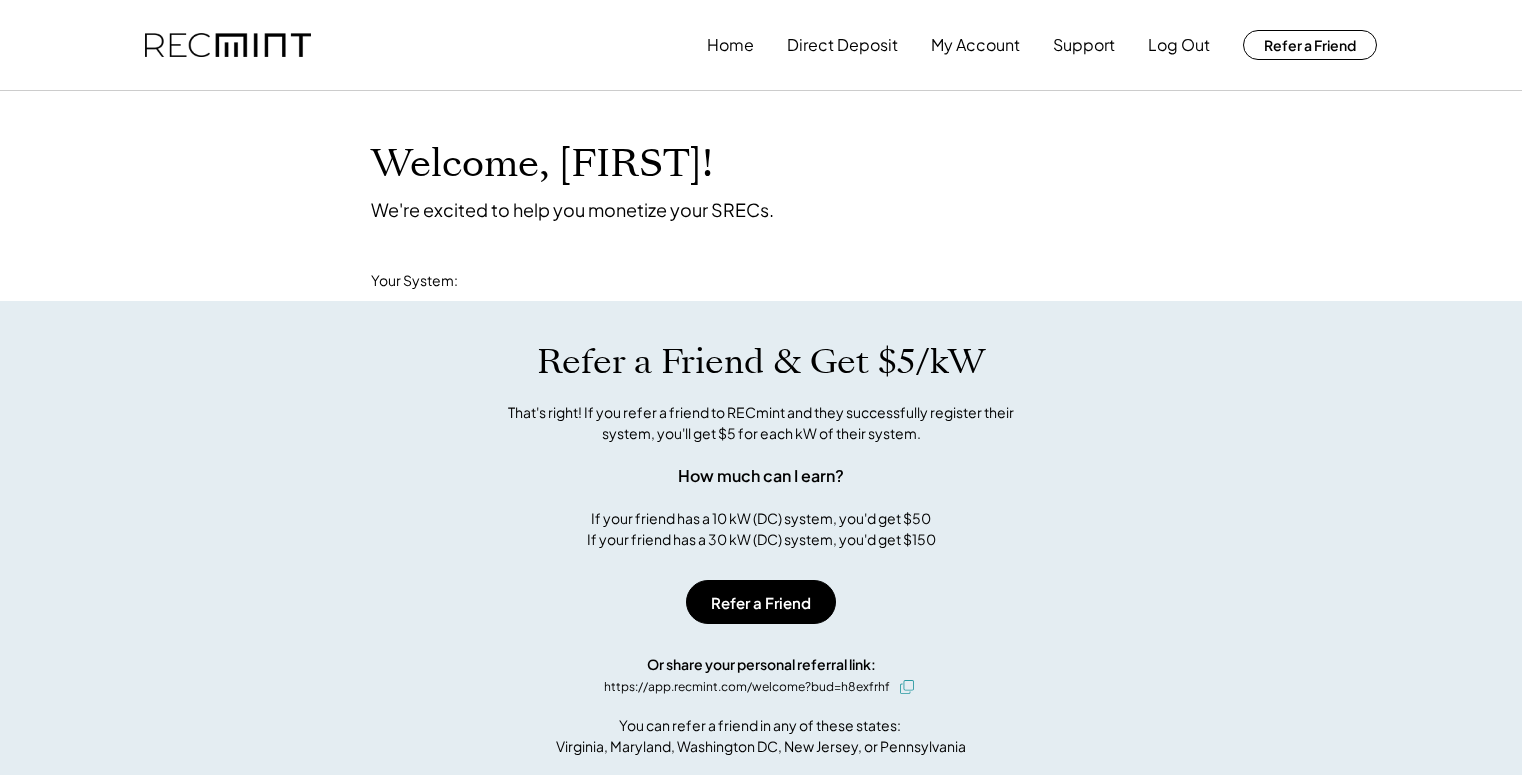 scroll, scrollTop: 0, scrollLeft: 0, axis: both 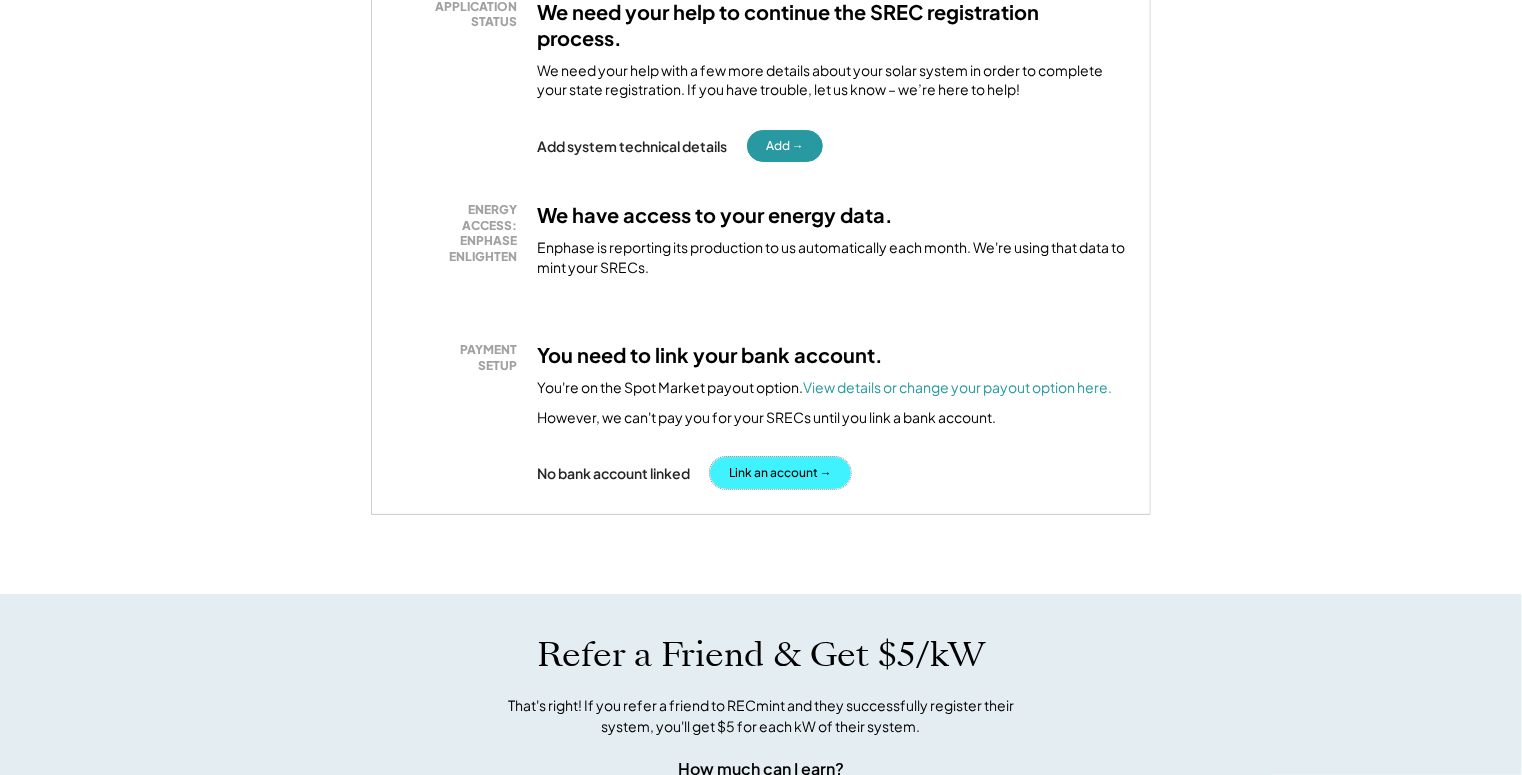 click on "Link an account  →" at bounding box center [780, 473] 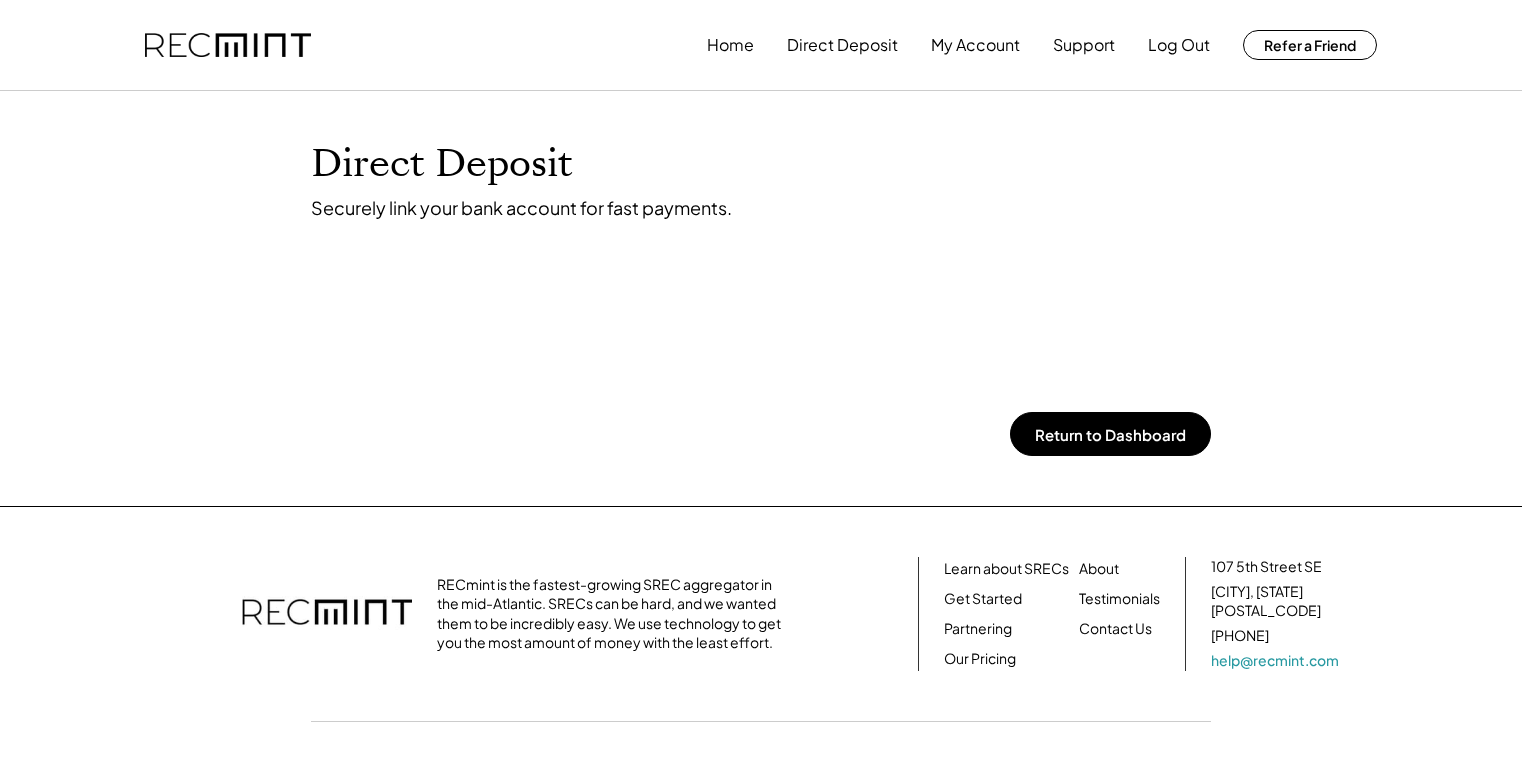 scroll, scrollTop: 0, scrollLeft: 0, axis: both 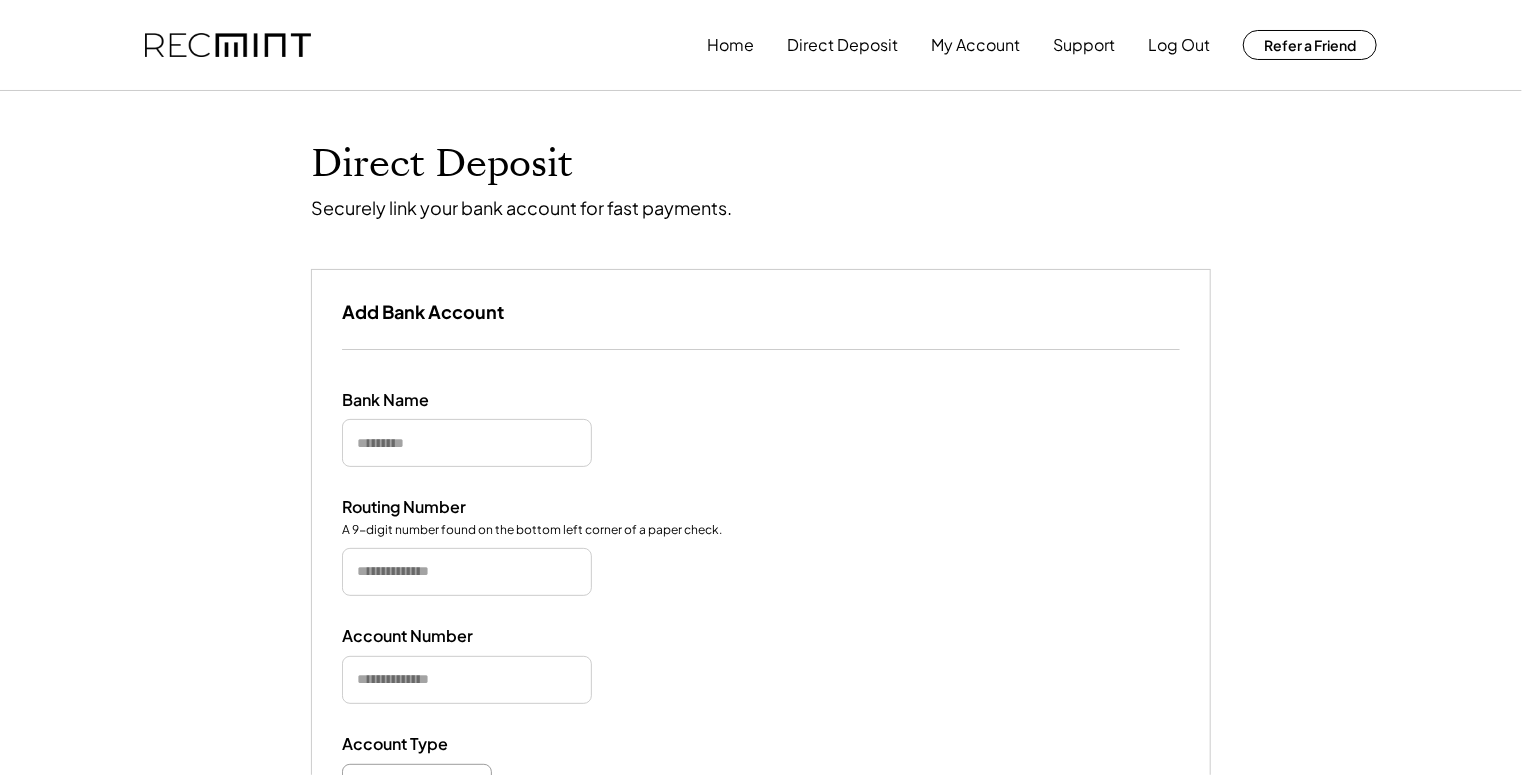 click at bounding box center (467, 443) 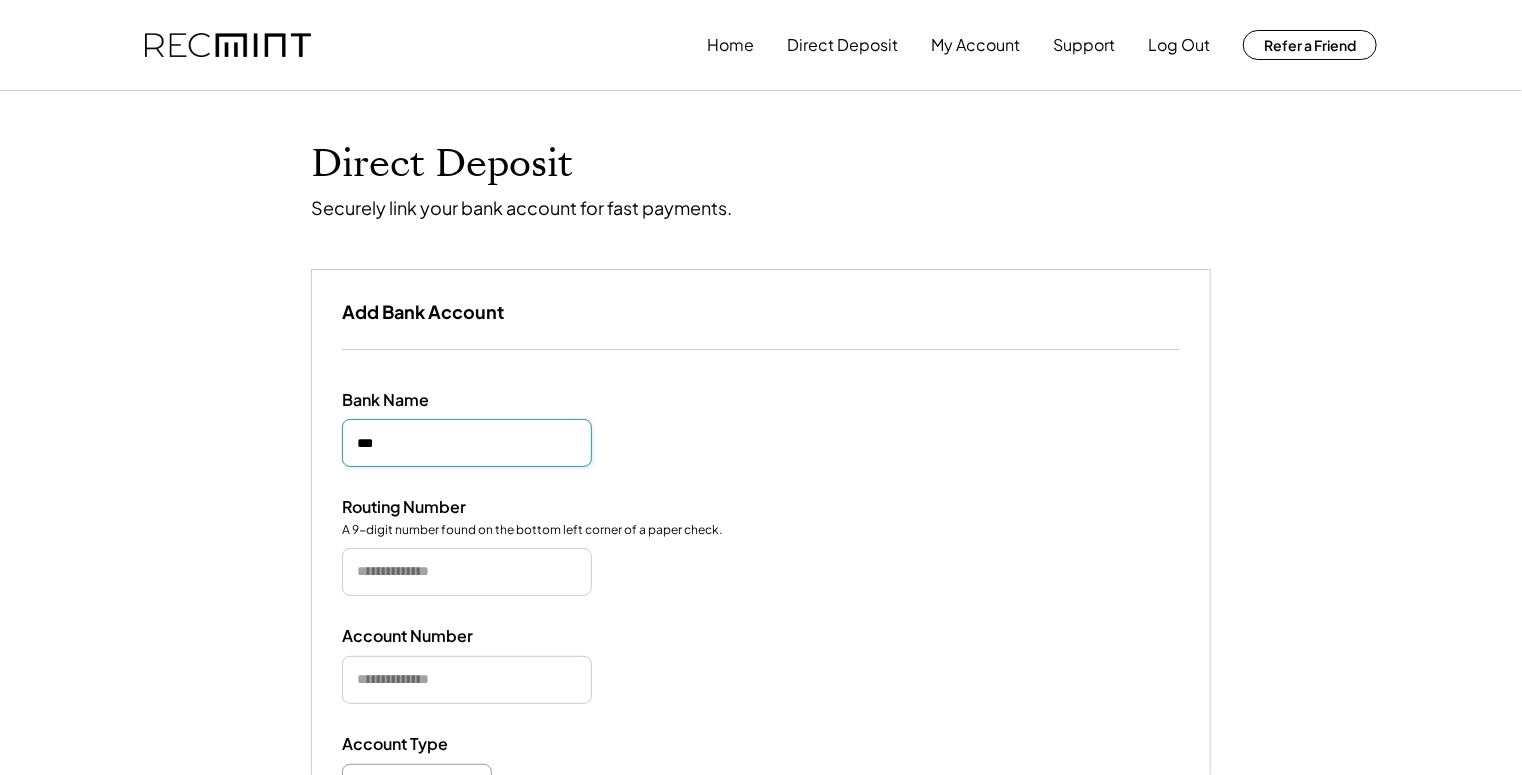 type on "***" 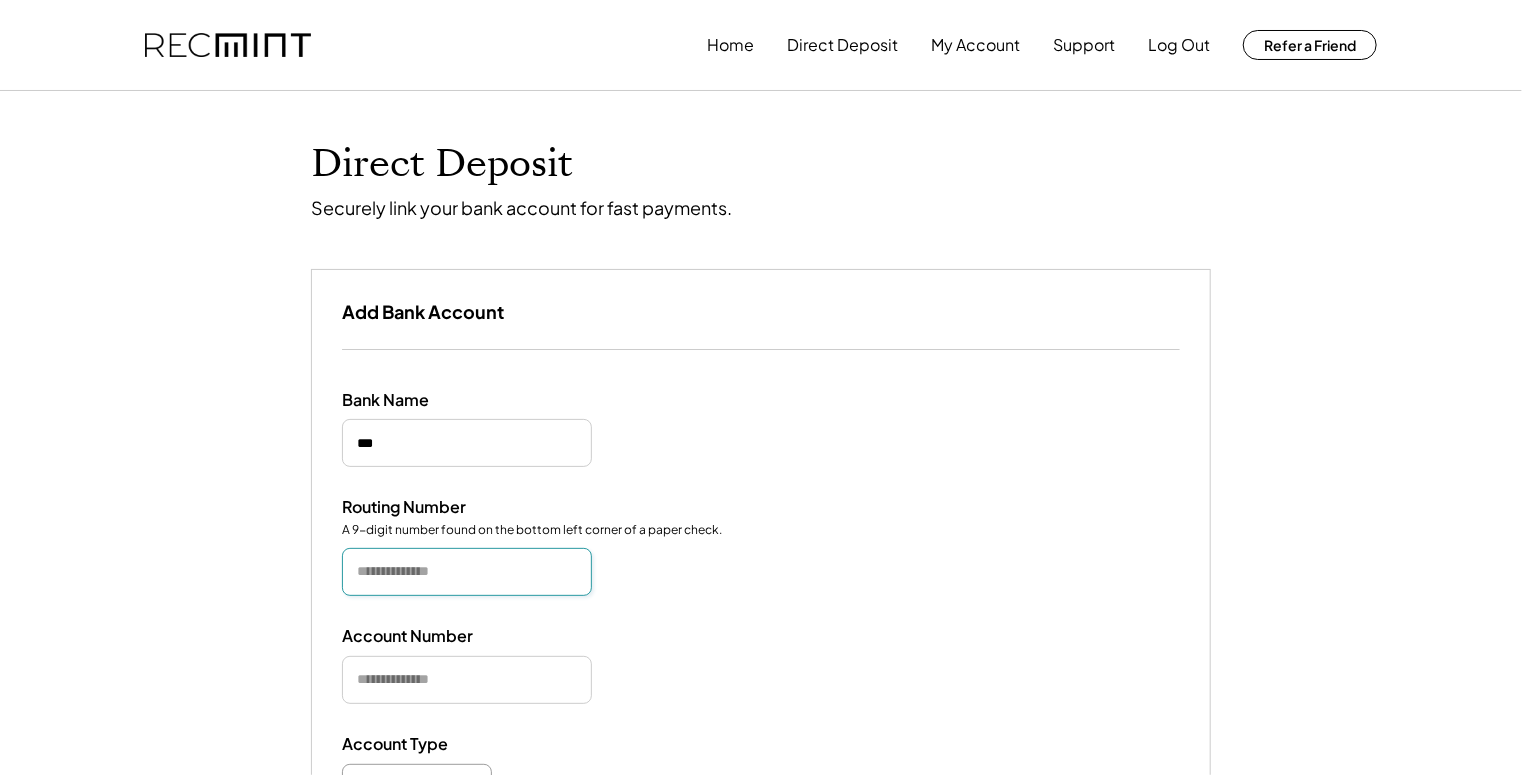 click at bounding box center (467, 572) 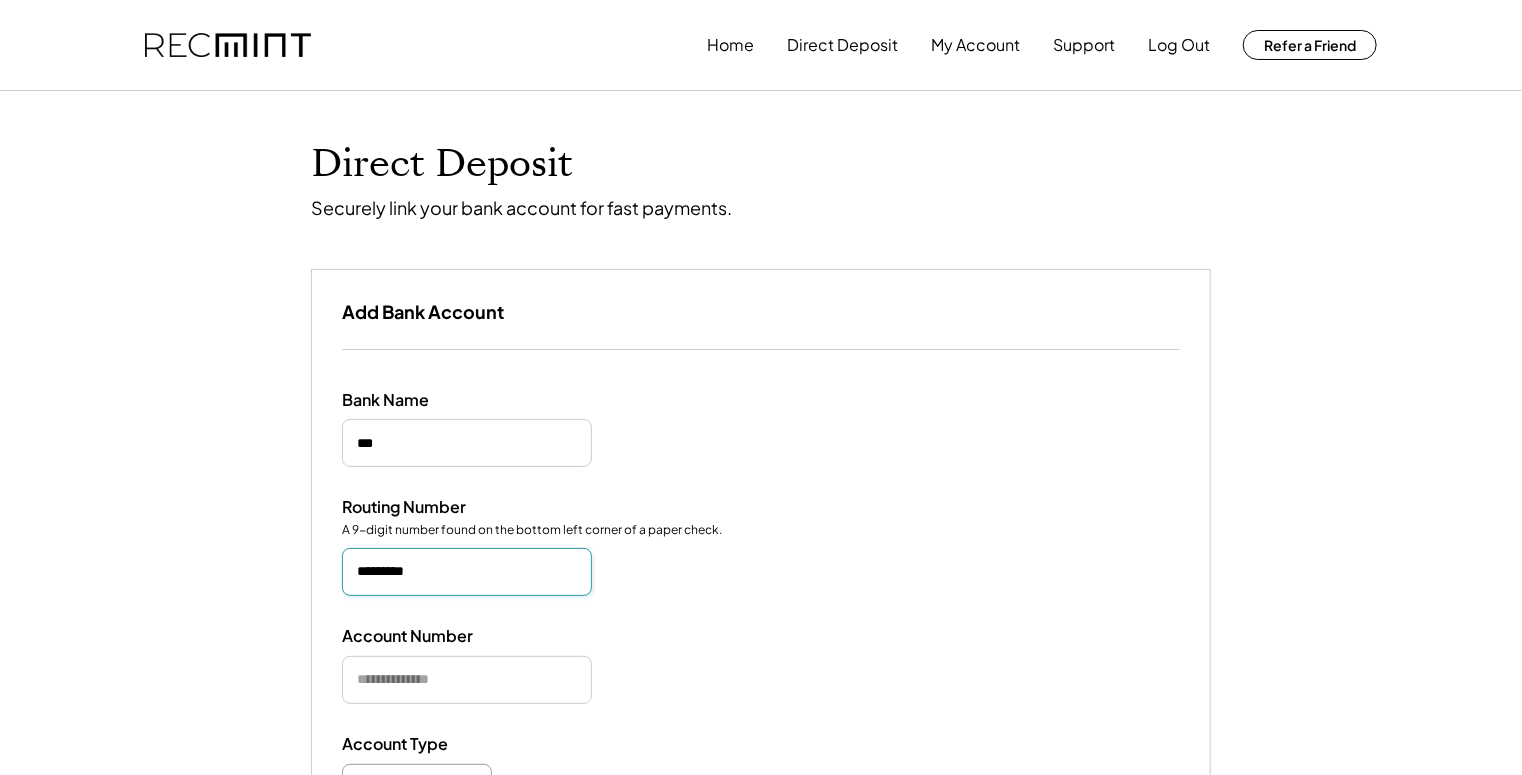 type on "*********" 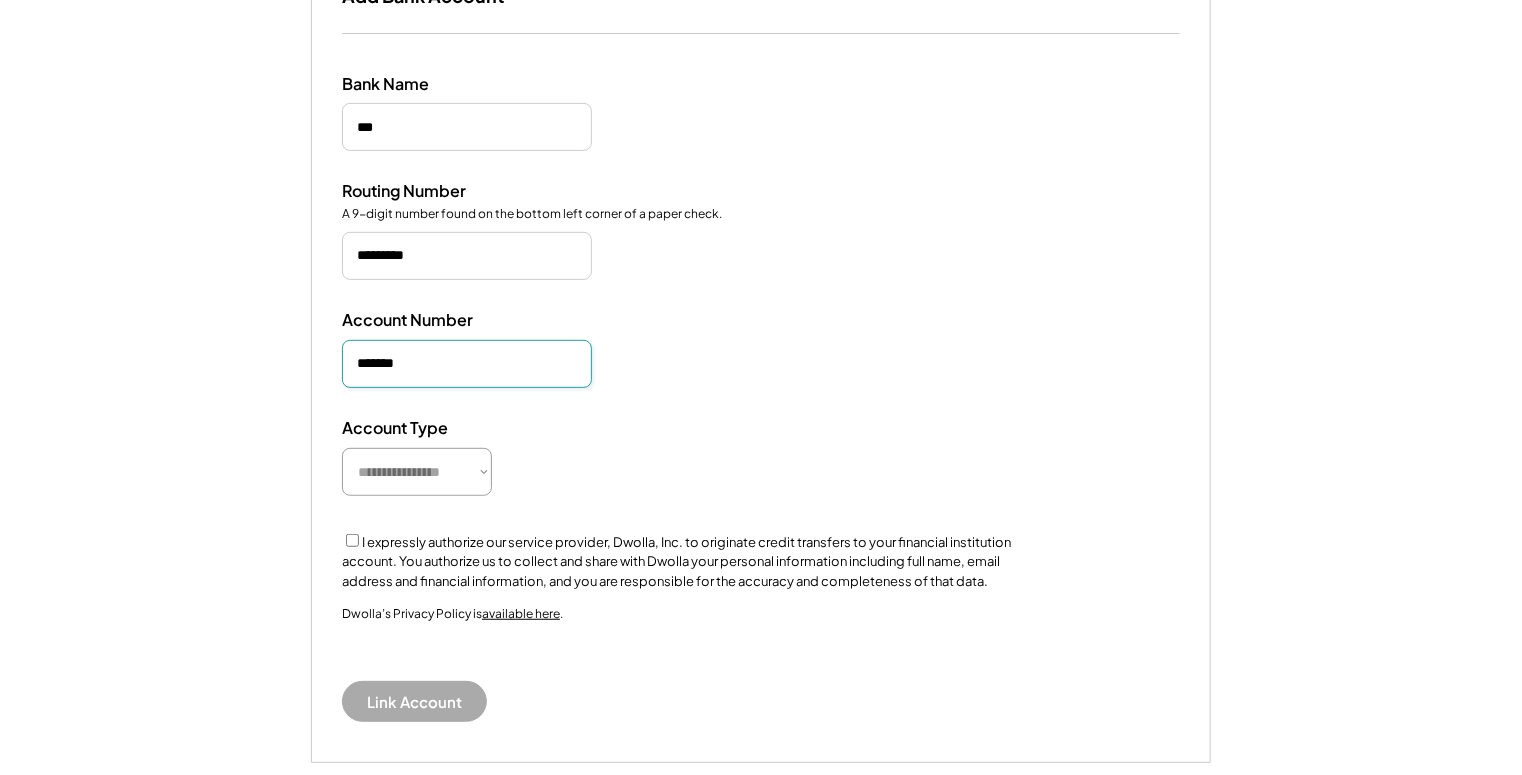 scroll, scrollTop: 325, scrollLeft: 0, axis: vertical 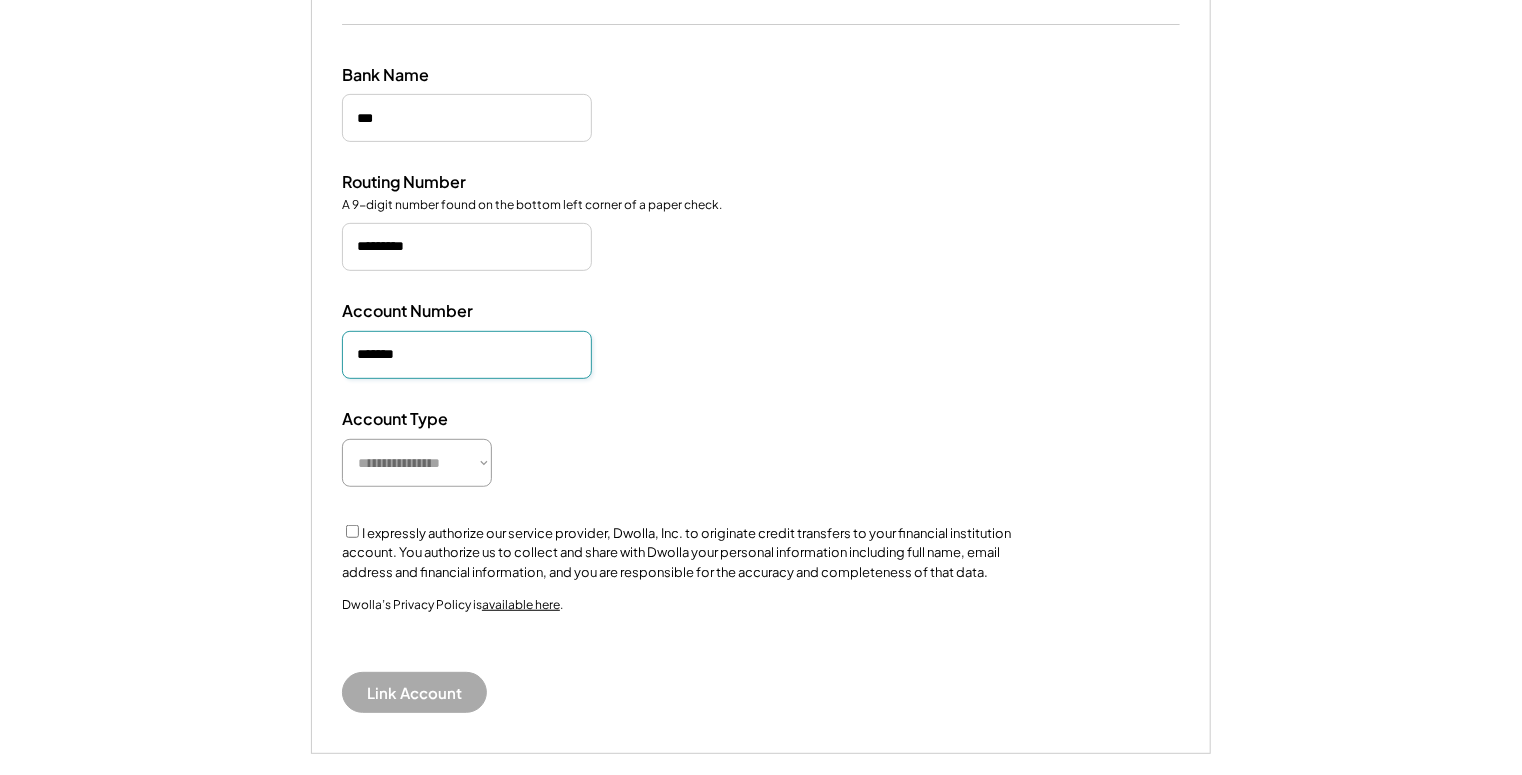 type on "*******" 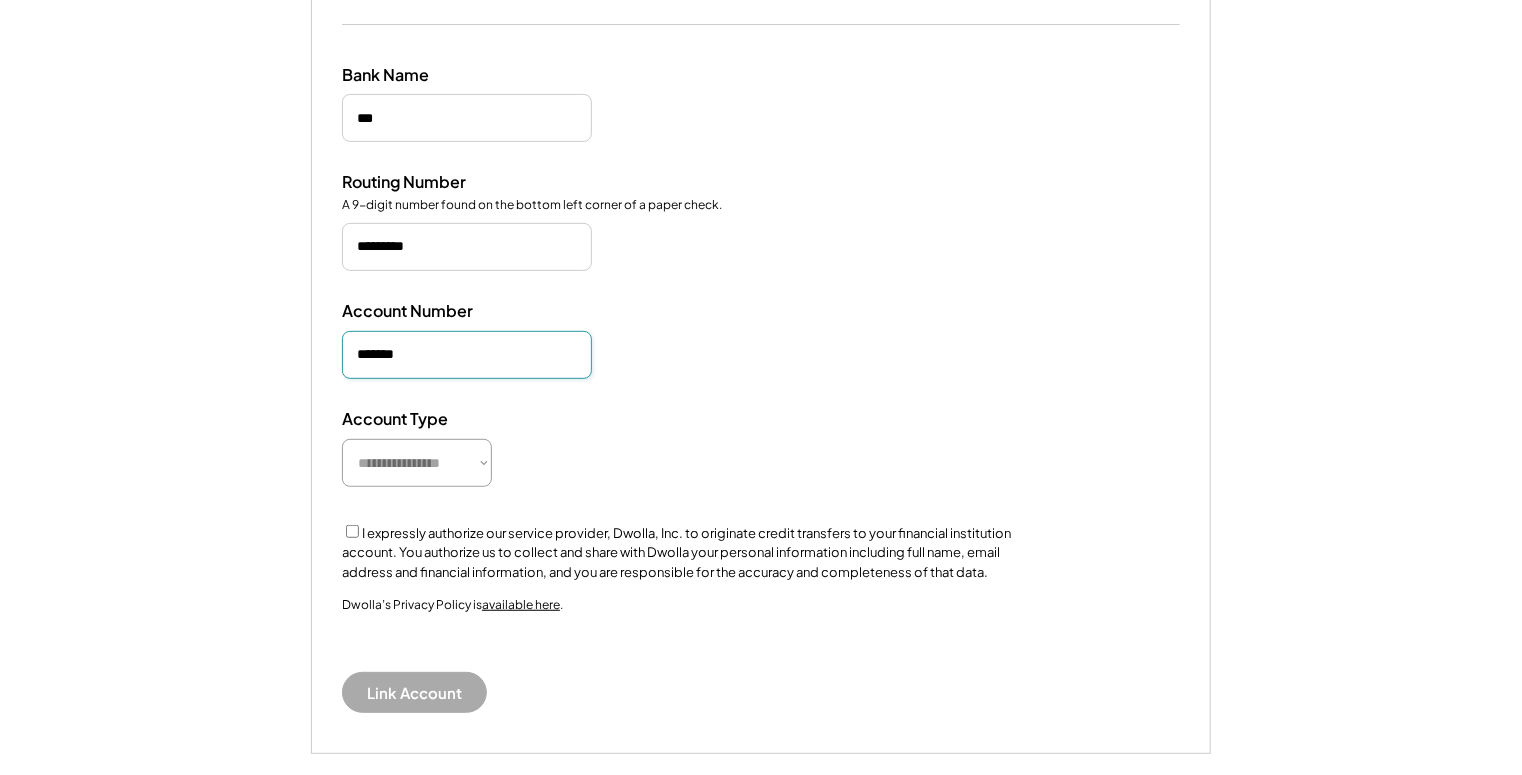 click on "**********" at bounding box center [417, 463] 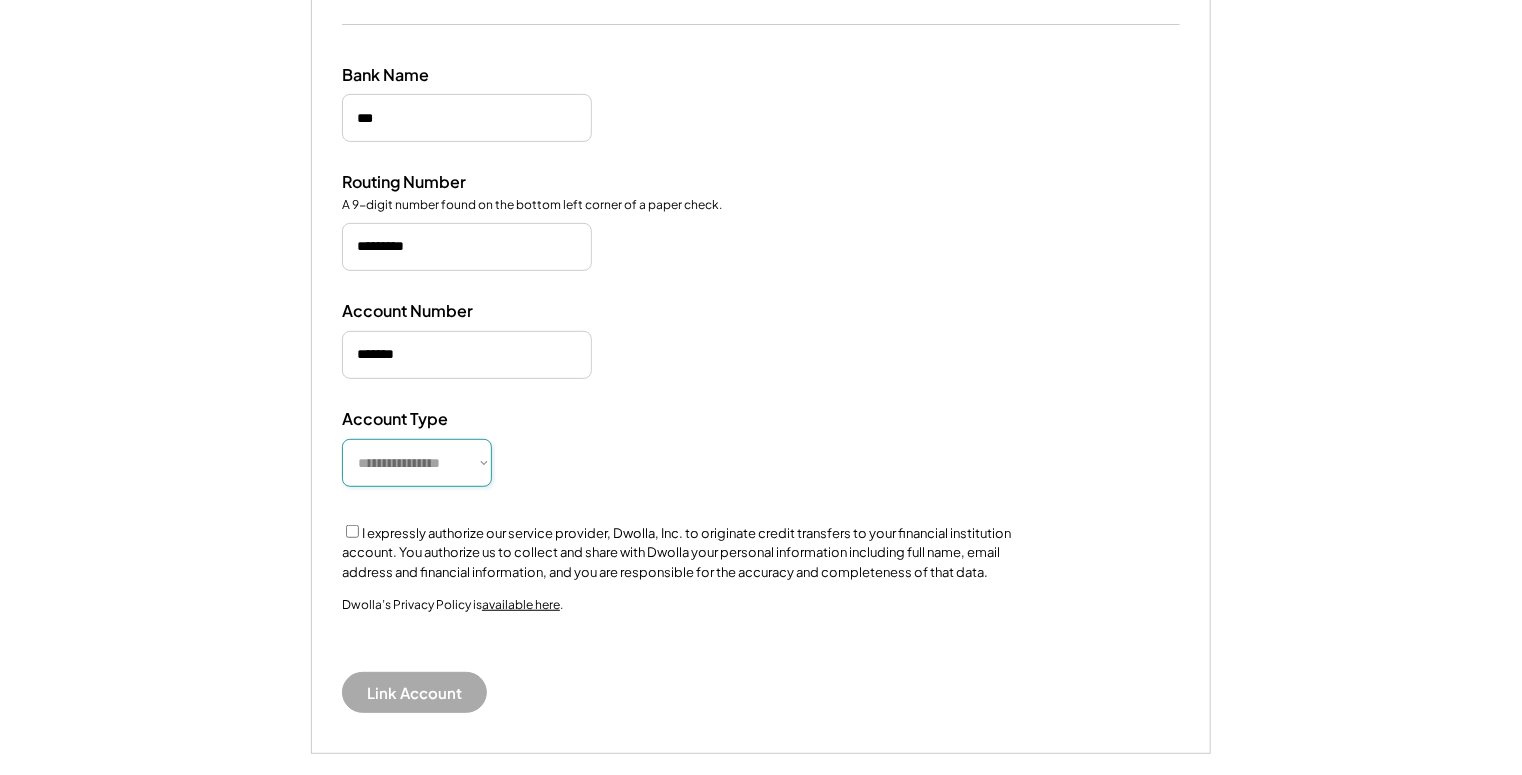 select on "**********" 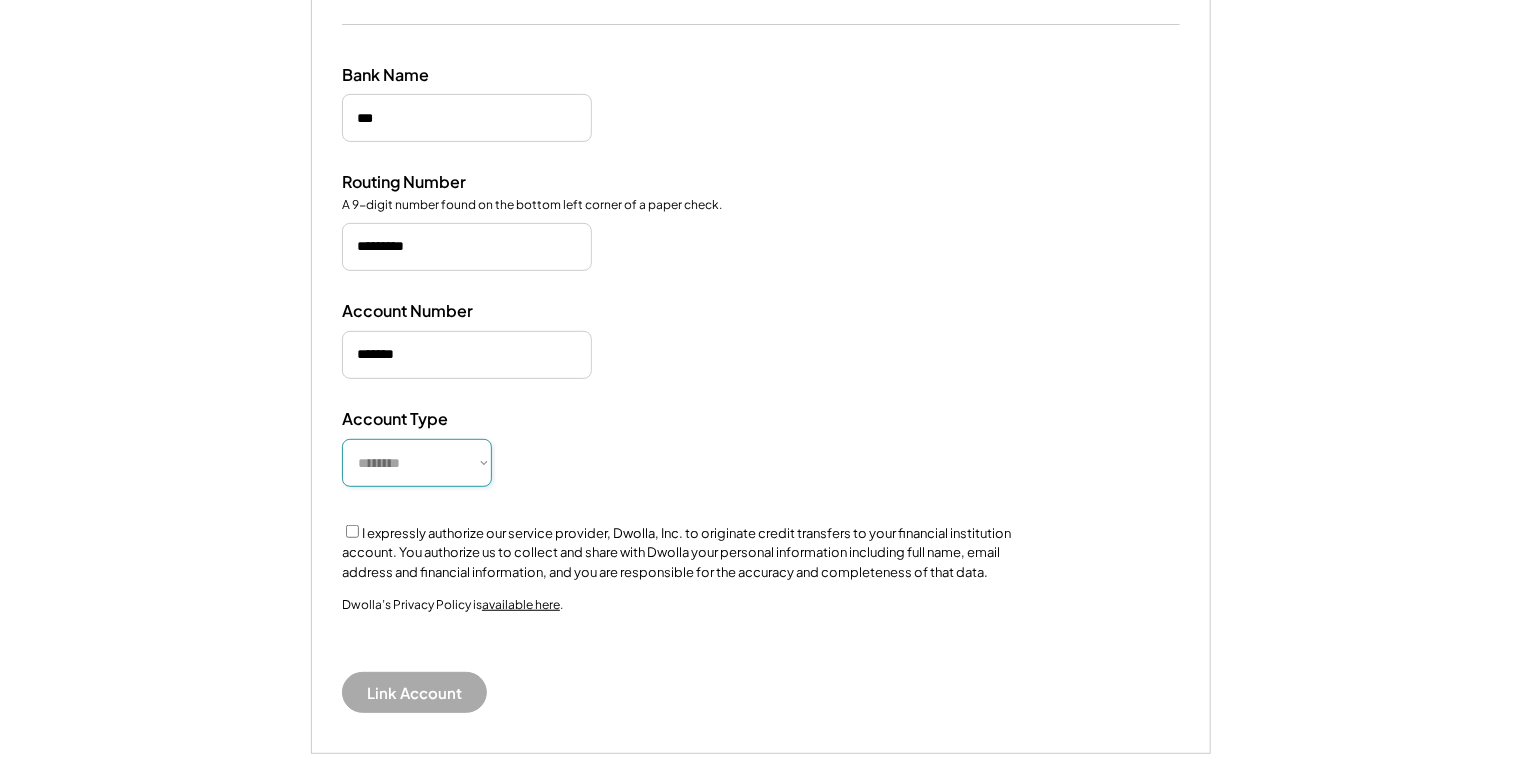 click on "**********" at bounding box center [417, 463] 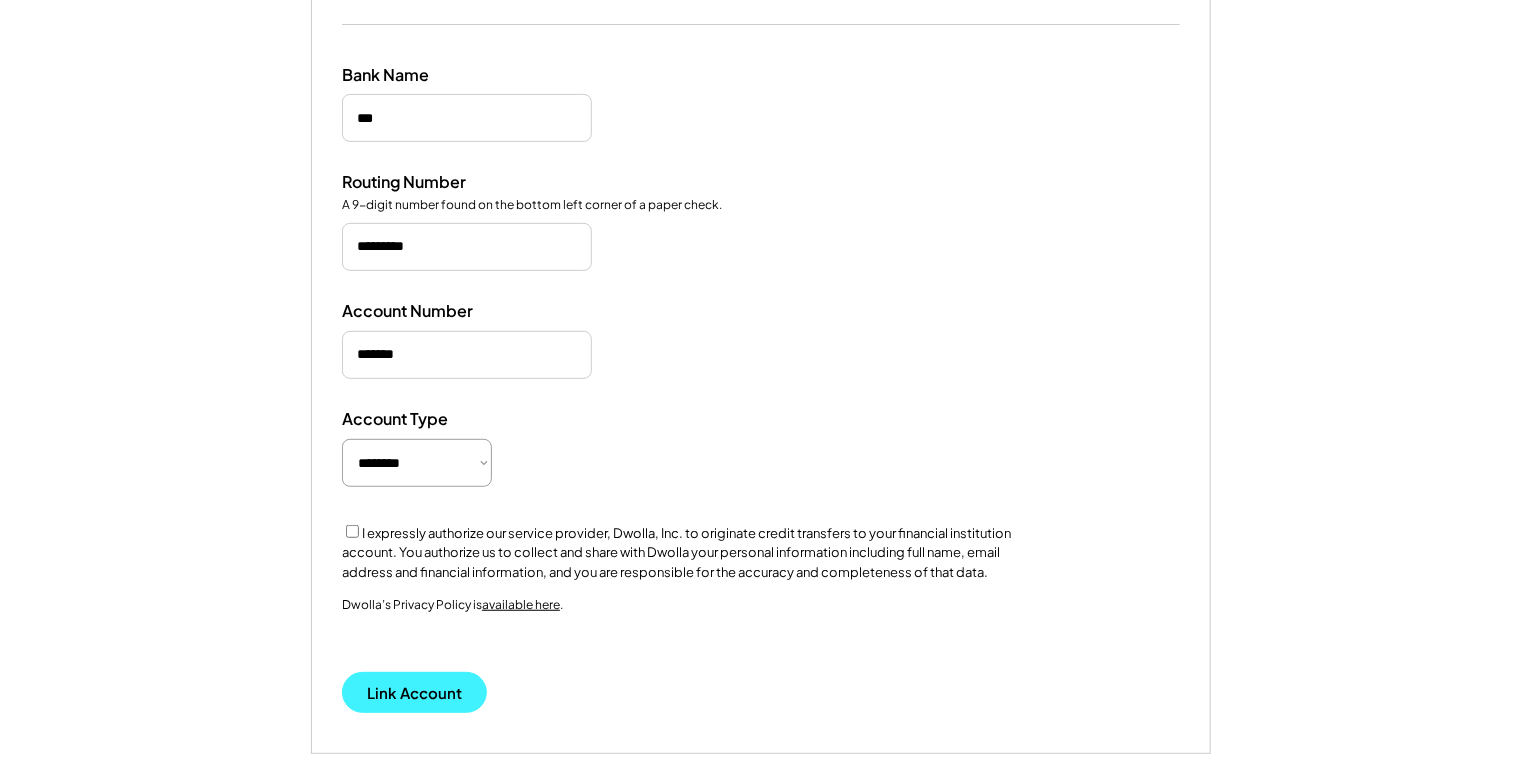 click on "Link Account" at bounding box center (414, 692) 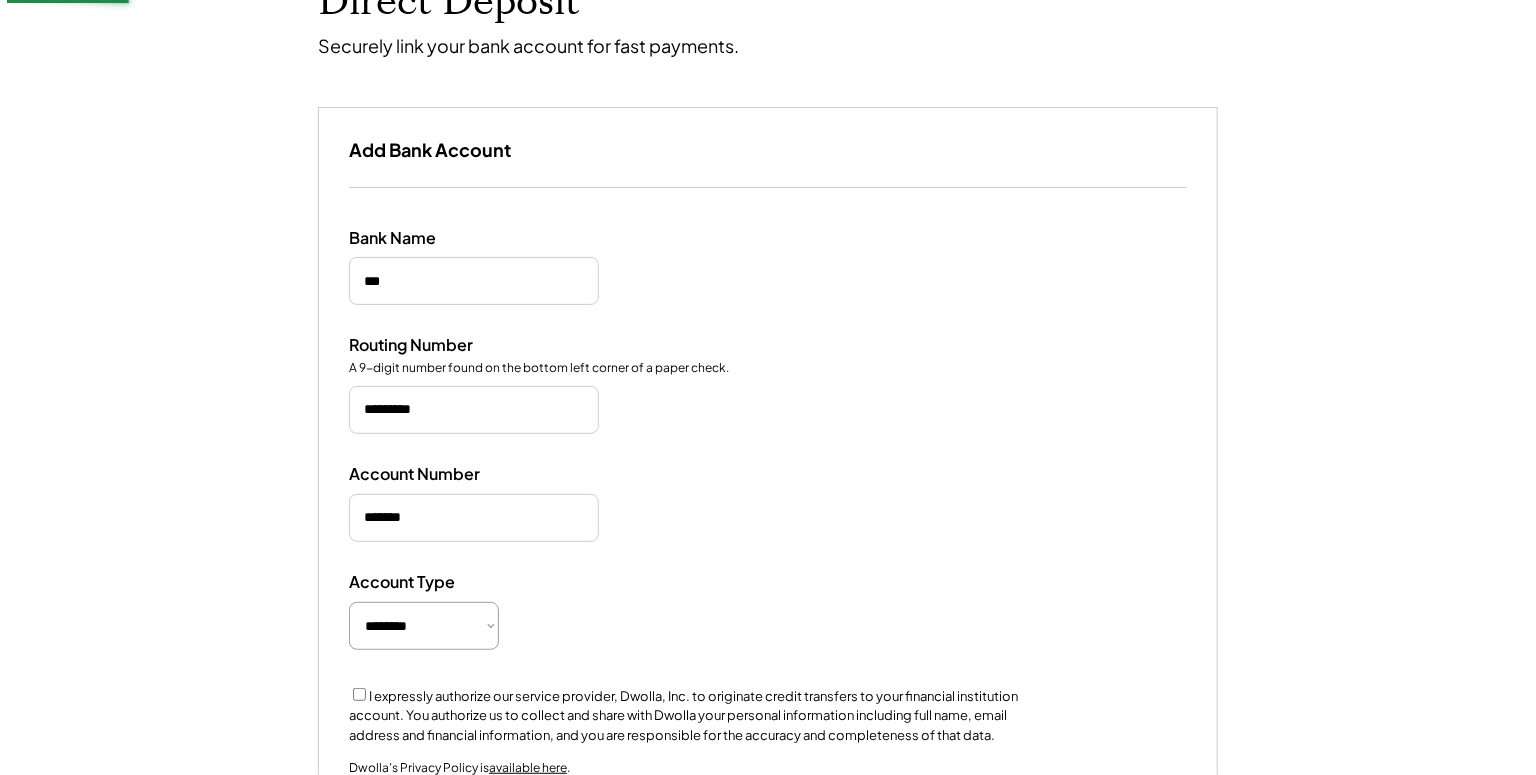 scroll, scrollTop: 140, scrollLeft: 0, axis: vertical 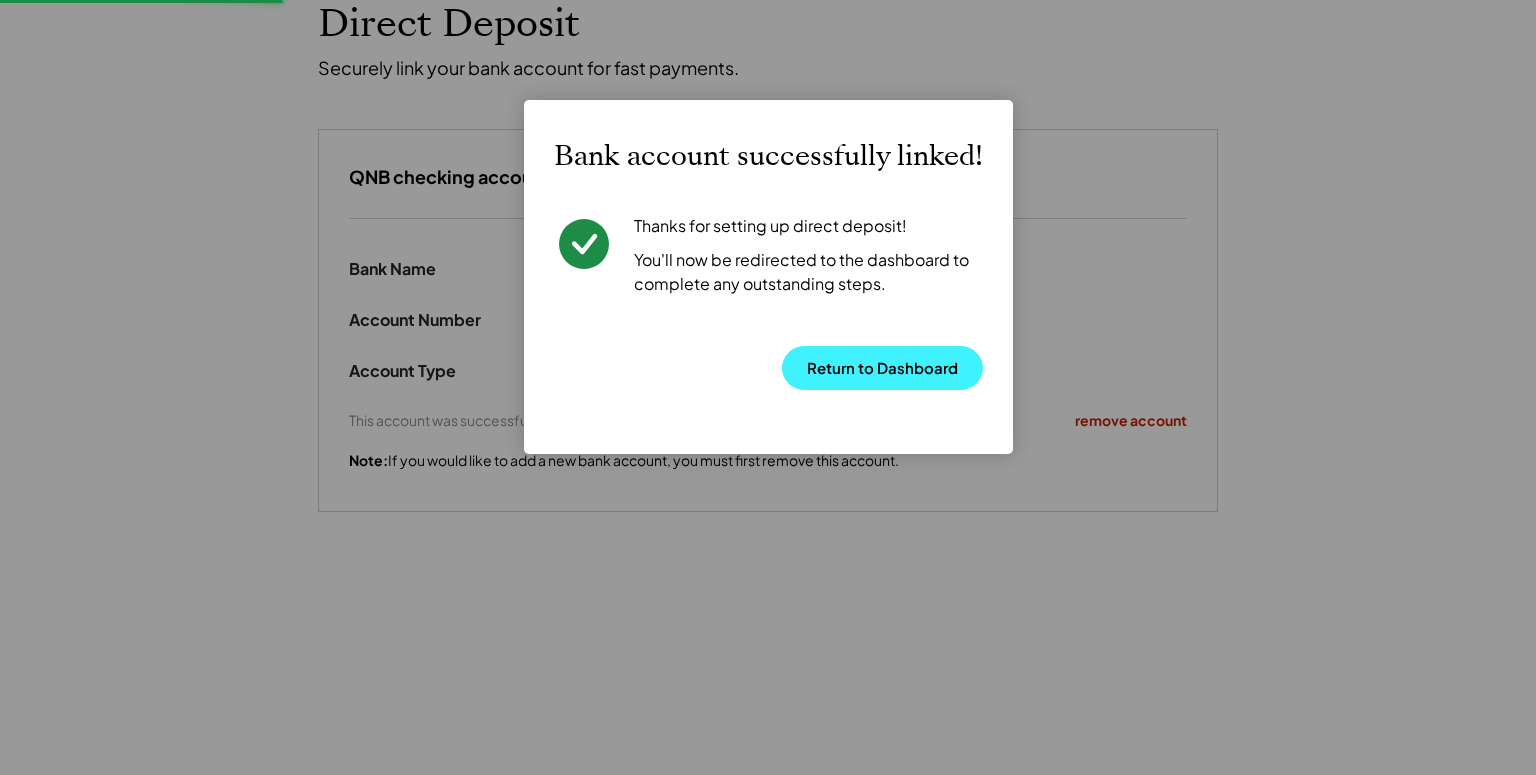 click on "Return to Dashboard" at bounding box center (882, 368) 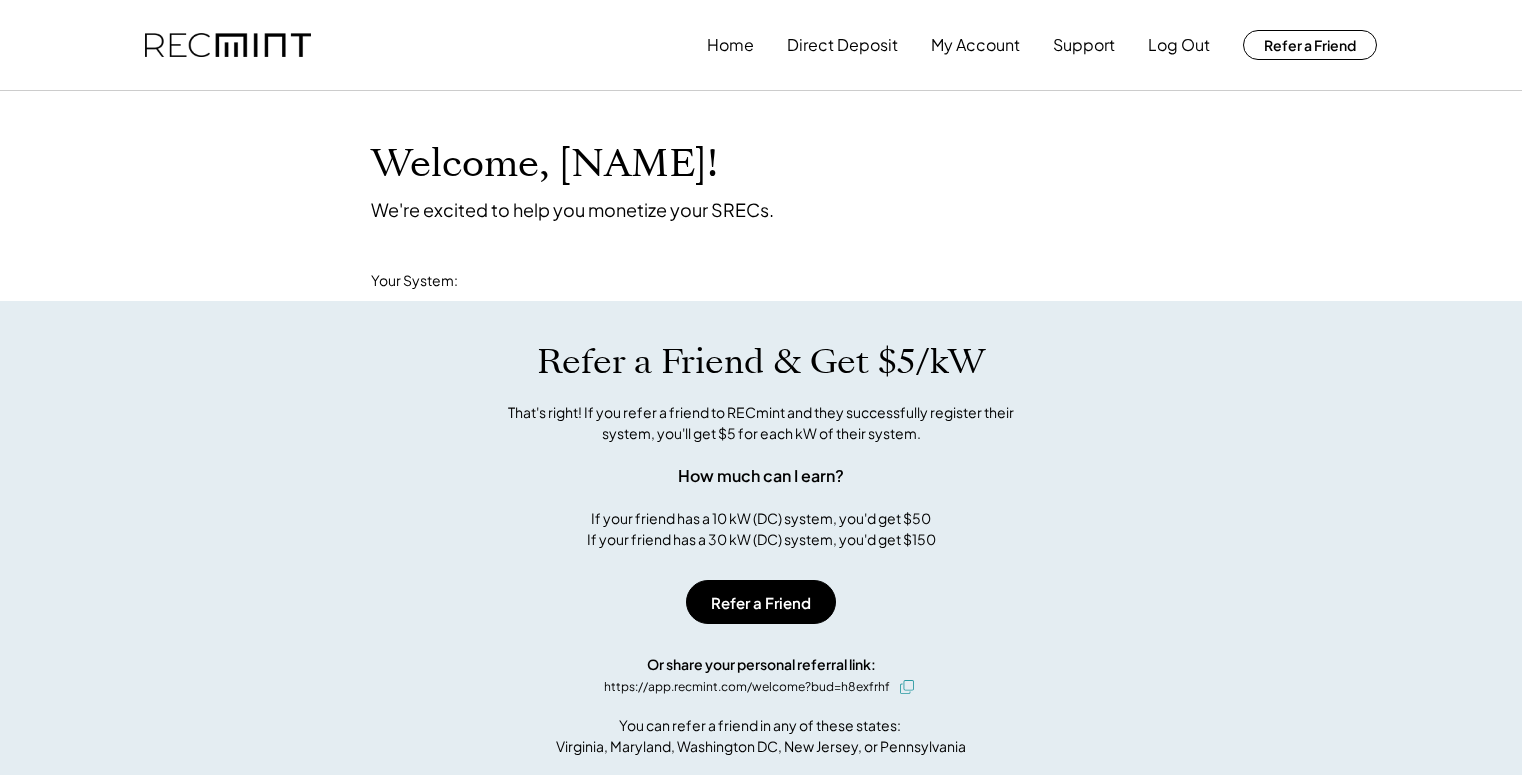 scroll, scrollTop: 0, scrollLeft: 0, axis: both 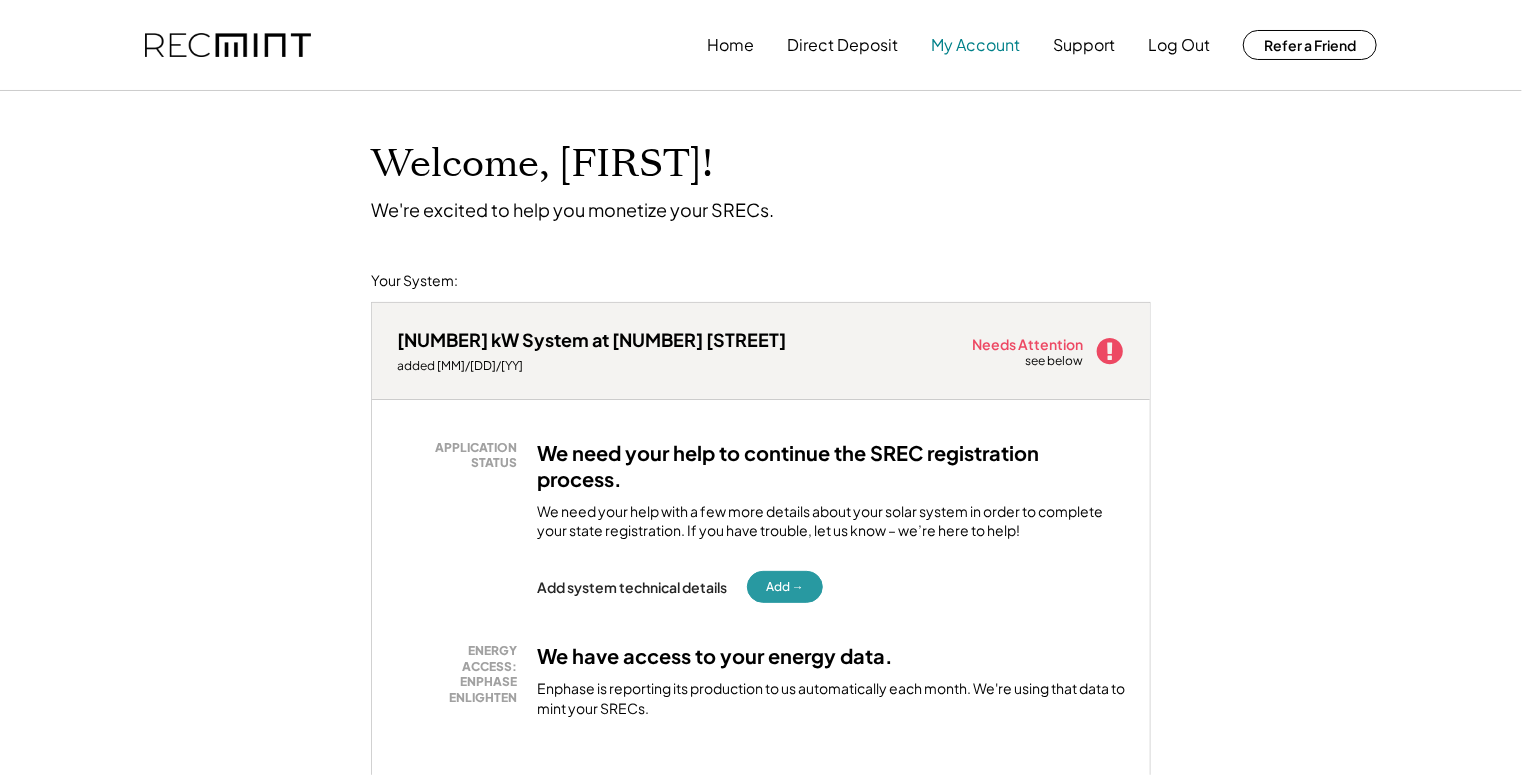 click on "My Account" at bounding box center (975, 45) 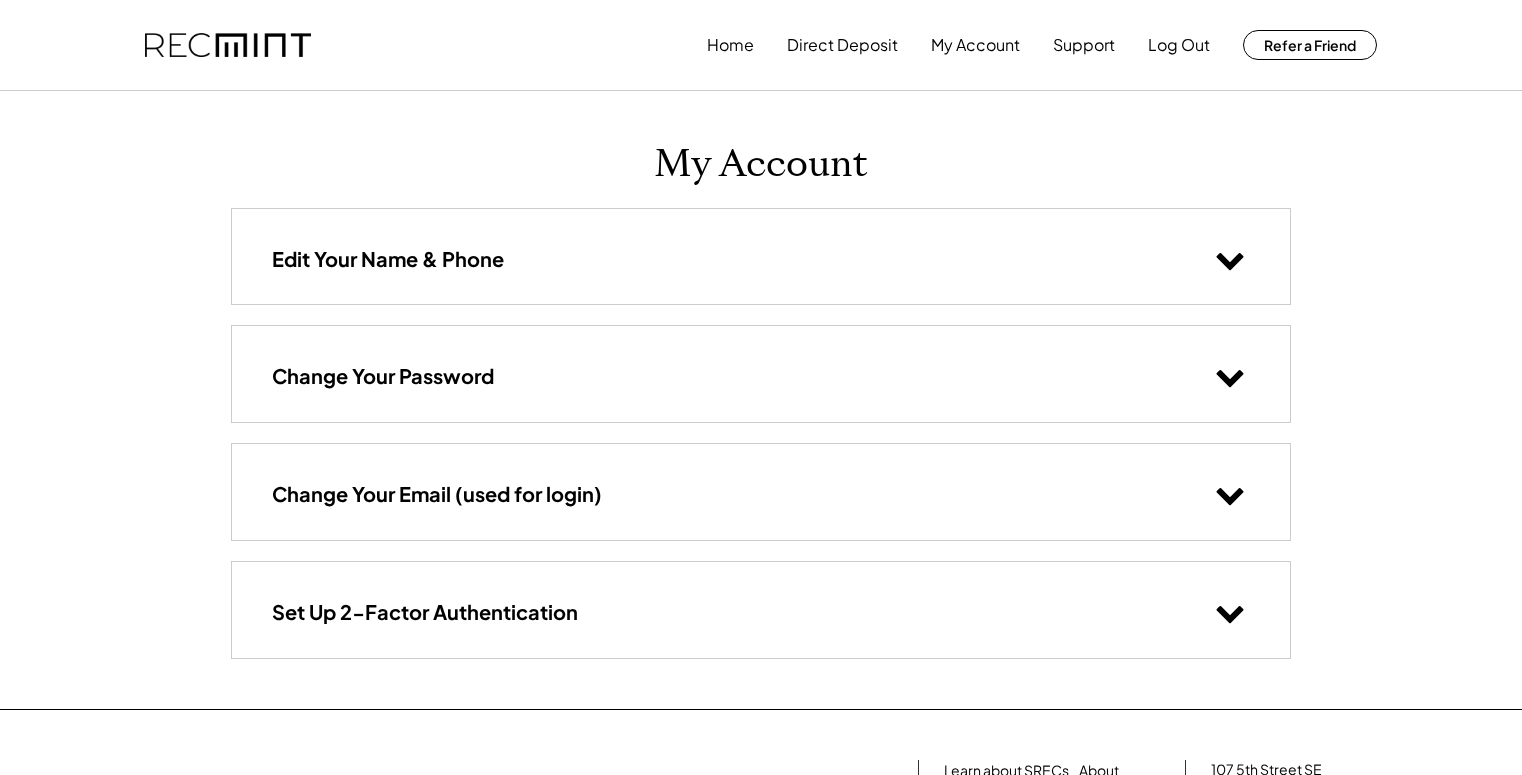 scroll, scrollTop: 0, scrollLeft: 0, axis: both 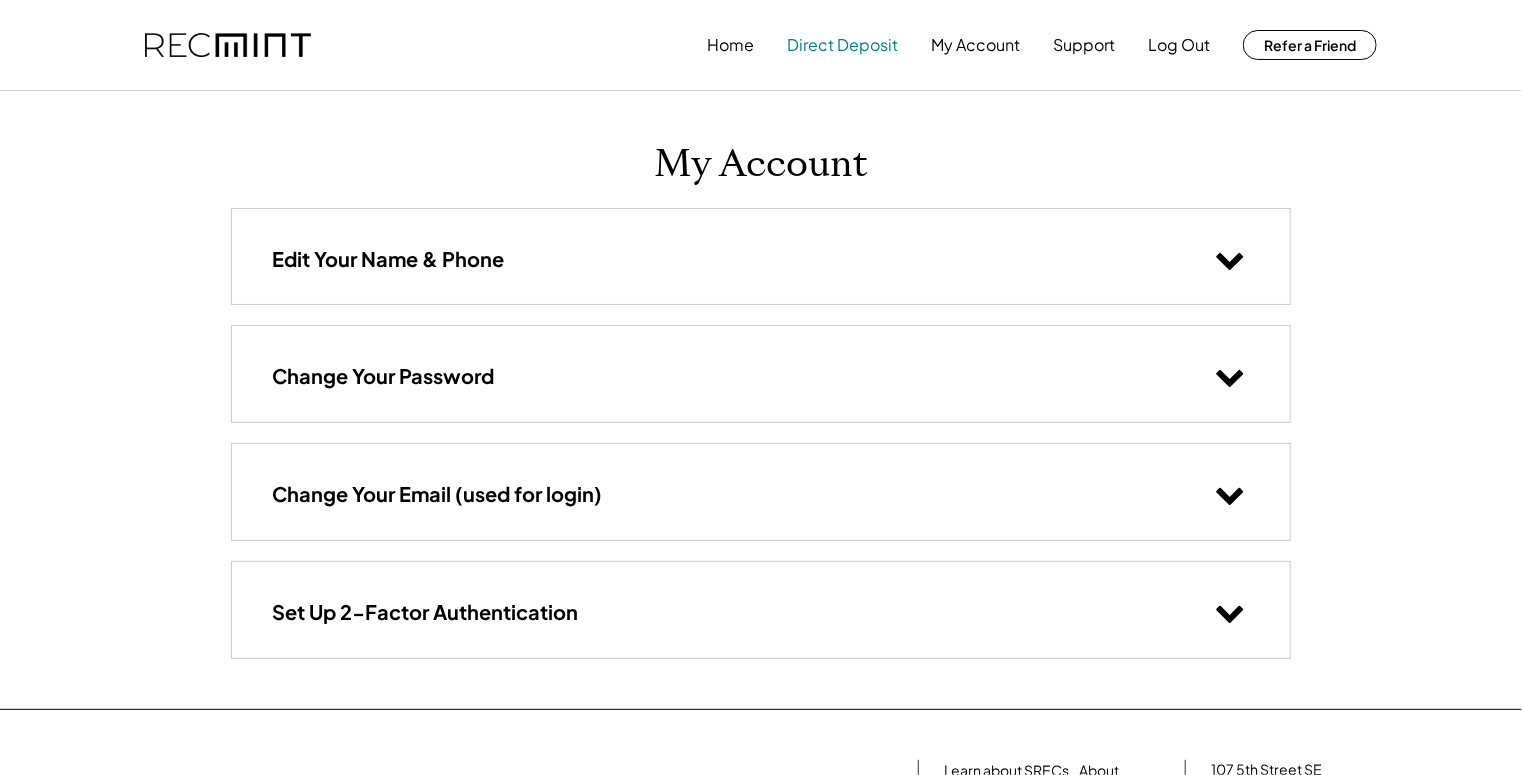click on "Direct Deposit" at bounding box center (842, 45) 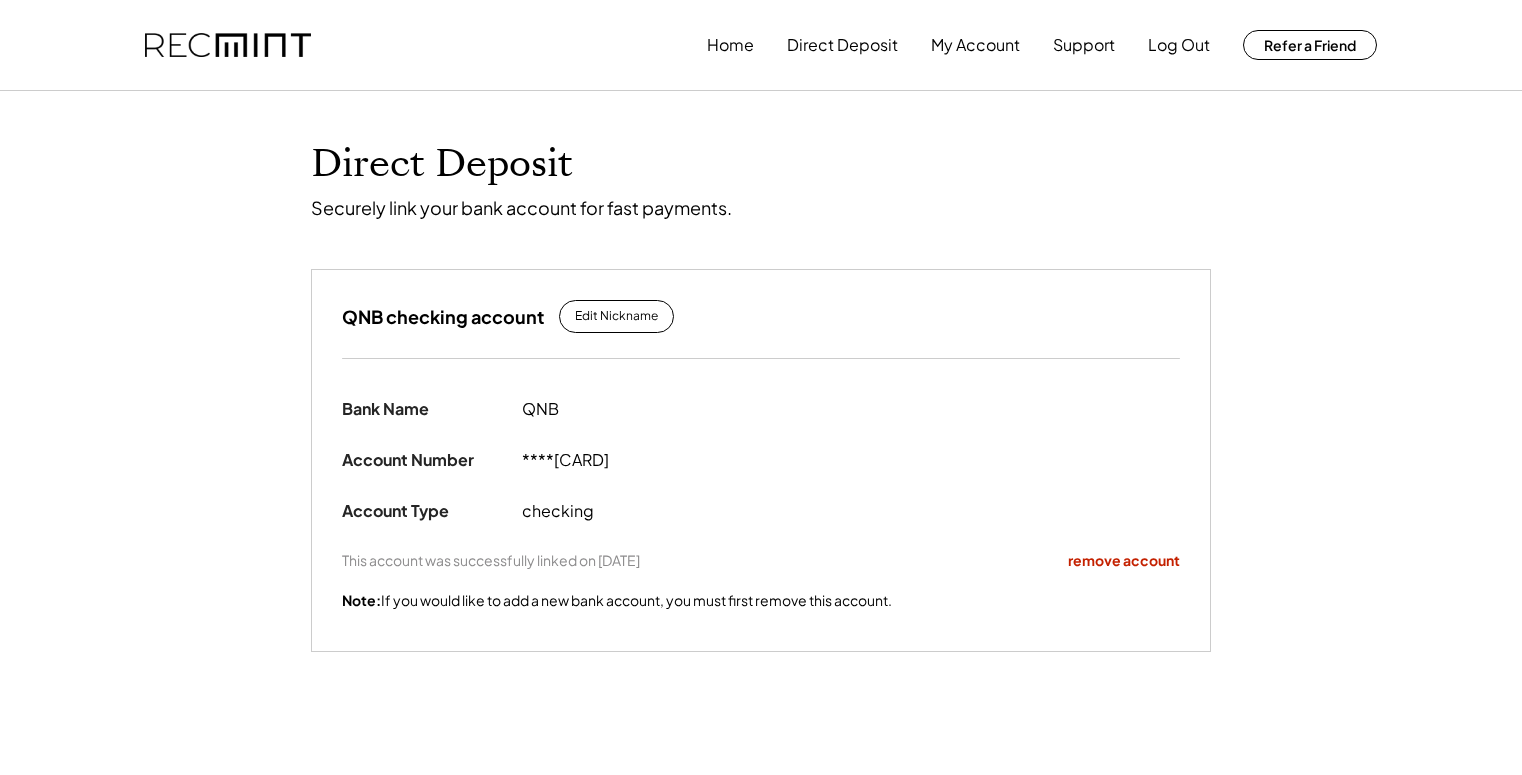 scroll, scrollTop: 0, scrollLeft: 0, axis: both 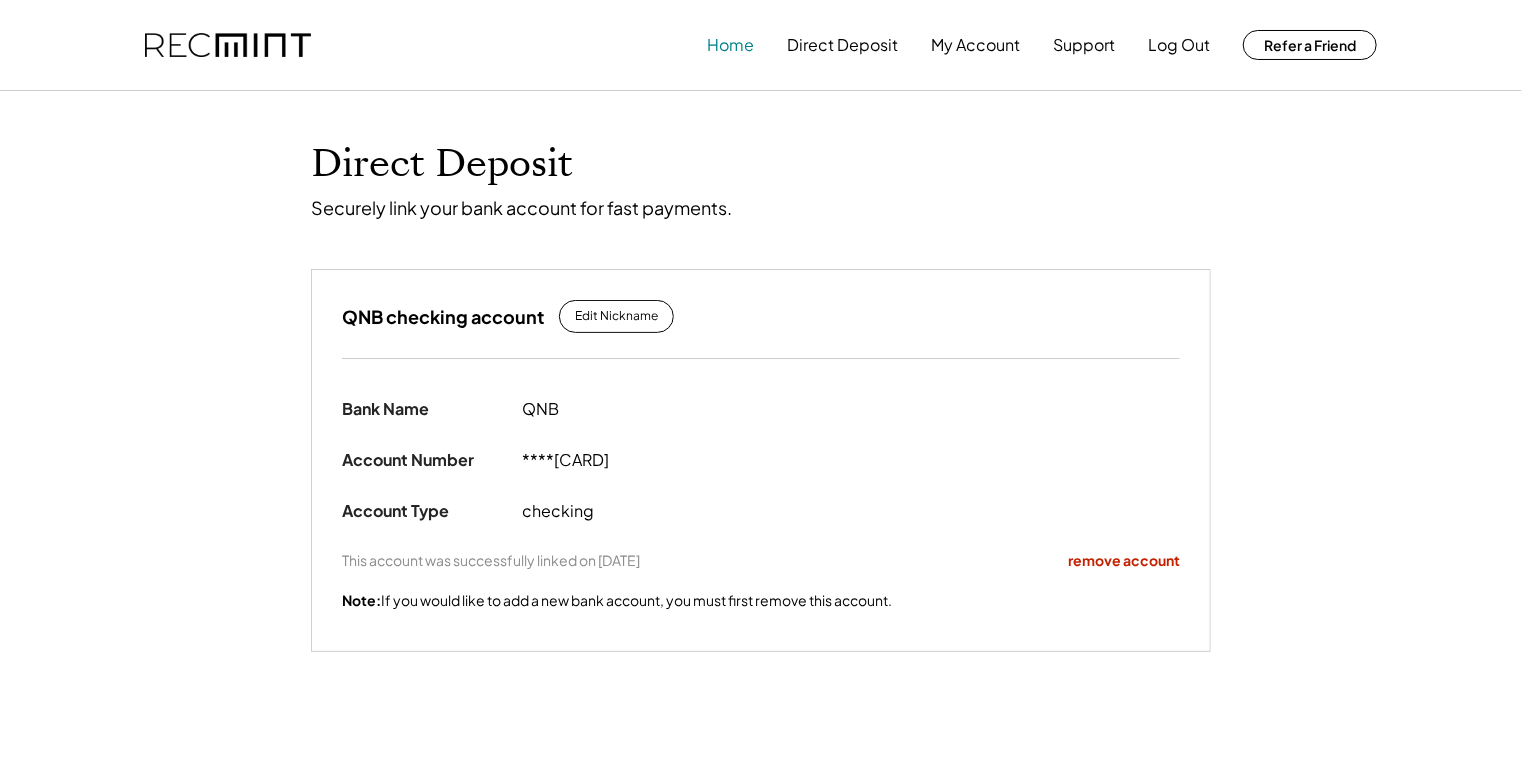click on "Home" at bounding box center [730, 45] 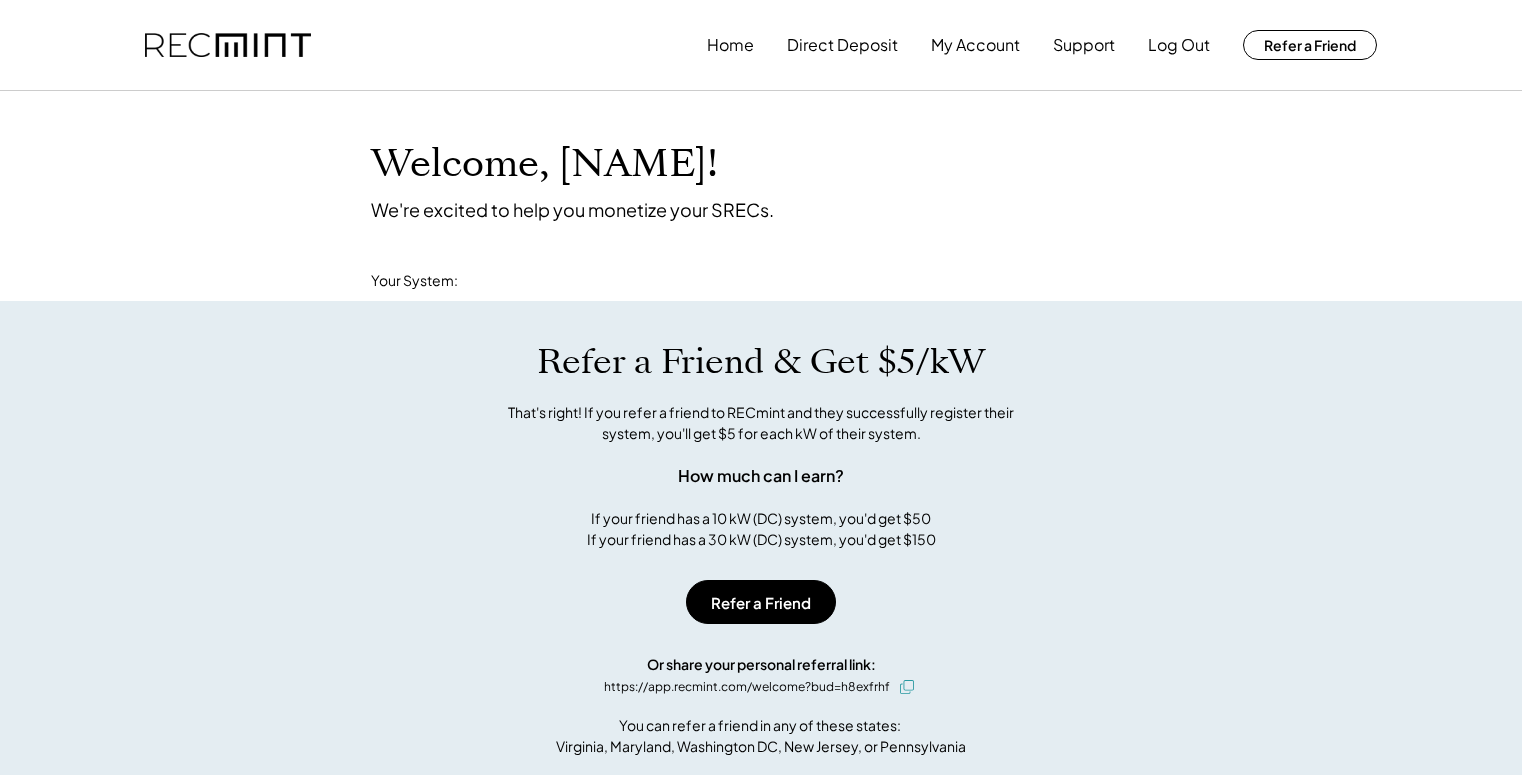 scroll, scrollTop: 0, scrollLeft: 0, axis: both 